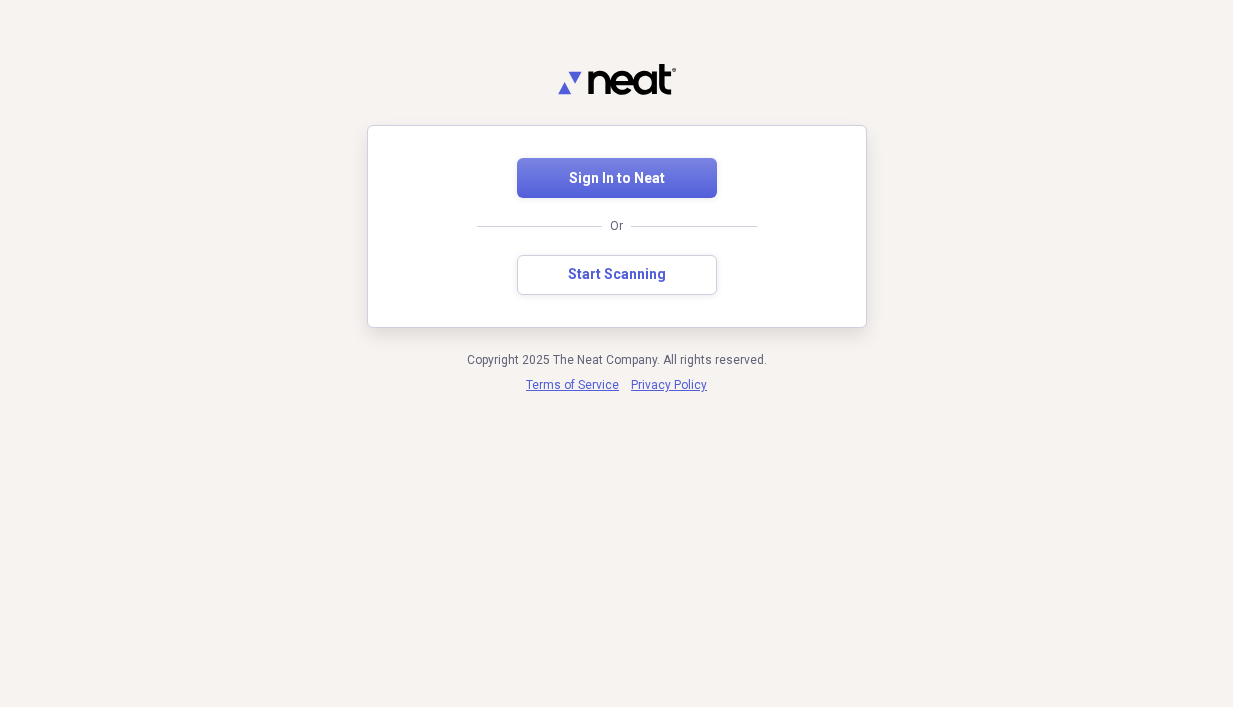 scroll, scrollTop: 0, scrollLeft: 0, axis: both 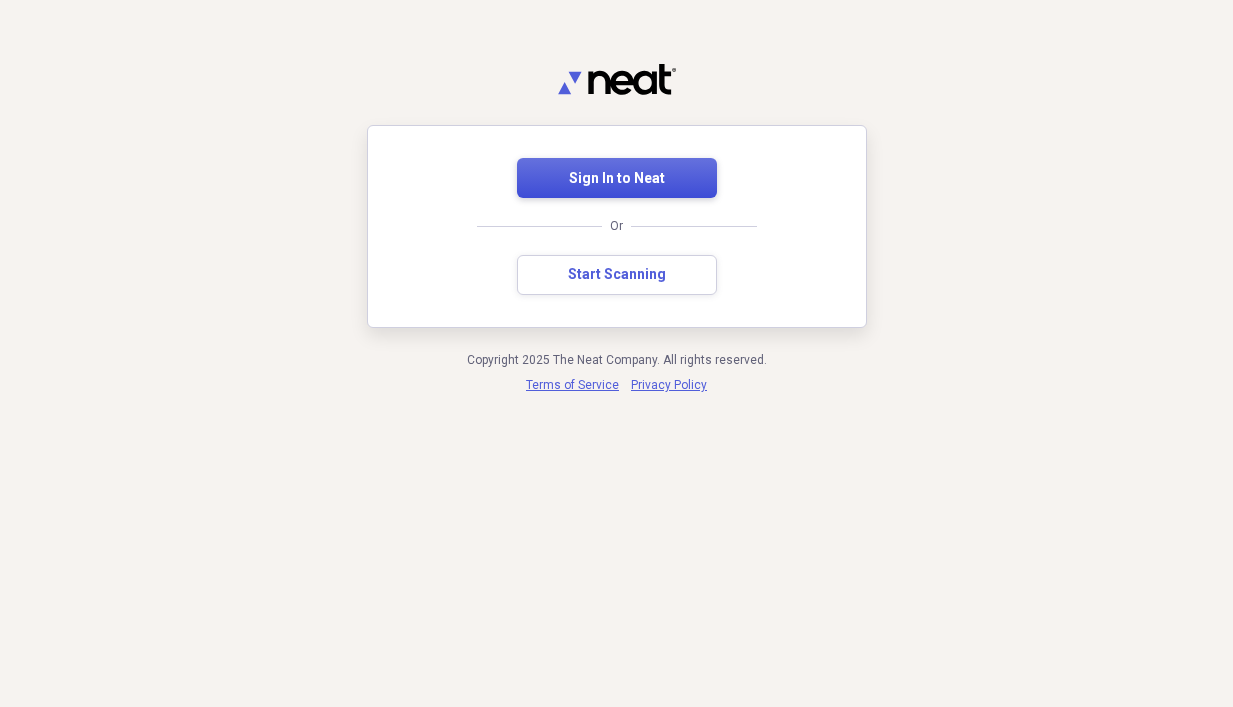 click on "Sign In to Neat" at bounding box center [617, 179] 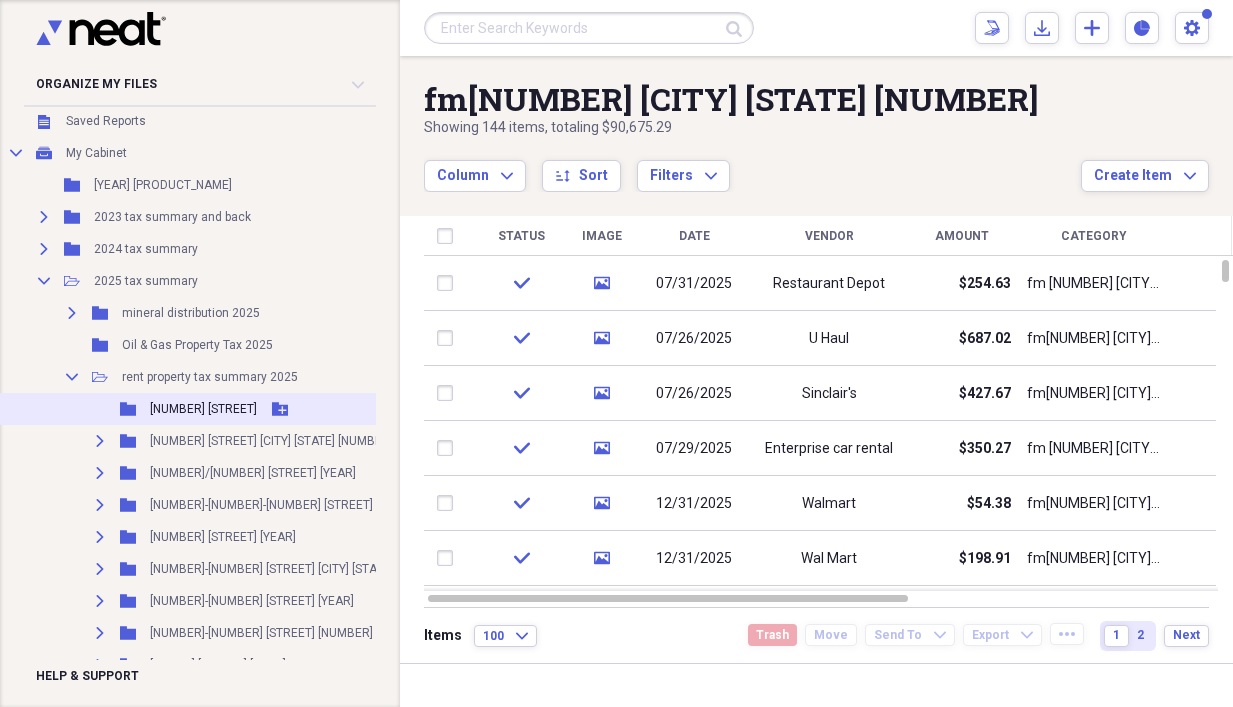scroll, scrollTop: 200, scrollLeft: 0, axis: vertical 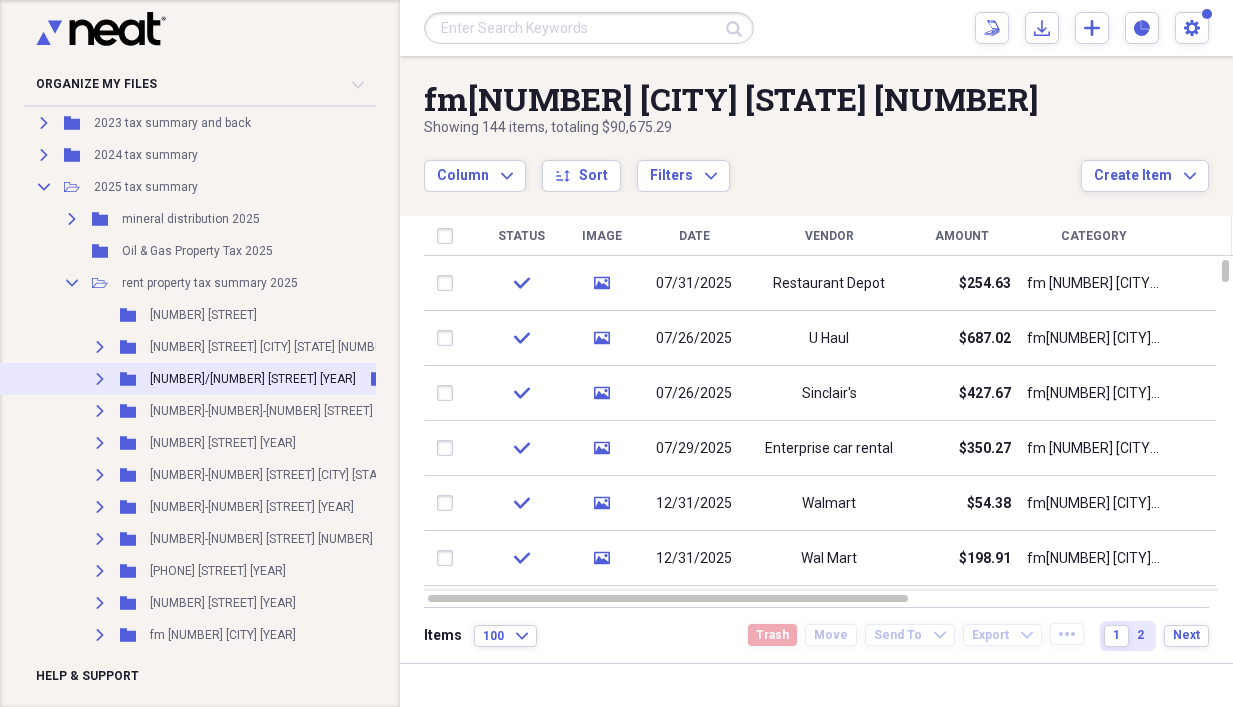 click on "Expand" at bounding box center (100, 379) 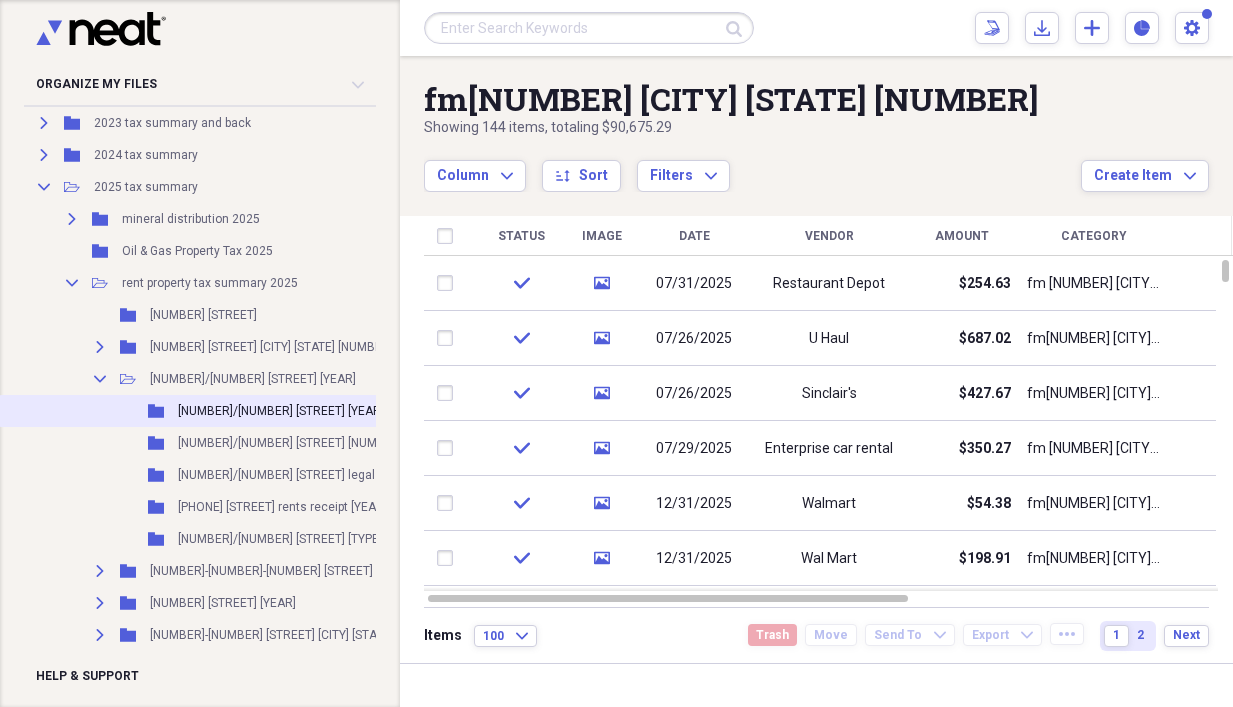 click on "[NUMBER]/[NUMBER] [STREET] [YEAR]" at bounding box center (281, 411) 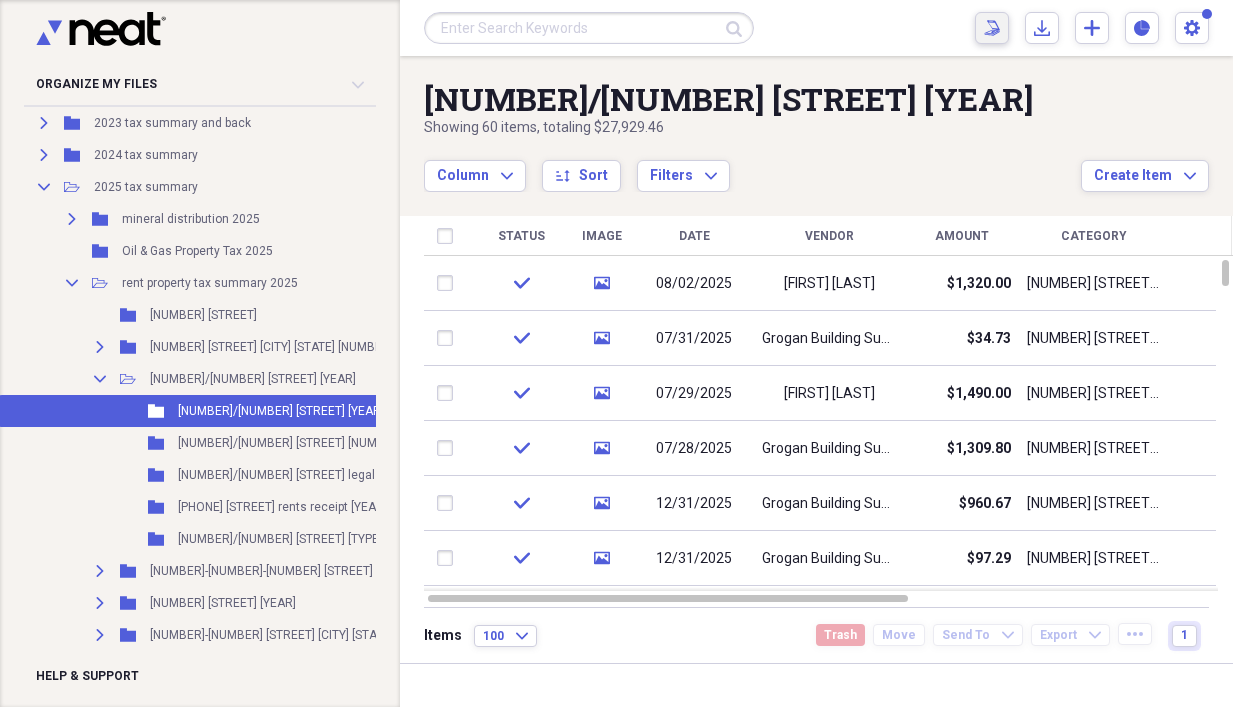 click on "Scan Scan" at bounding box center (992, 28) 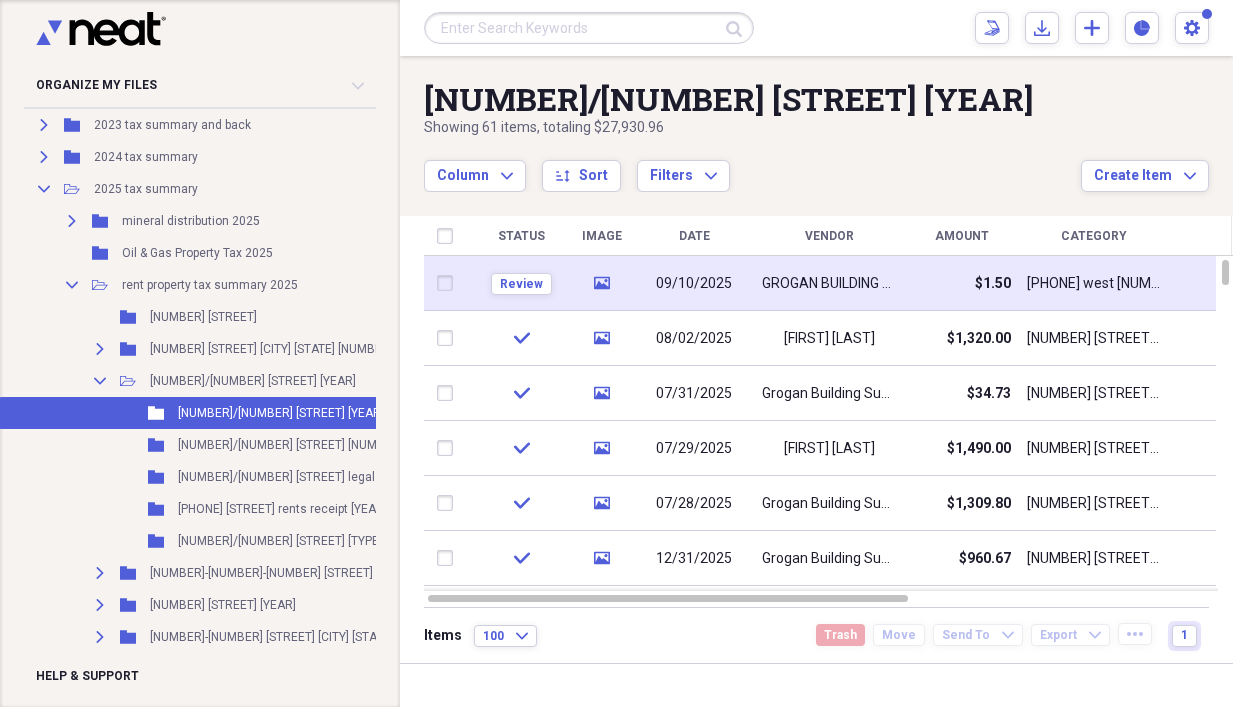 click on "$1.50" at bounding box center (961, 283) 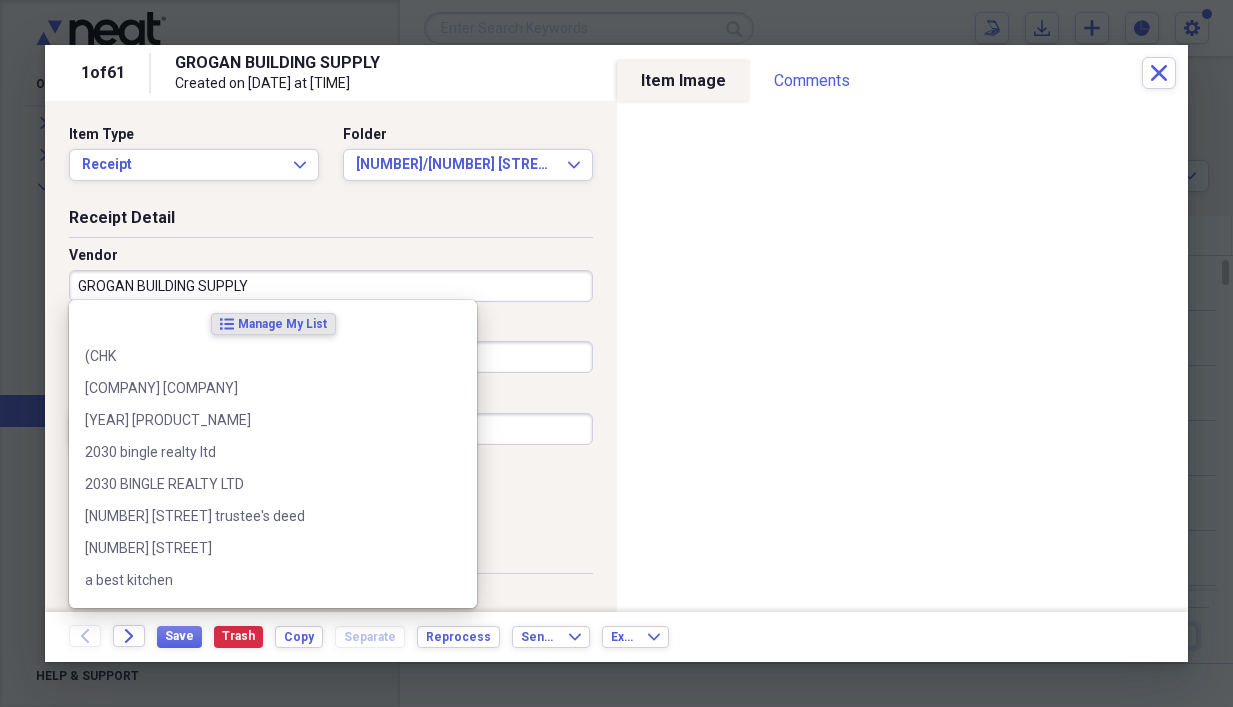 click on "GROGAN BUILDING SUPPLY" at bounding box center [331, 286] 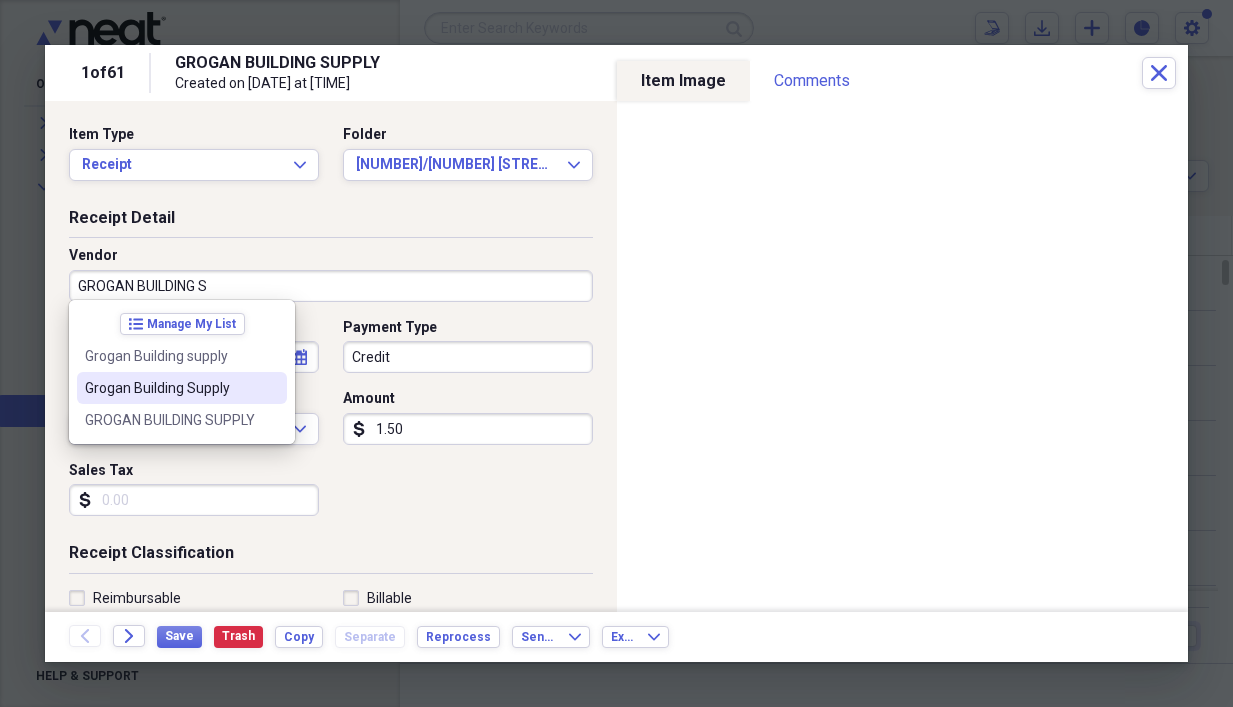 click on "Grogan Building Supply" at bounding box center [170, 388] 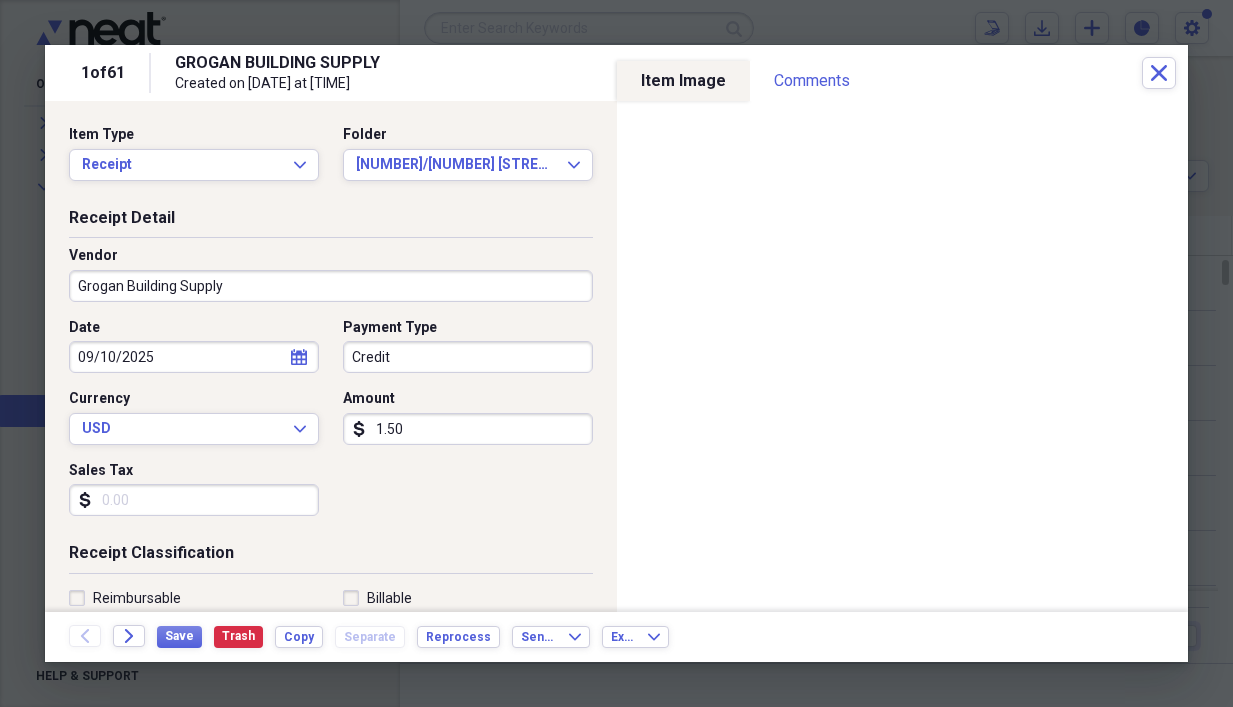 type on "[NUMBER]-[NUMBER] [STREET] [CITY] [STATE] [NUMBER]" 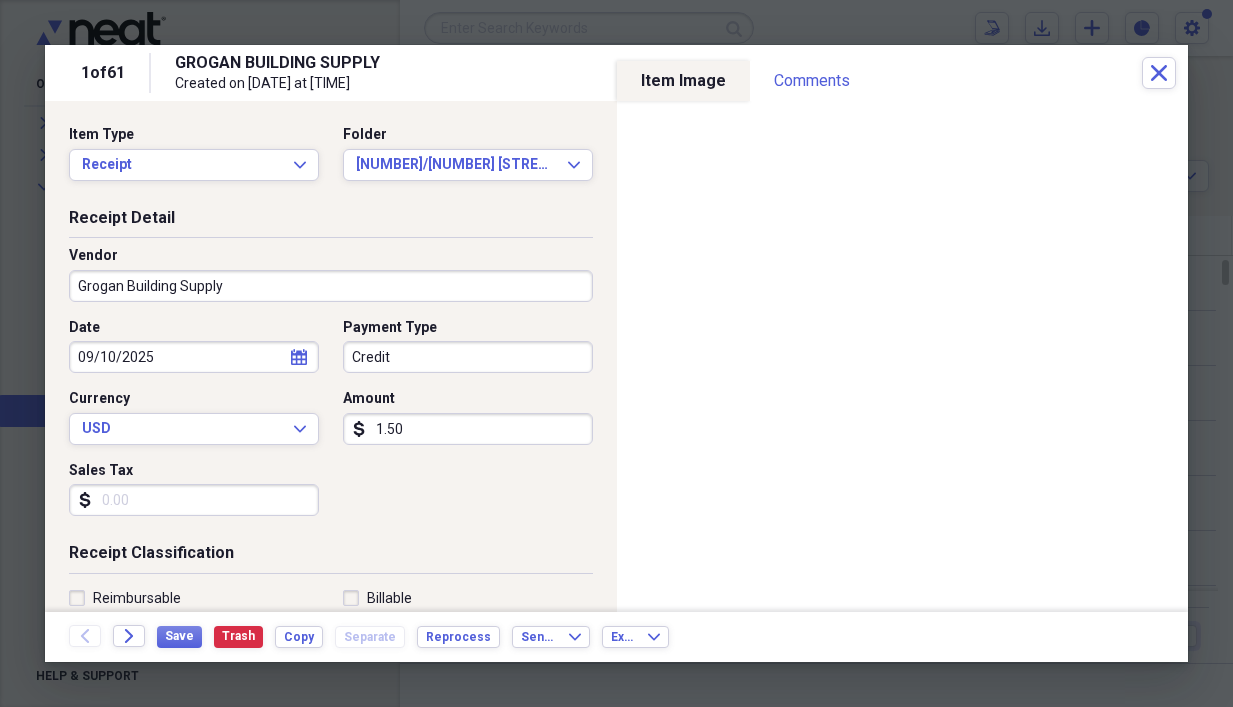 click 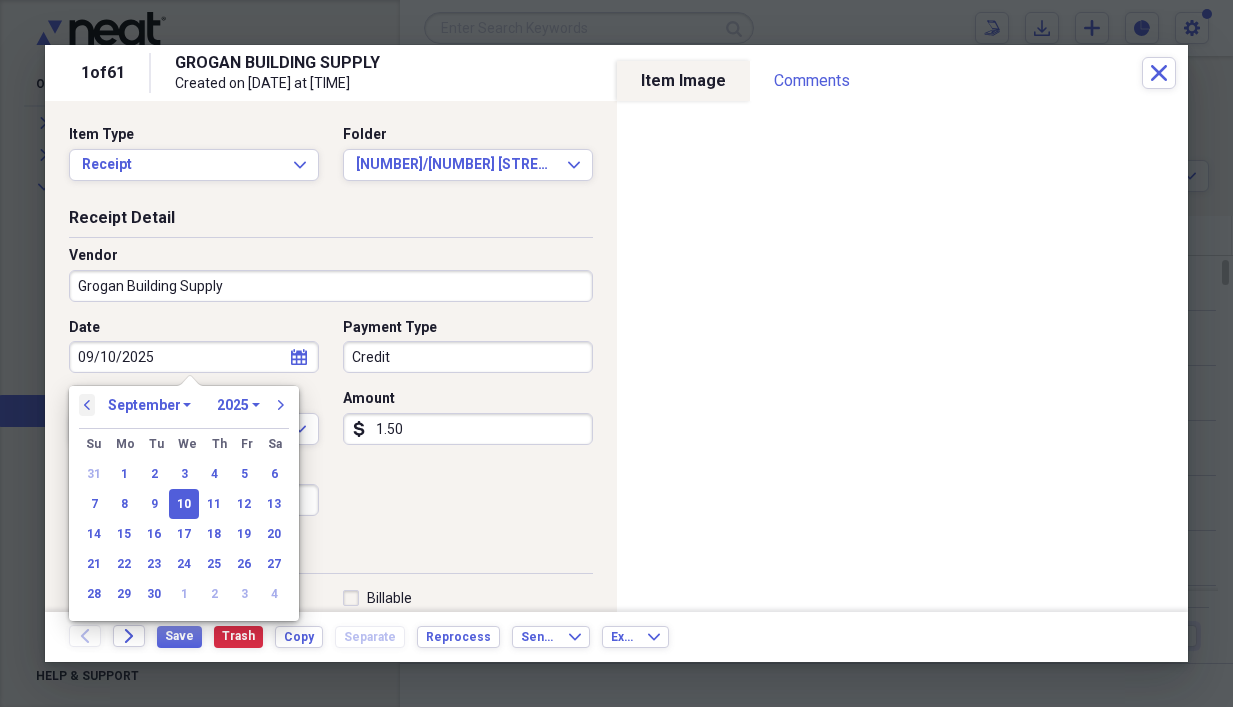 click on "previous" at bounding box center (87, 405) 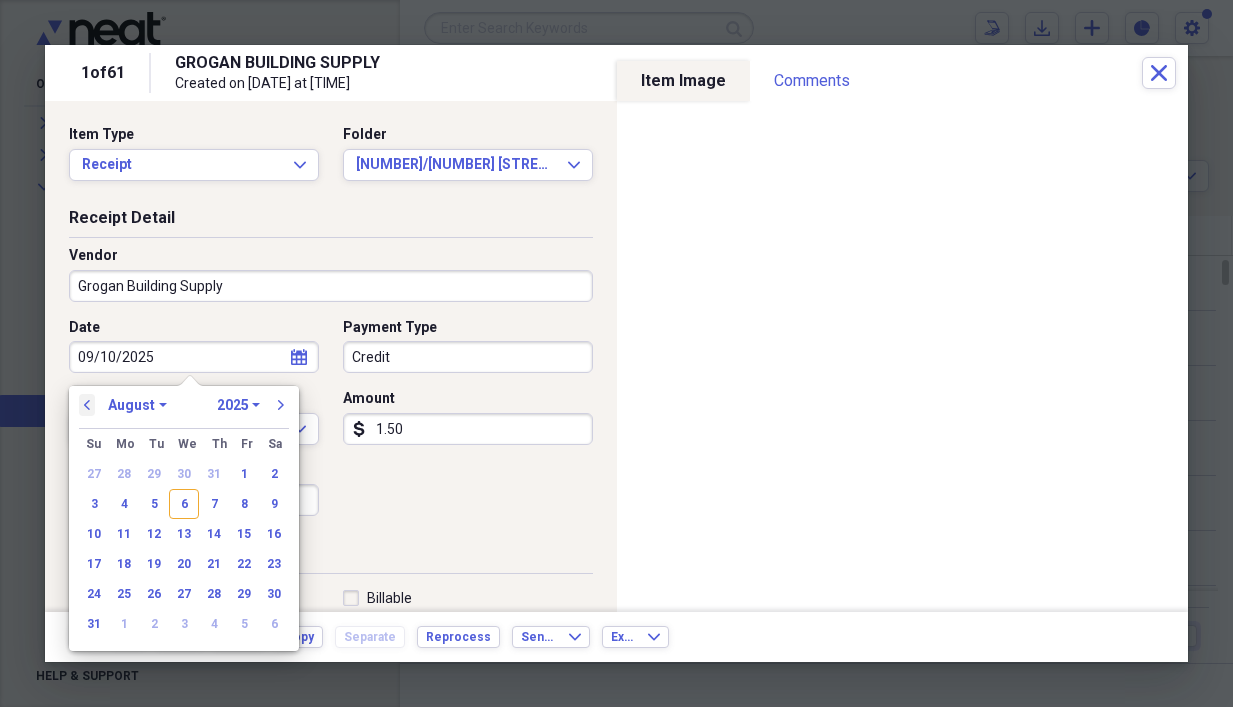 click on "previous" at bounding box center [87, 405] 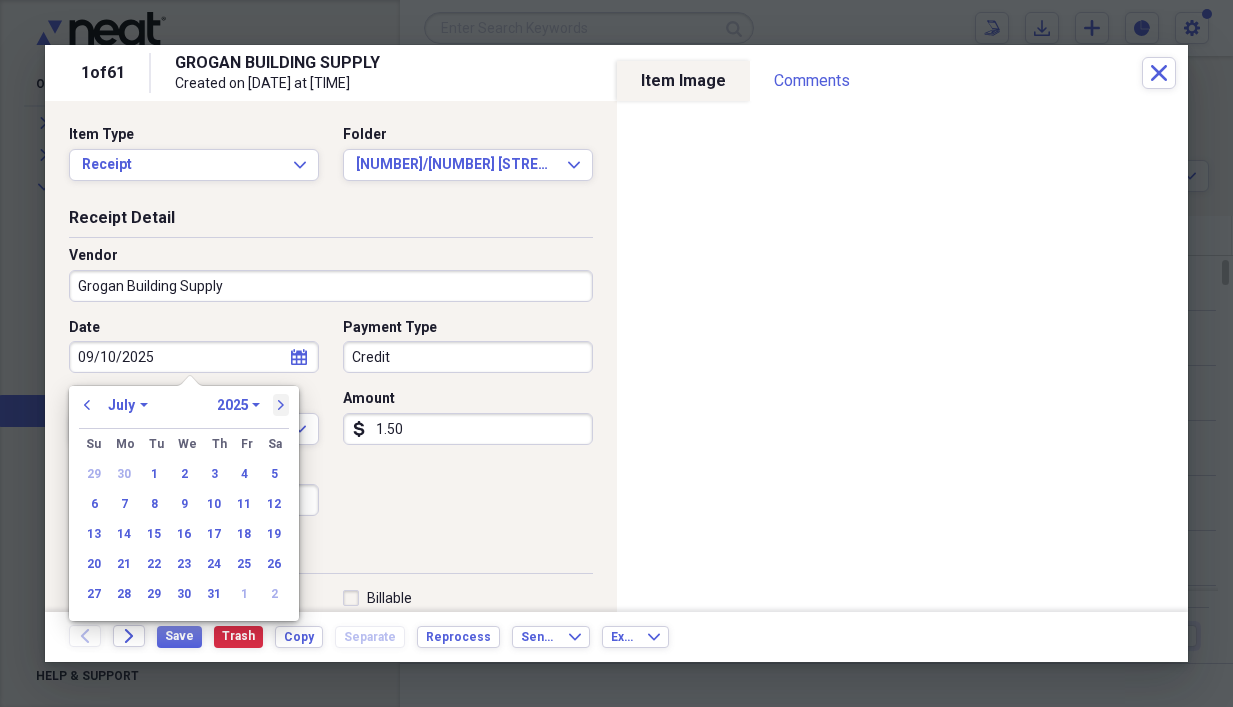 click on "next" at bounding box center (281, 405) 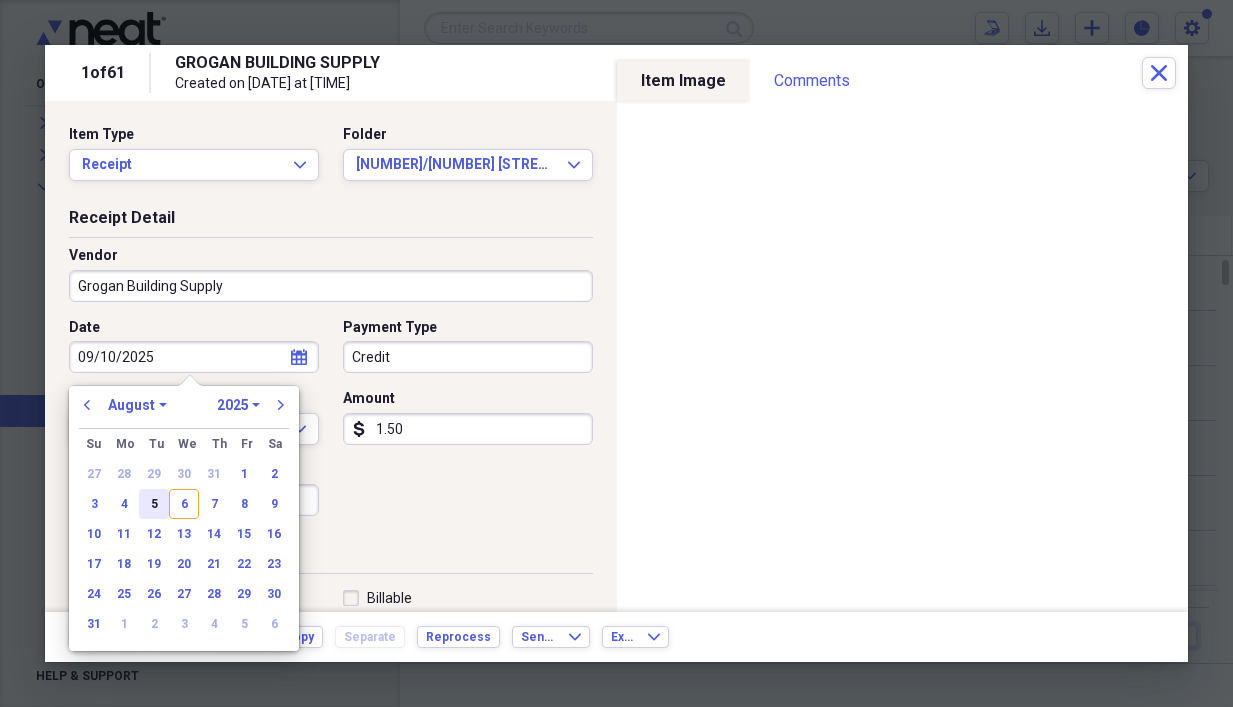 click on "5" at bounding box center (154, 504) 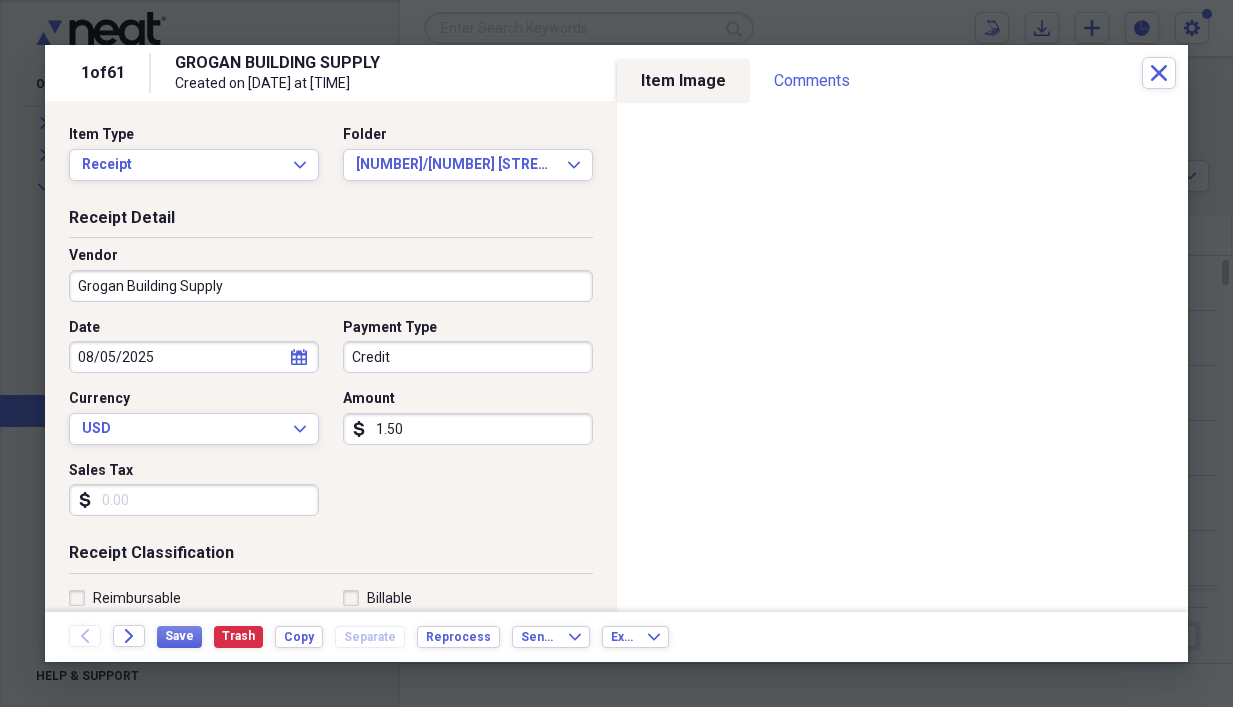 click on "Credit" at bounding box center (468, 357) 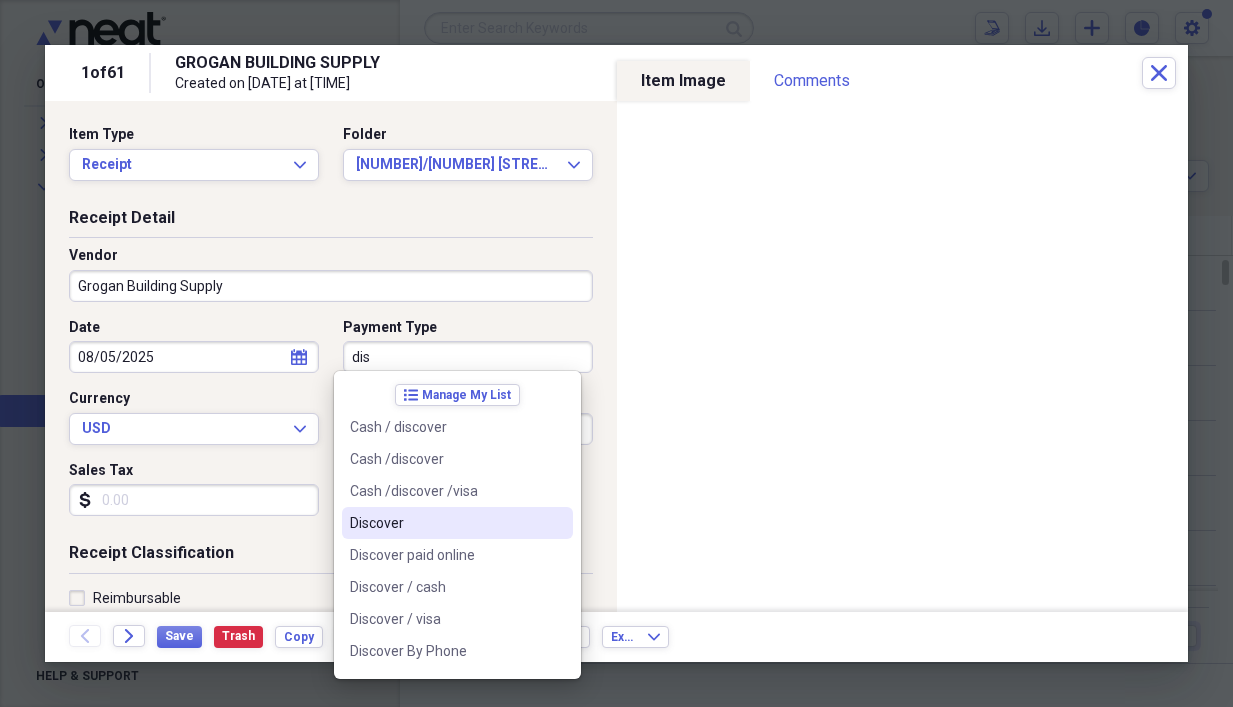 click on "Discover" at bounding box center (445, 523) 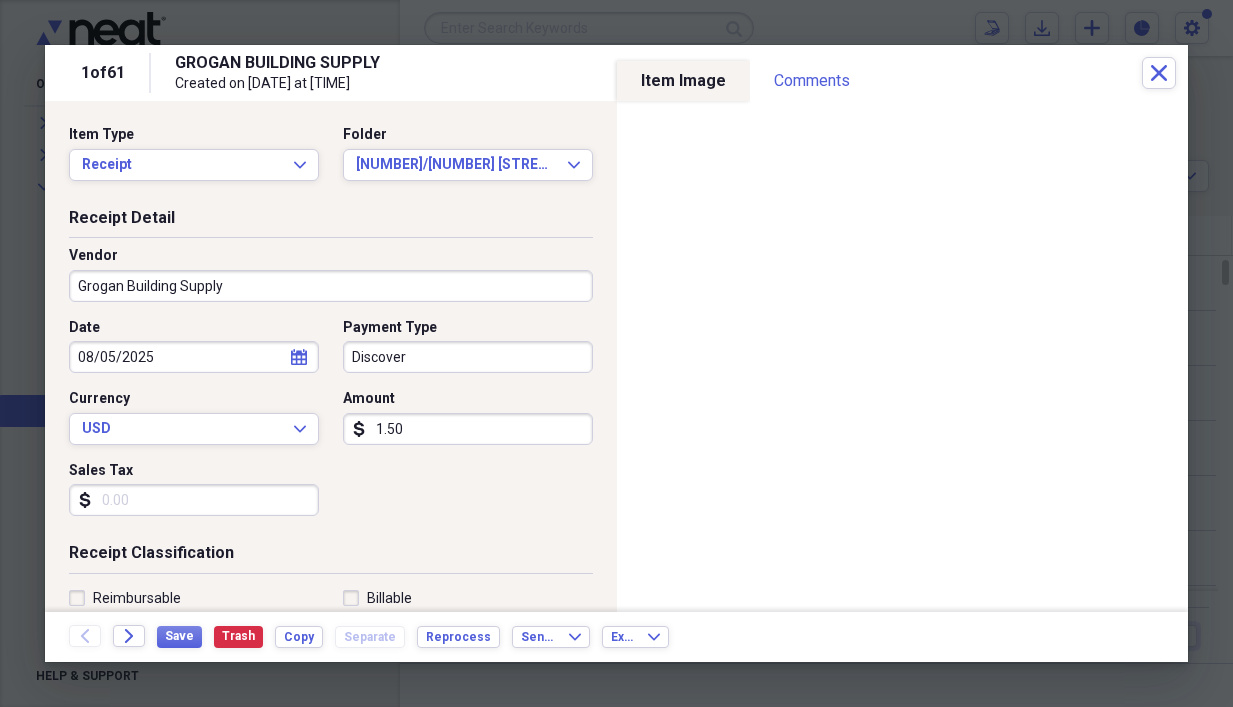 click on "1.50" at bounding box center (468, 429) 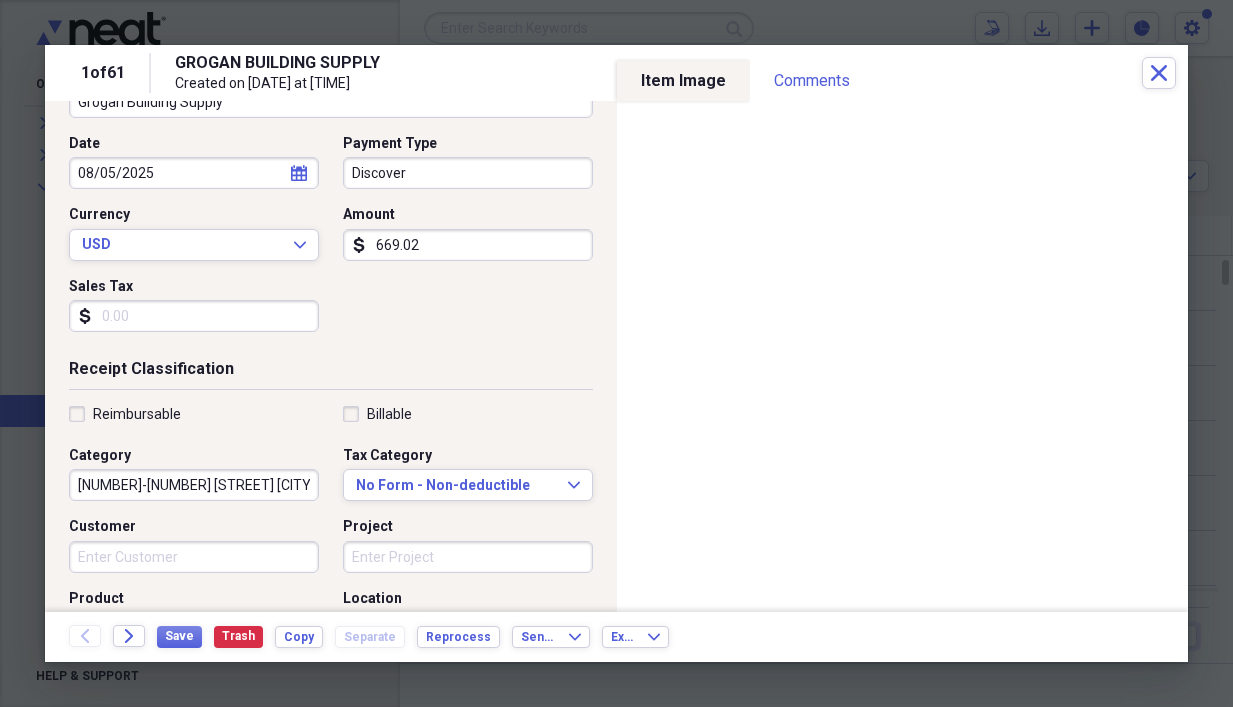 scroll, scrollTop: 303, scrollLeft: 0, axis: vertical 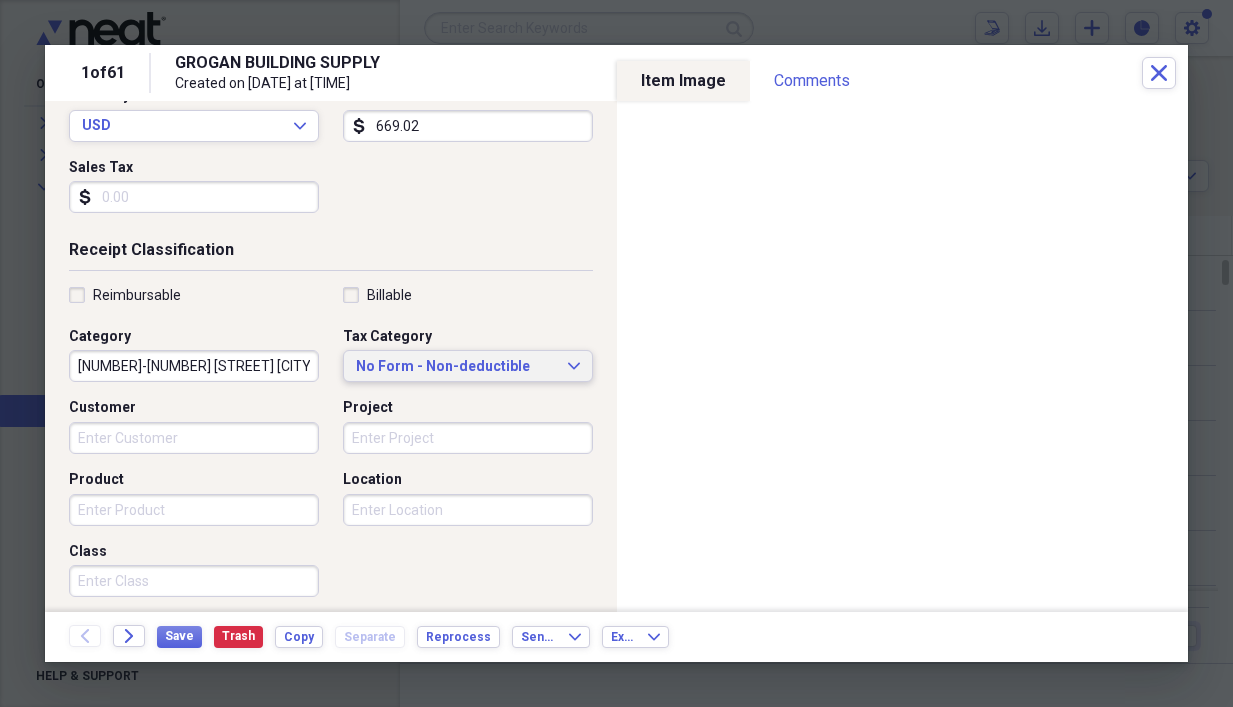 type on "669.02" 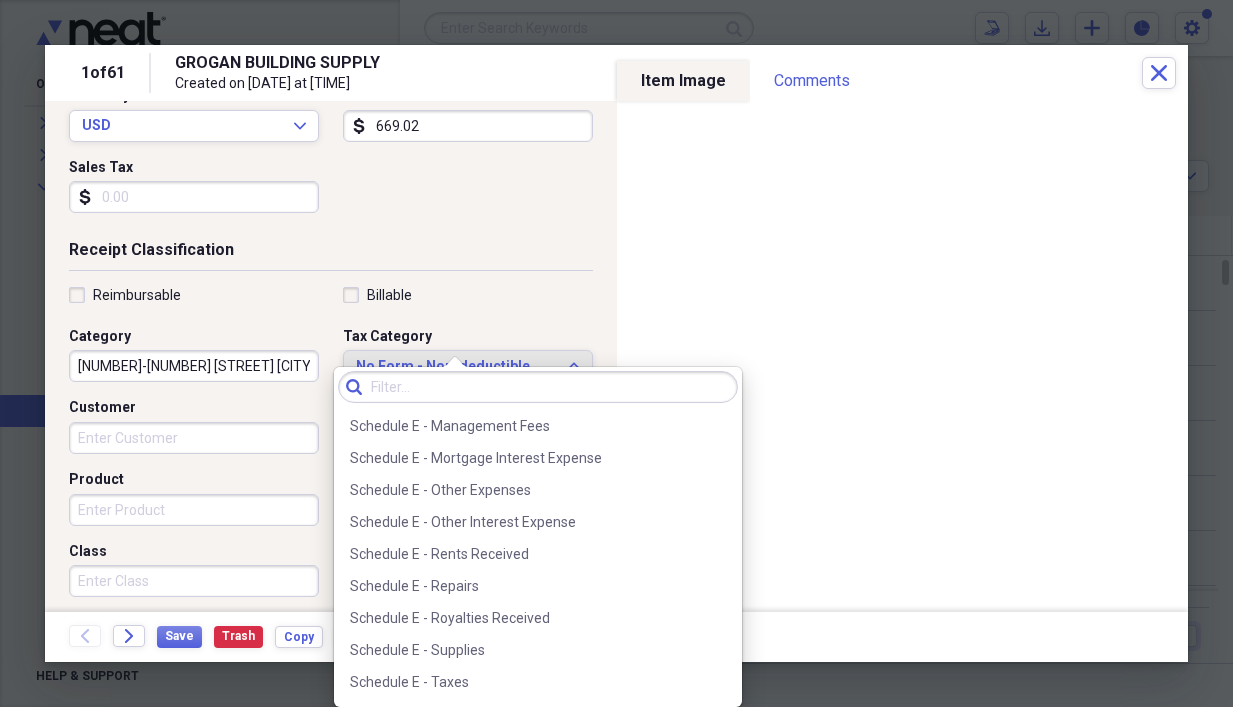 scroll, scrollTop: 4800, scrollLeft: 0, axis: vertical 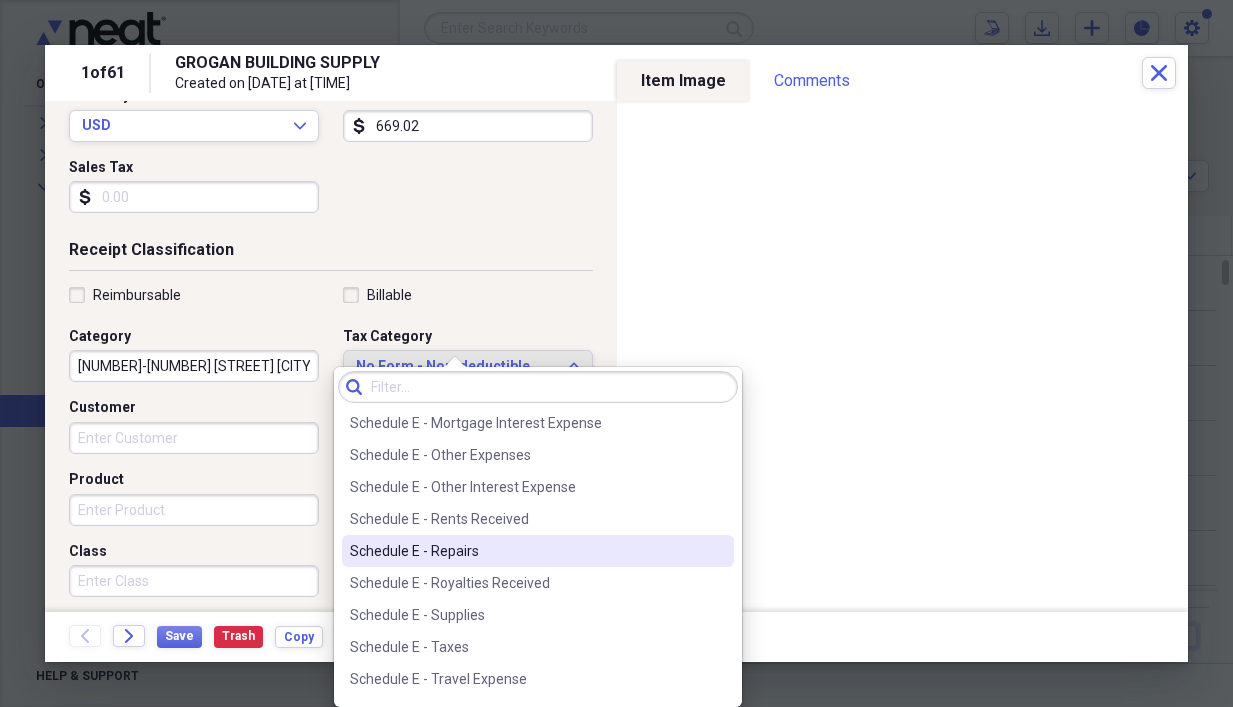 click on "Schedule E - Repairs" at bounding box center [526, 551] 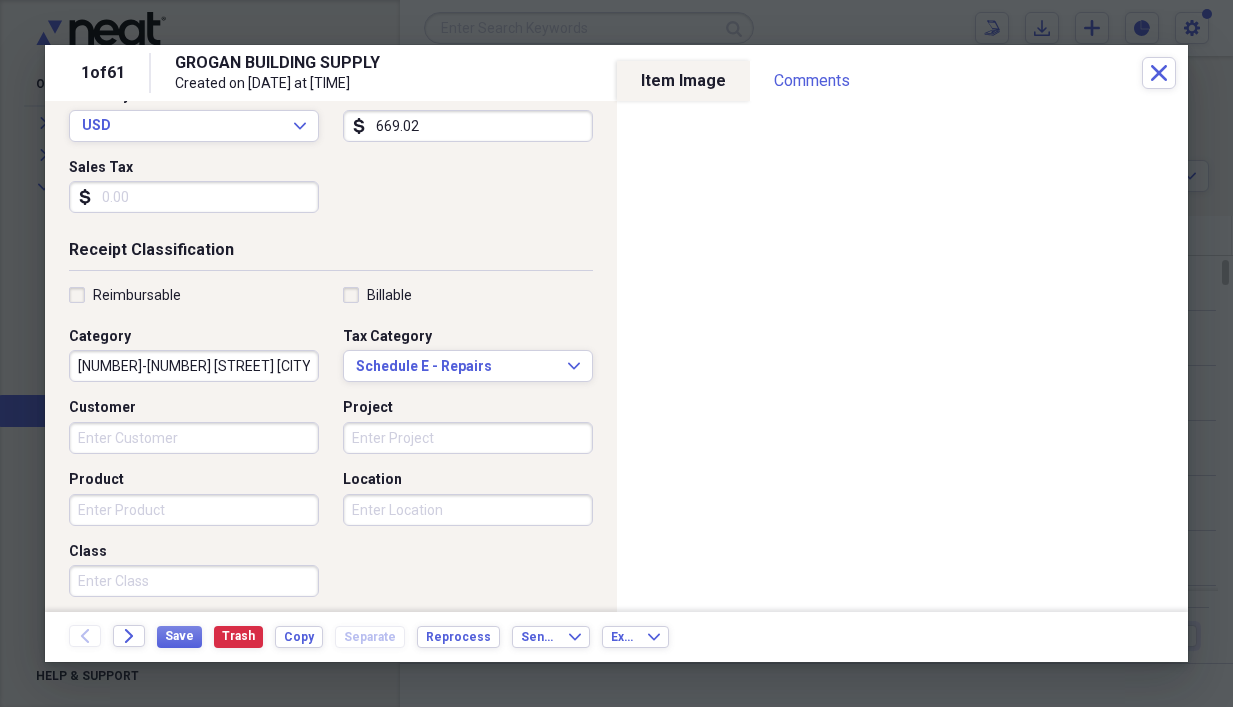click on "[NUMBER]-[NUMBER] [STREET] [CITY] [STATE] [NUMBER]" at bounding box center (194, 366) 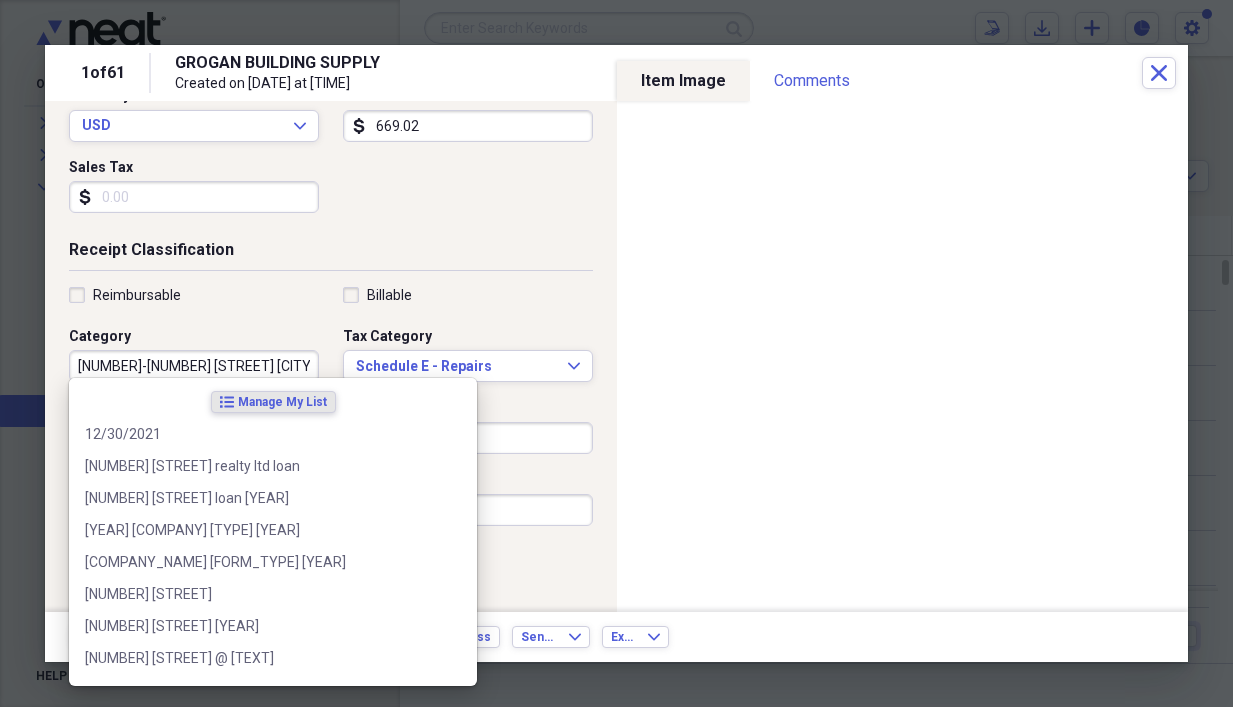 click on "[NUMBER]-[NUMBER] [STREET] [CITY] [STATE] [NUMBER]" at bounding box center [194, 366] 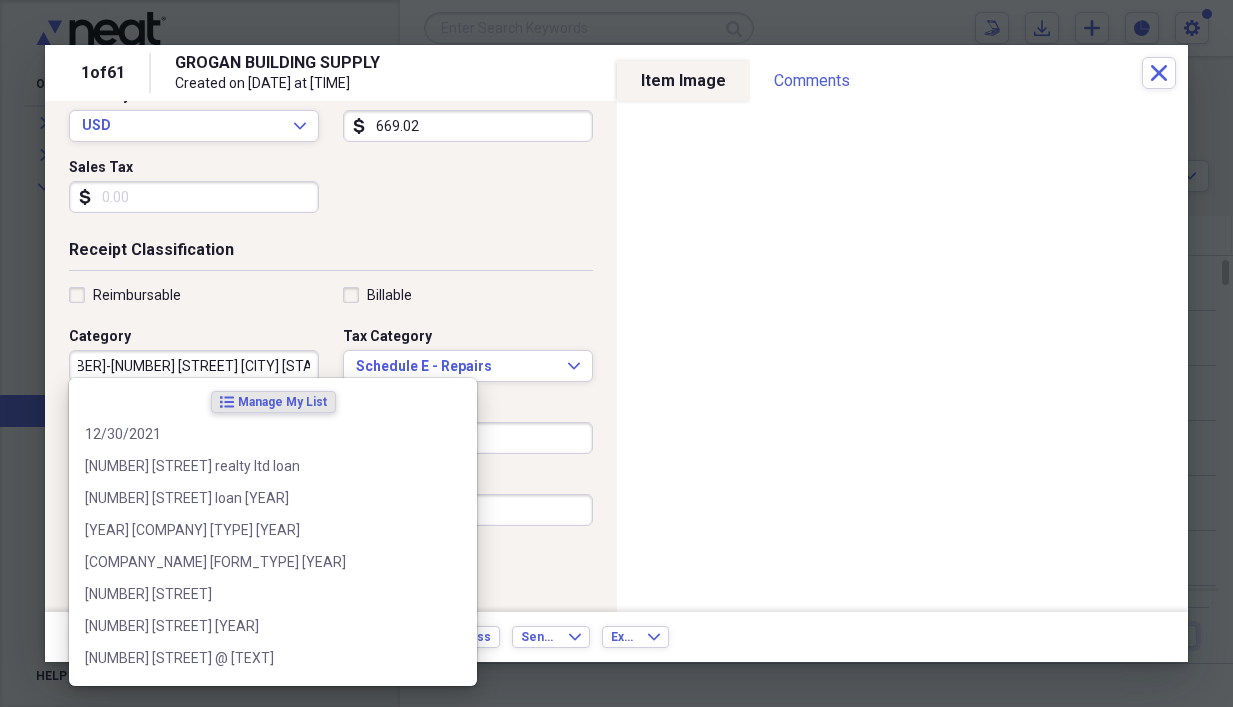drag, startPoint x: 302, startPoint y: 360, endPoint x: 329, endPoint y: 366, distance: 27.658634 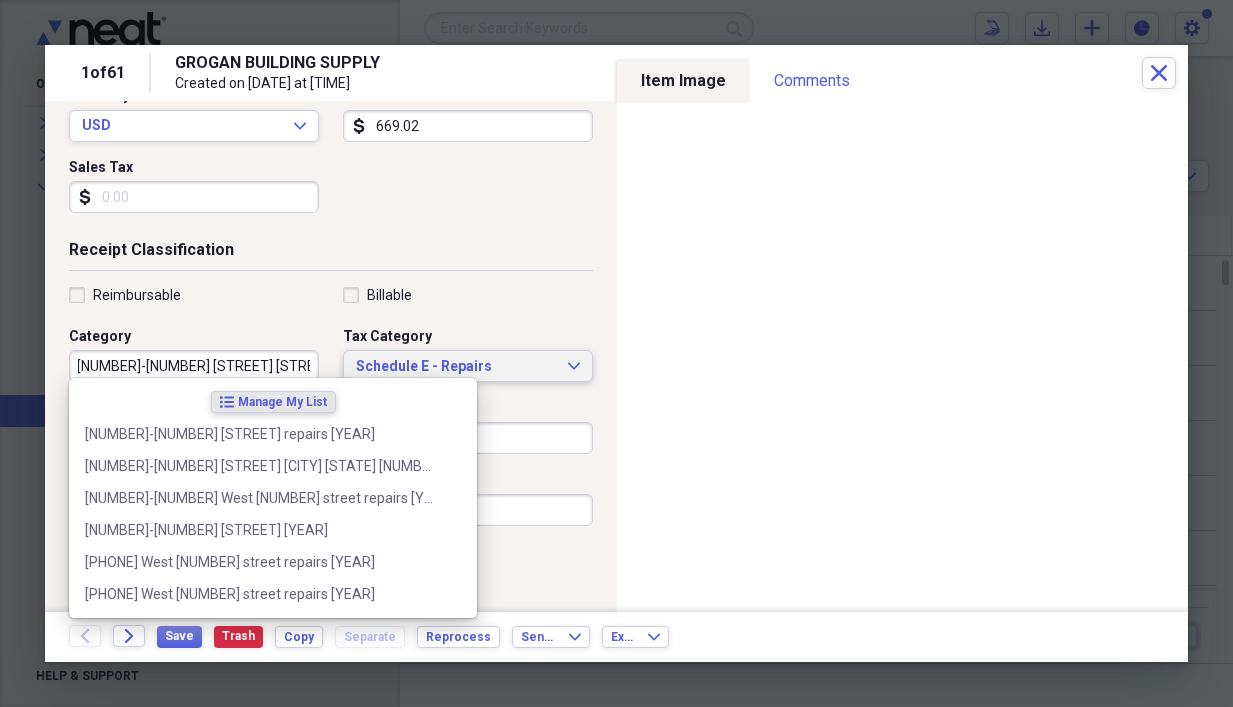 scroll, scrollTop: 0, scrollLeft: 0, axis: both 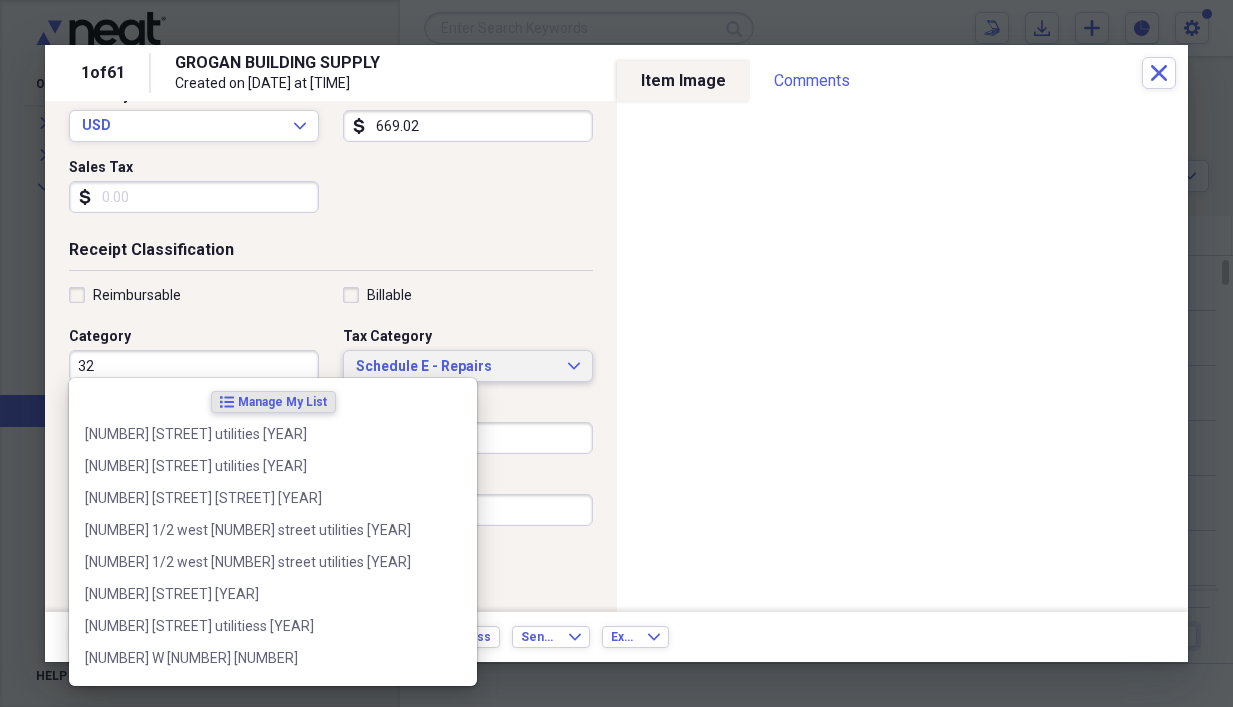 type on "3" 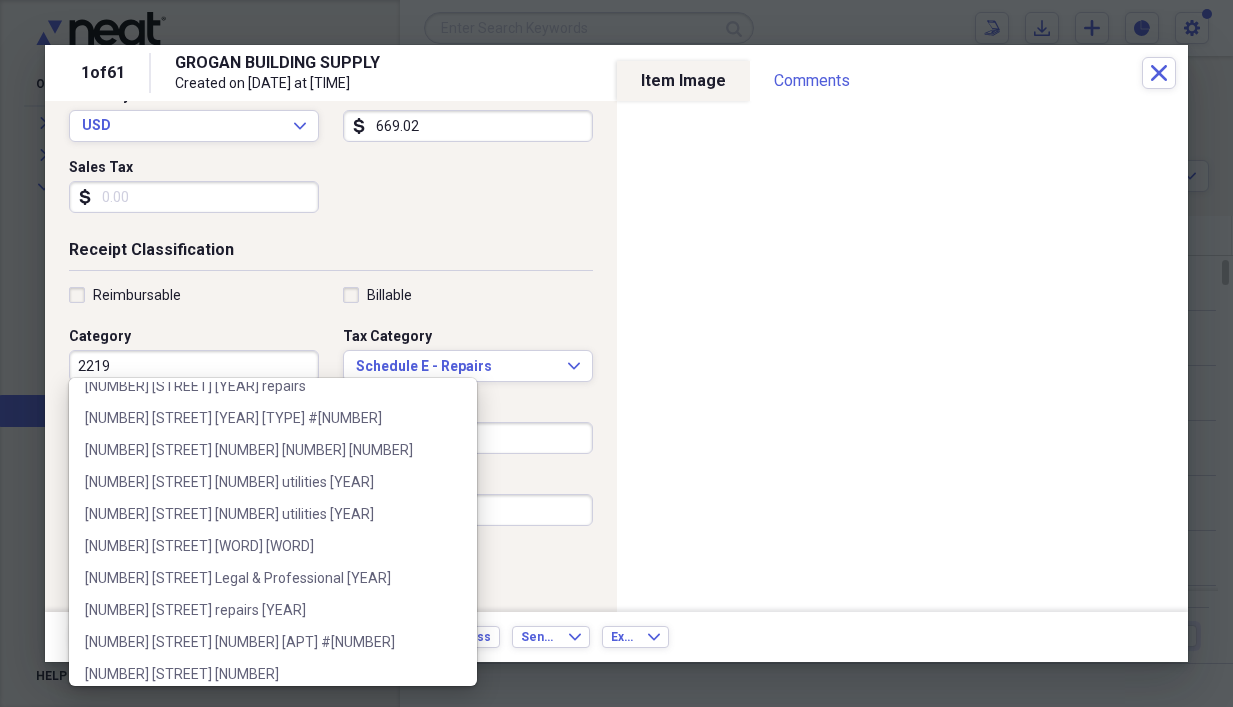scroll, scrollTop: 500, scrollLeft: 0, axis: vertical 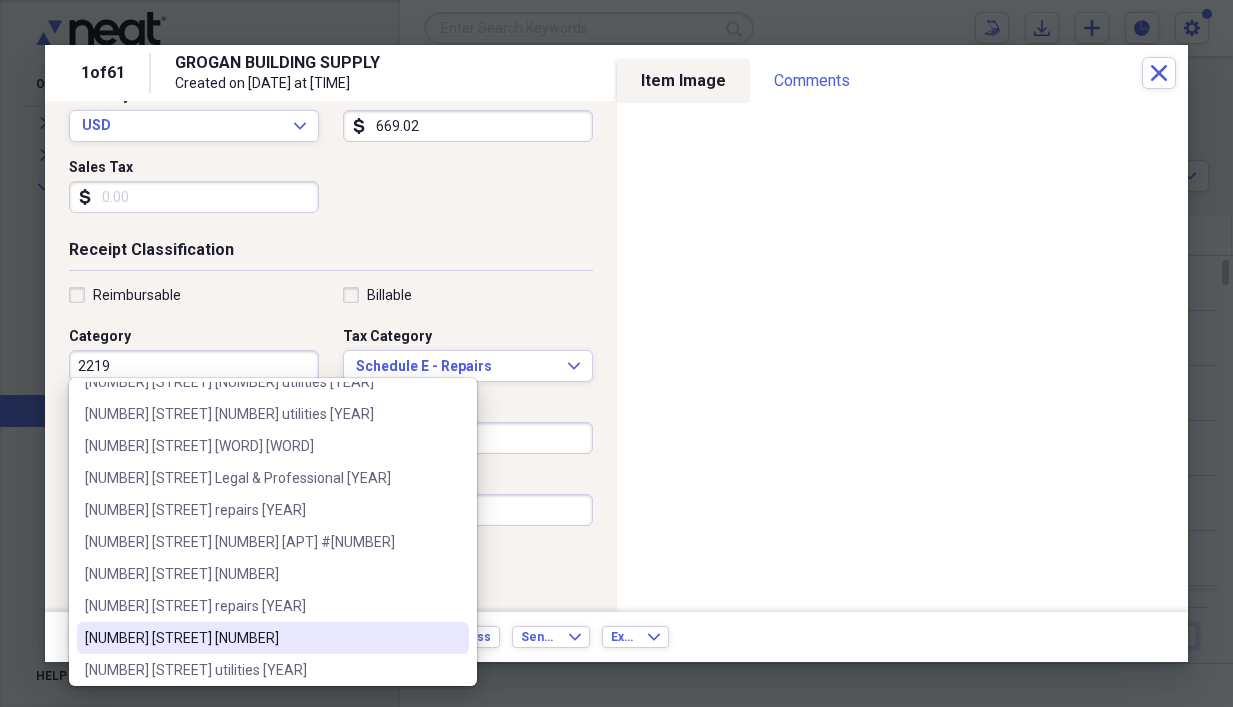 click on "[NUMBER] [STREET] [NUMBER]" at bounding box center [261, 638] 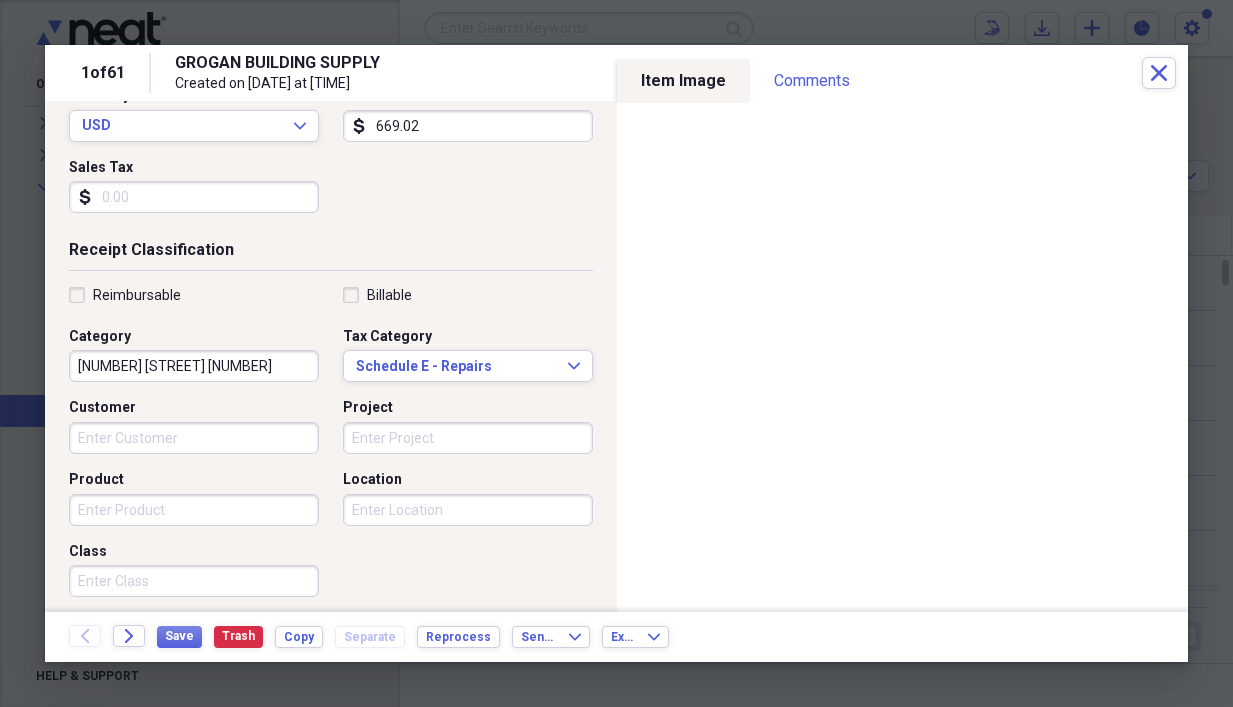 click on "Reimbursable" at bounding box center [200, 295] 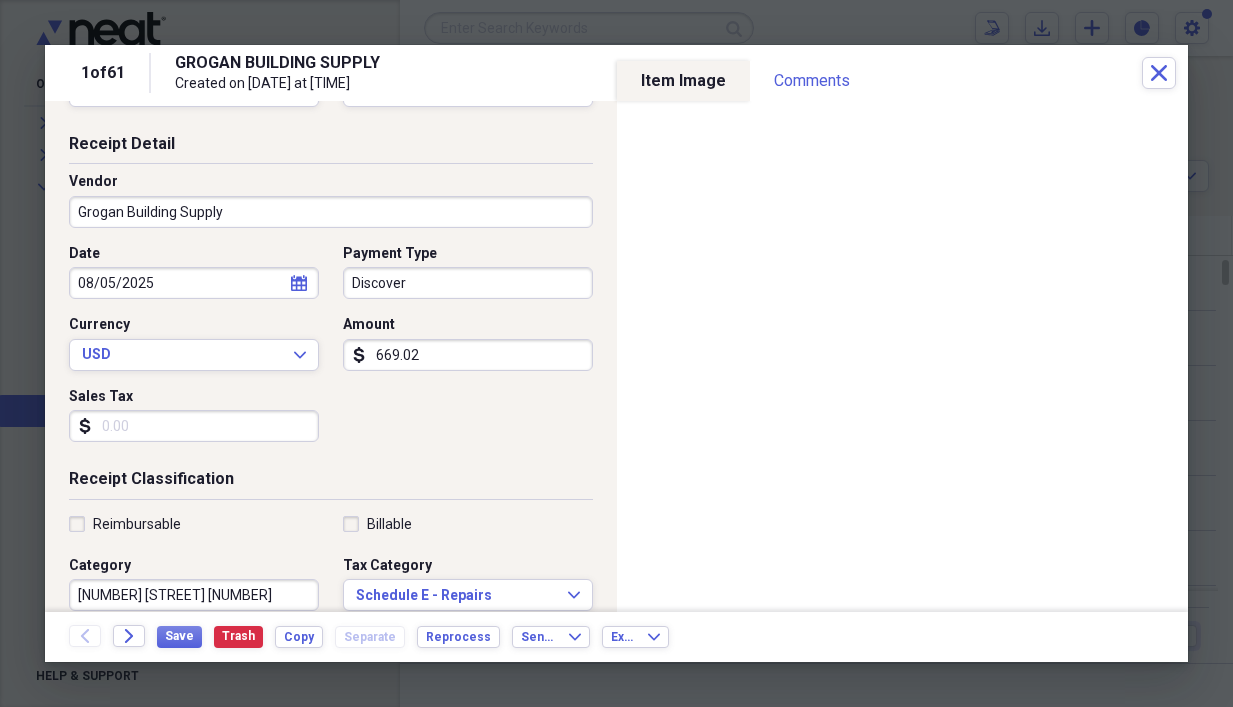 scroll, scrollTop: 0, scrollLeft: 0, axis: both 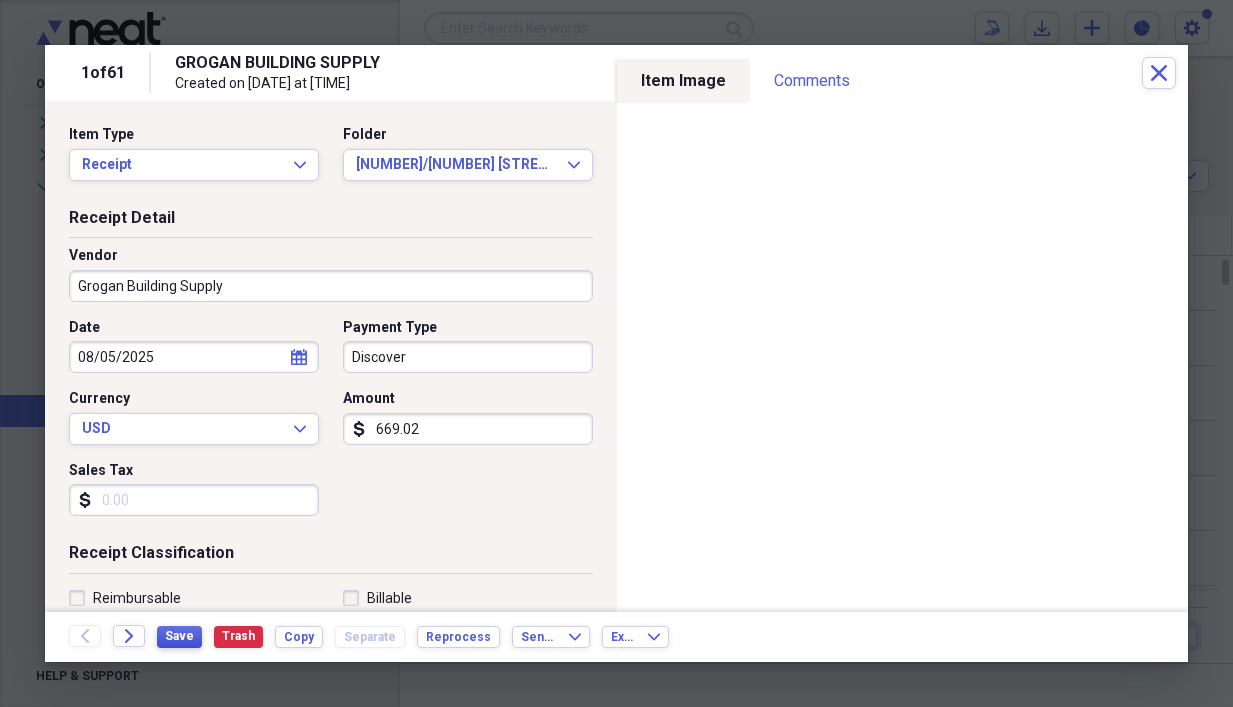 click on "Save" at bounding box center [179, 636] 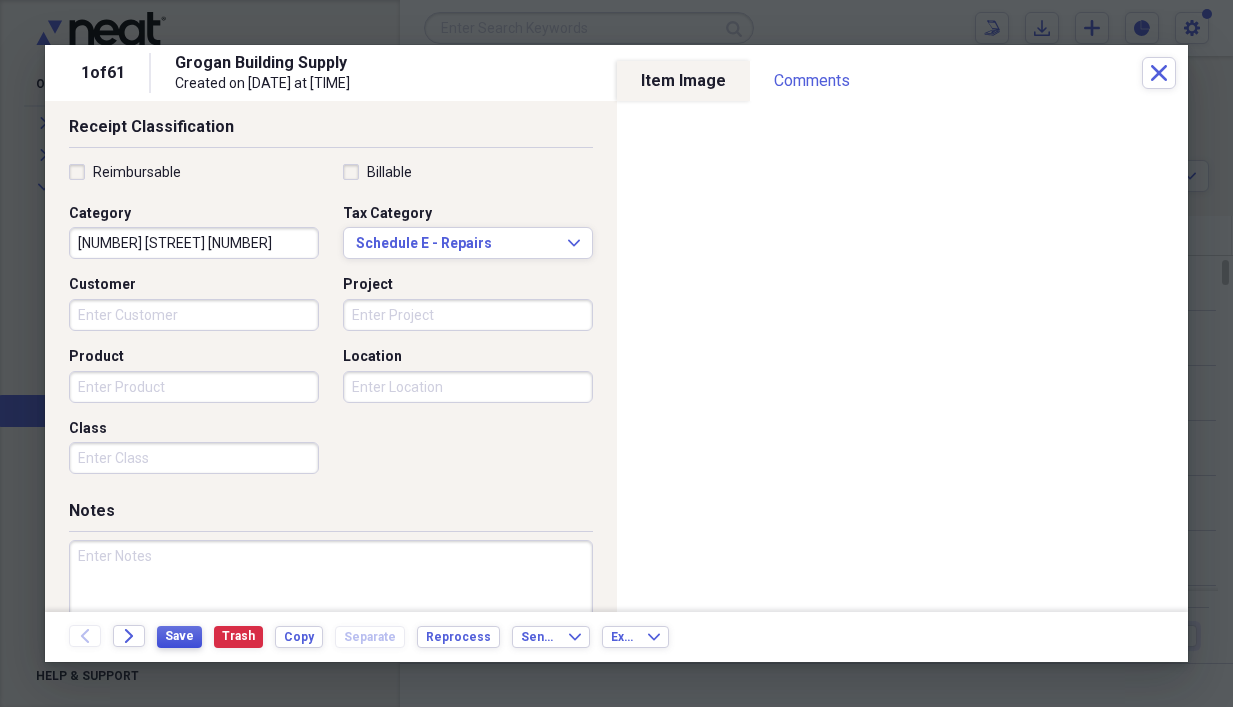scroll, scrollTop: 403, scrollLeft: 0, axis: vertical 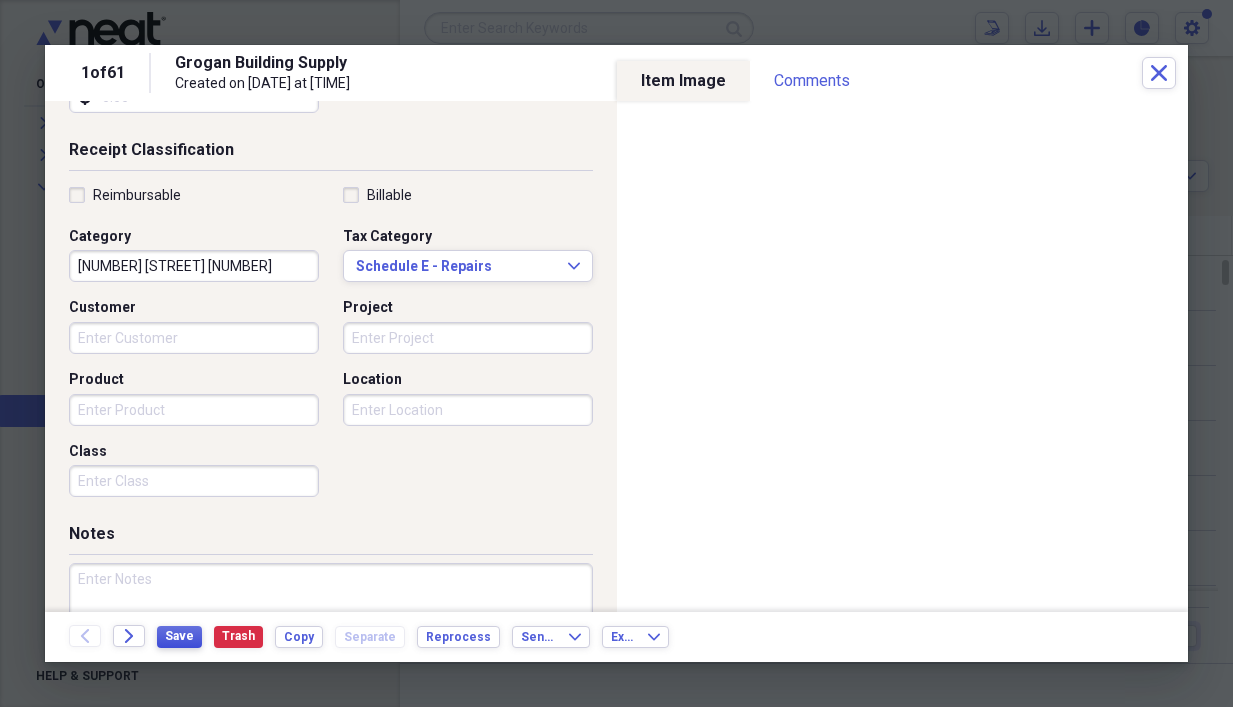 click on "Save" at bounding box center [179, 636] 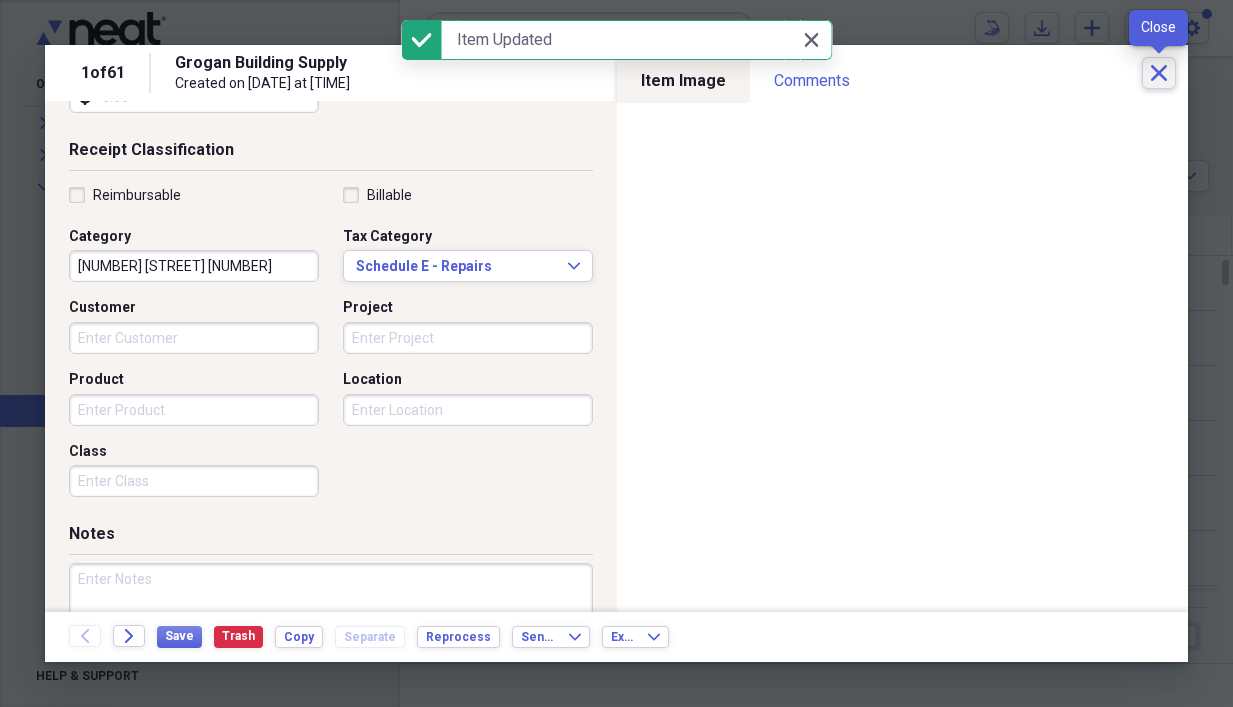 click on "Close" at bounding box center [1159, 73] 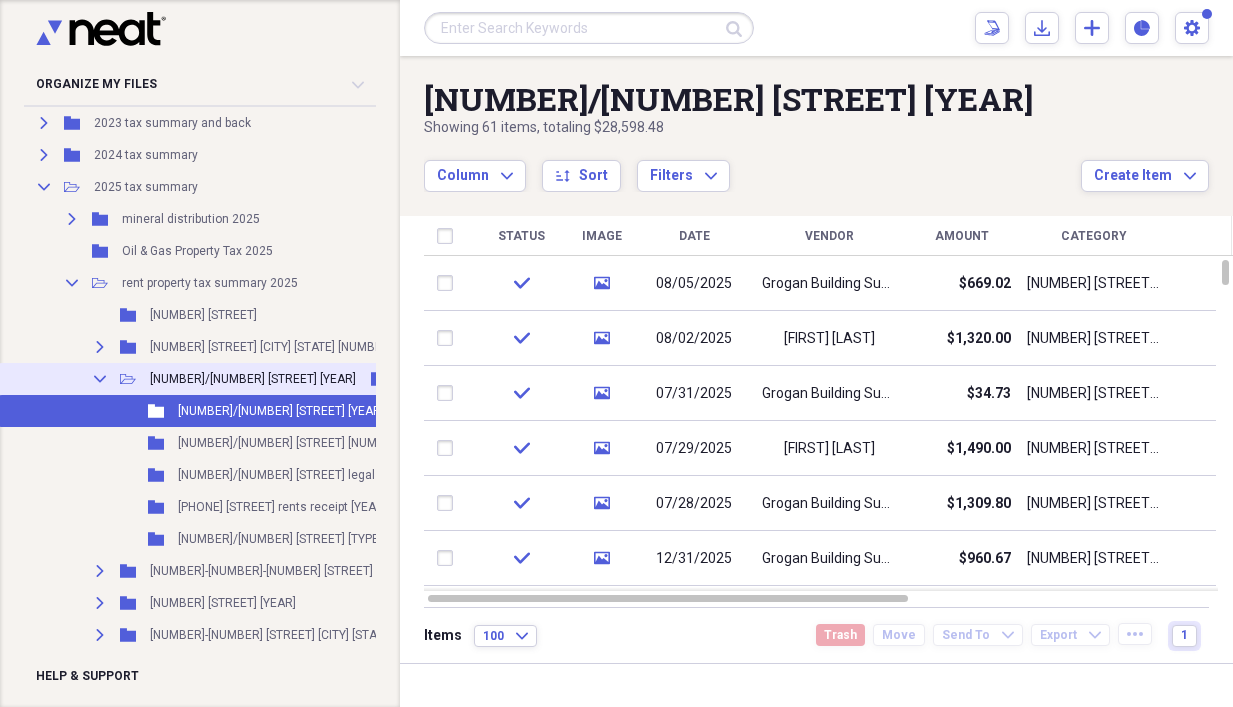 click on "Collapse" at bounding box center [100, 379] 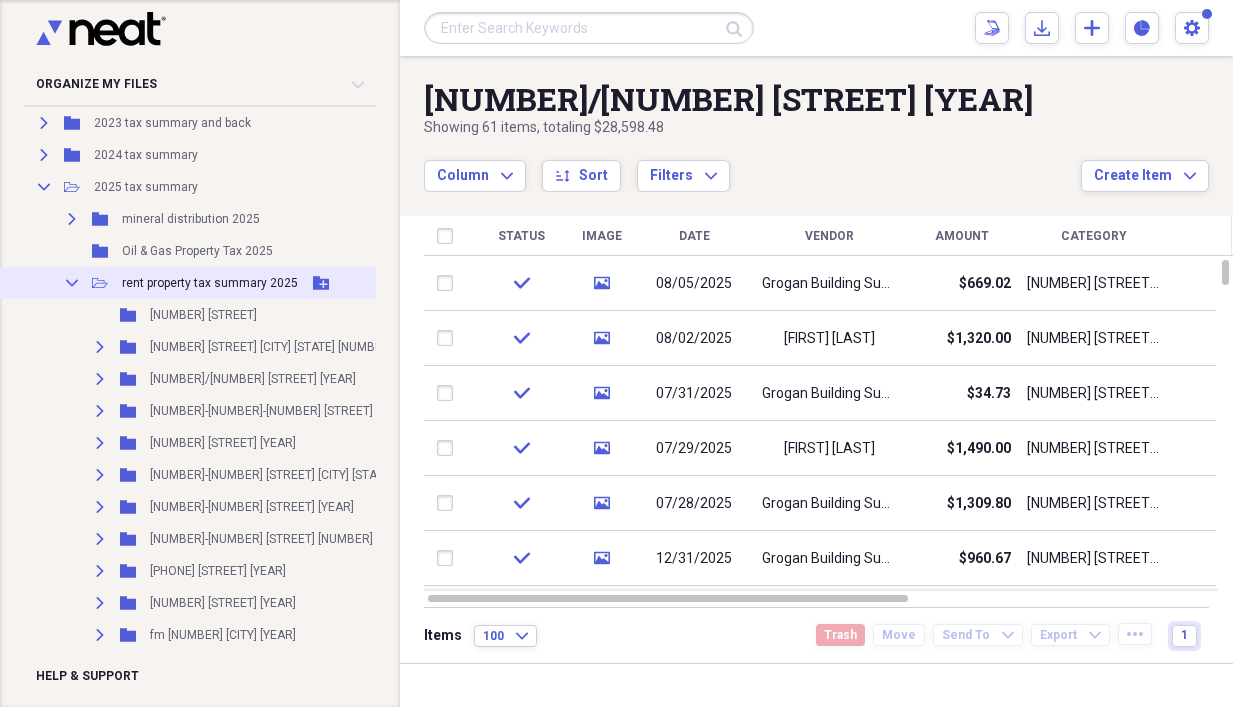click 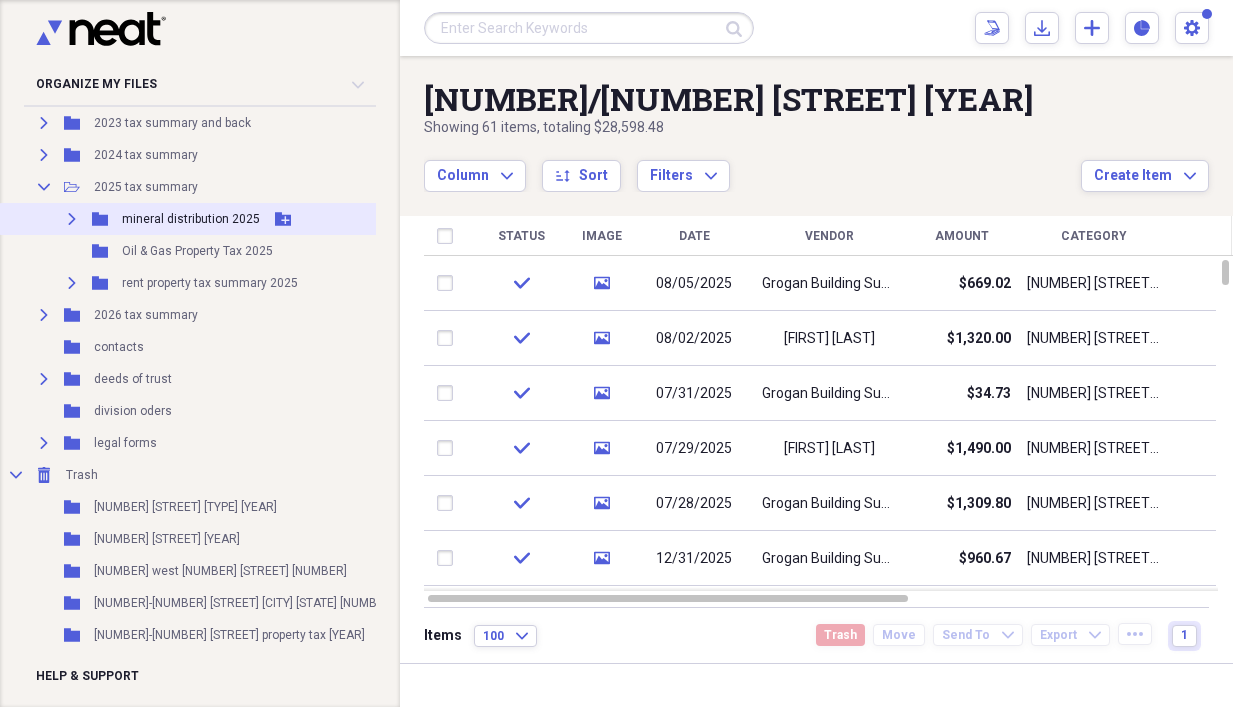 click on "Expand" at bounding box center (72, 219) 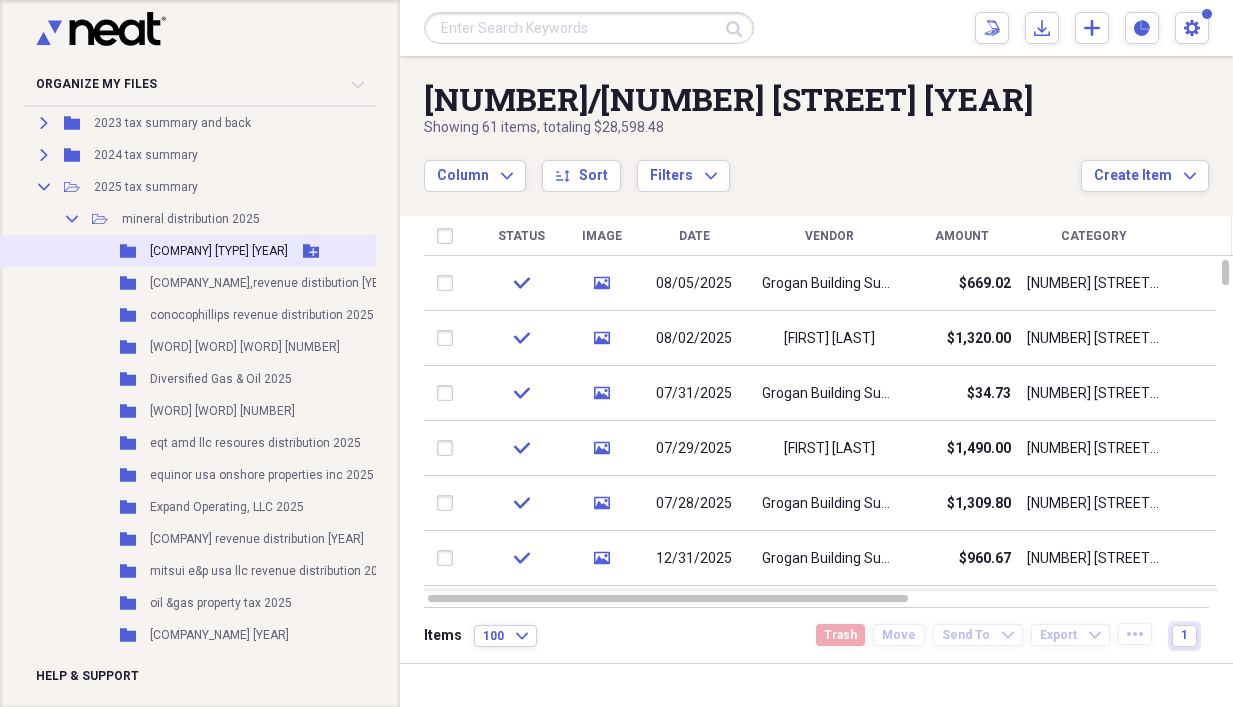 click on "Folder [WORD] [WORD] [WORD] [NUMBER] [WORD] [NUMBER] Add Folder" at bounding box center (255, 251) 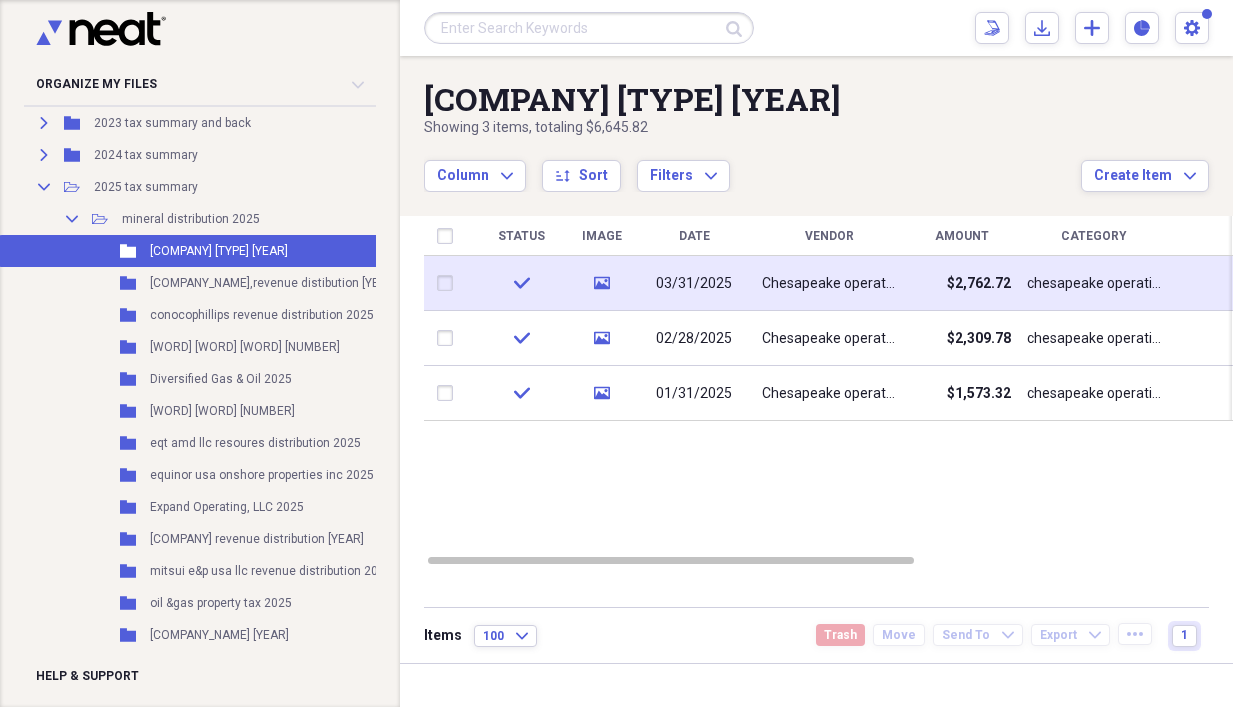 click on "Chesapeake operatong, LLC 2025" at bounding box center (829, 284) 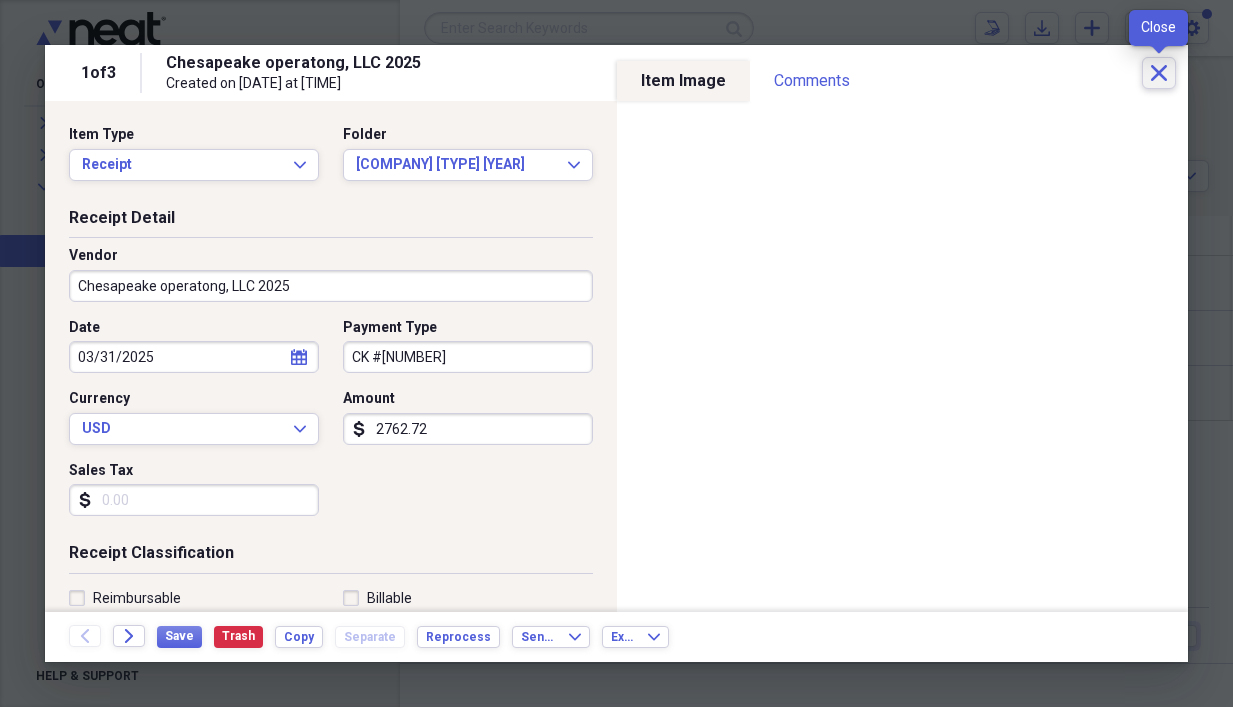 click on "Close" at bounding box center (1159, 73) 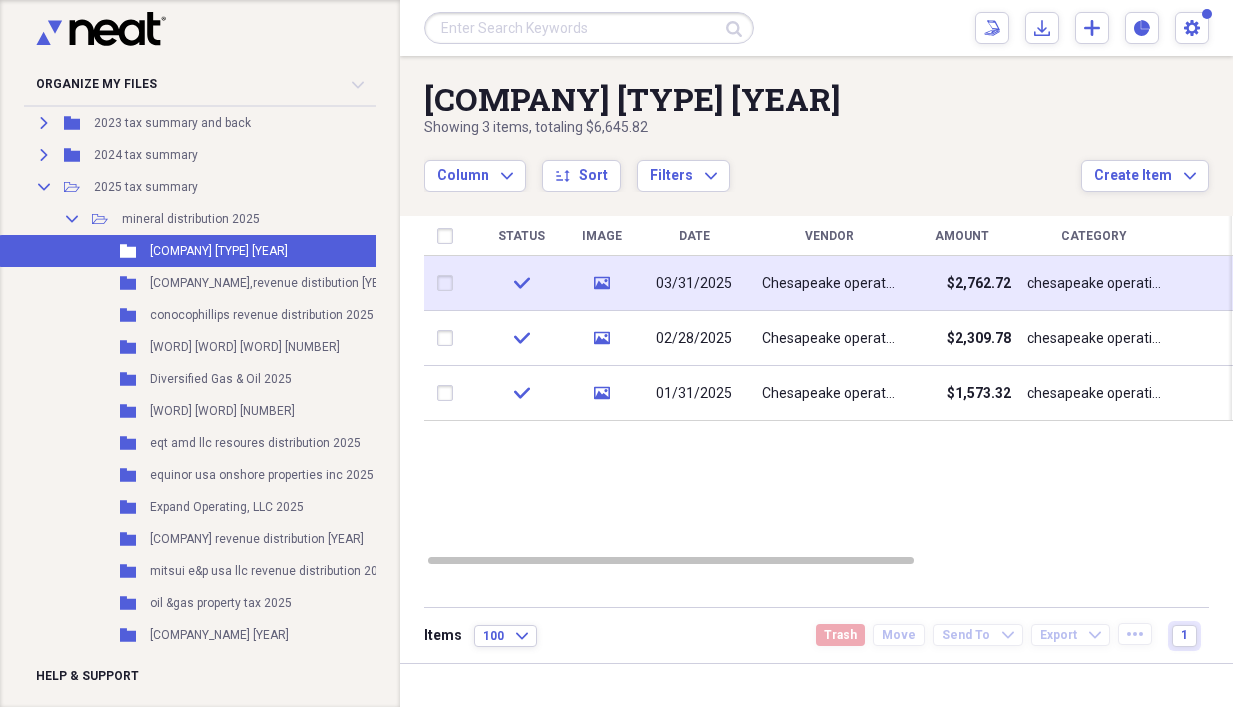 click on "Chesapeake operatong, LLC 2025" at bounding box center (829, 284) 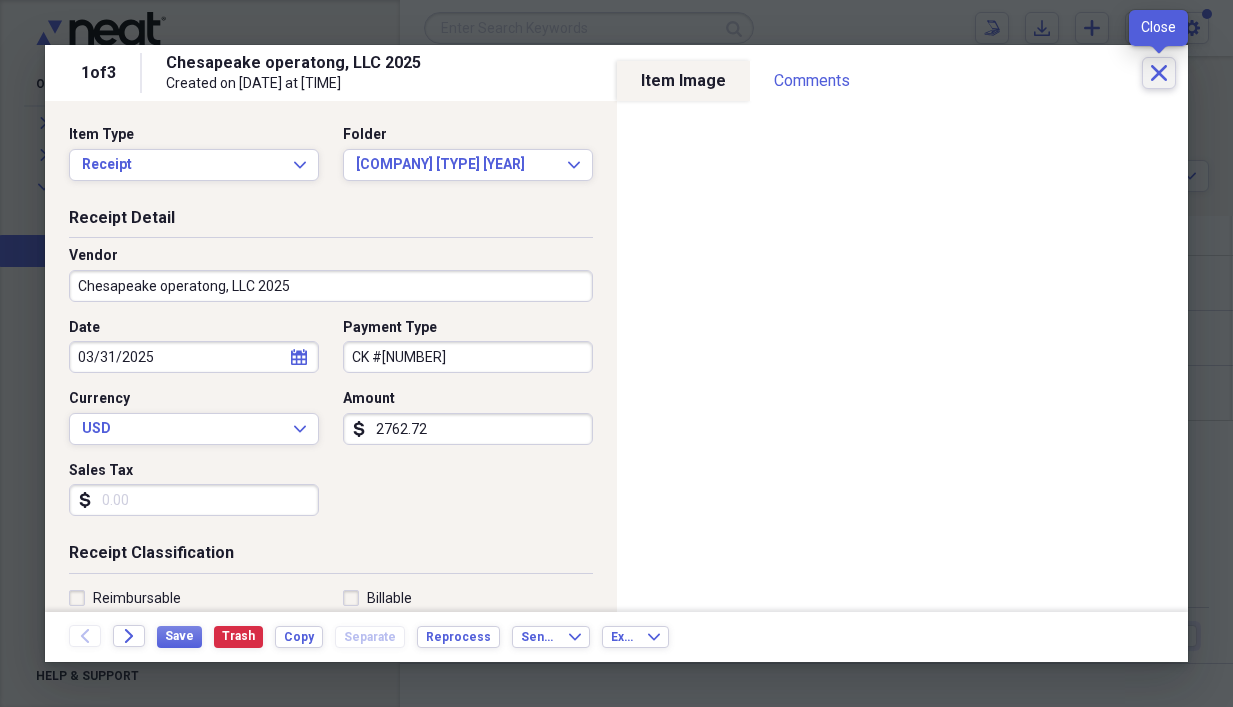 click on "Close" at bounding box center [1159, 73] 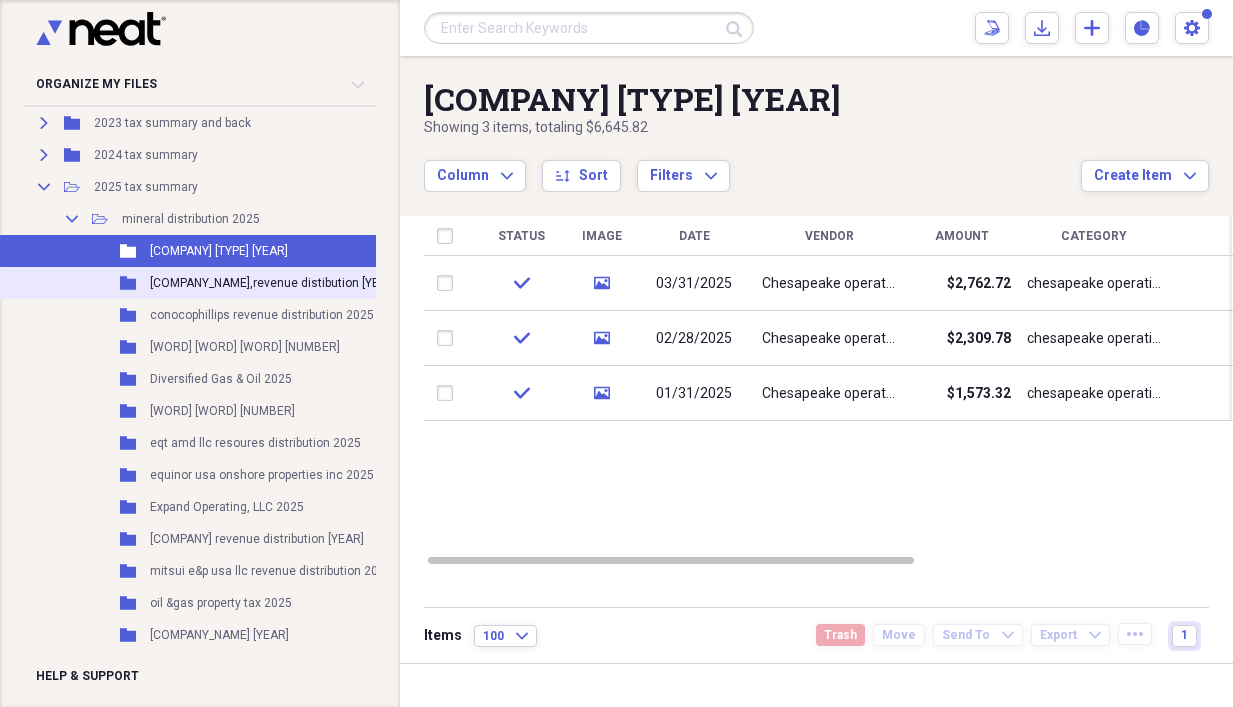 click on "[COMPANY_NAME],revenue distibution [YEAR]" at bounding box center (274, 283) 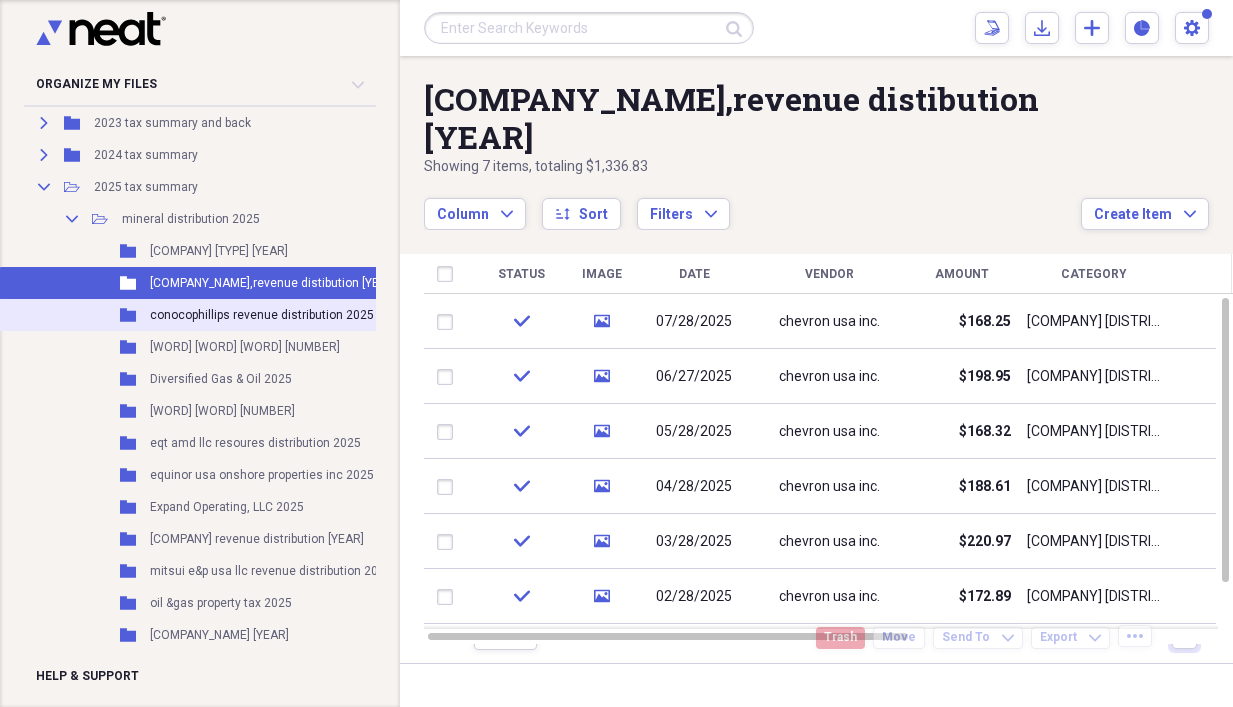 click on "conocophillips revenue distribution 2025" at bounding box center [262, 315] 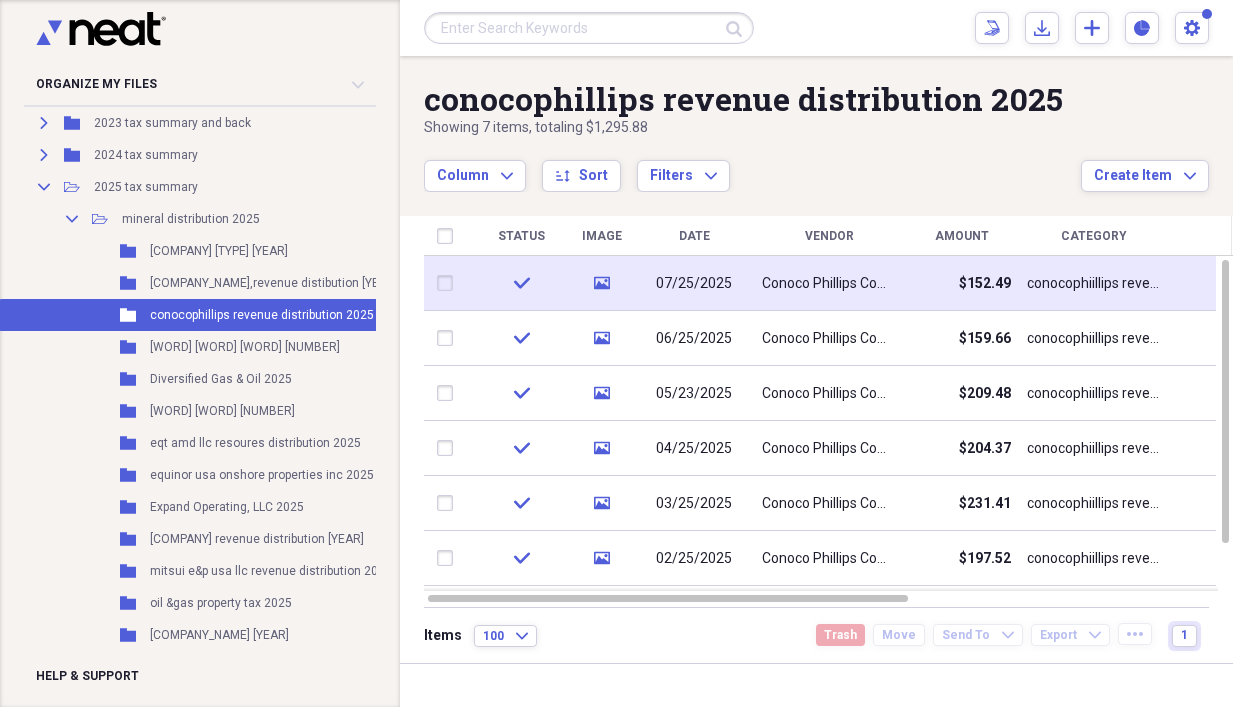 click on "Conoco Phillips Company 2025" at bounding box center [829, 284] 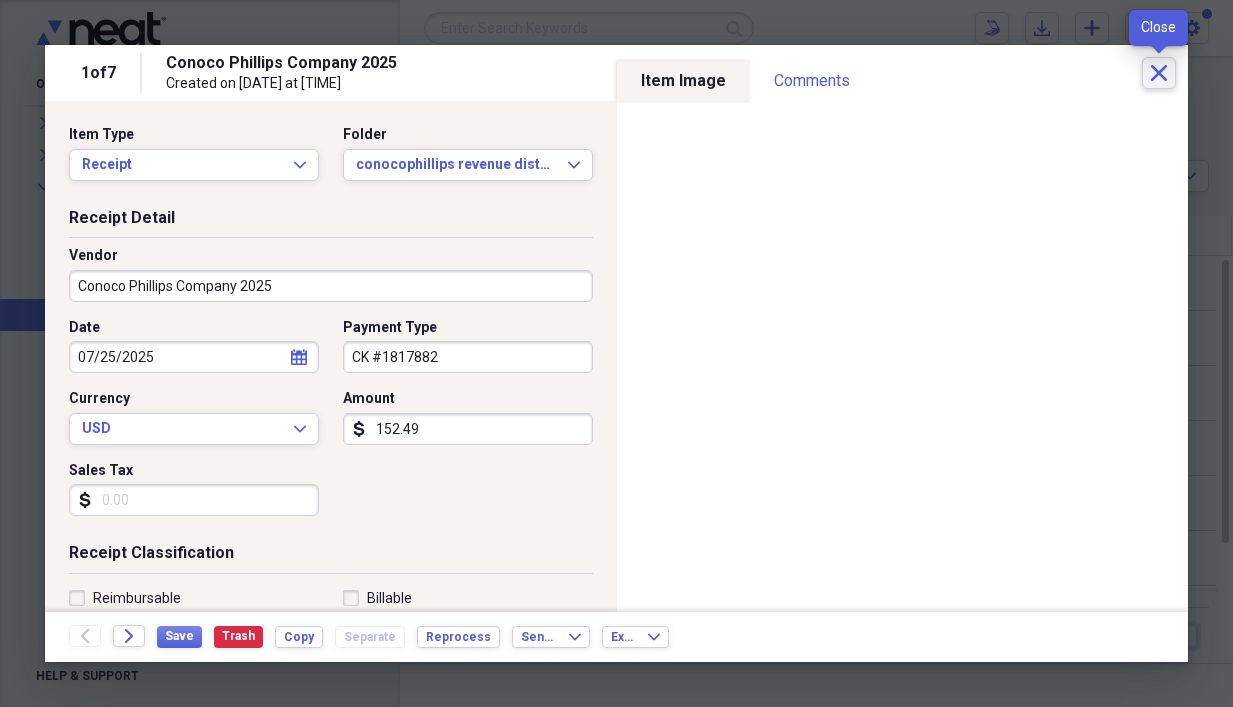 click on "Close" 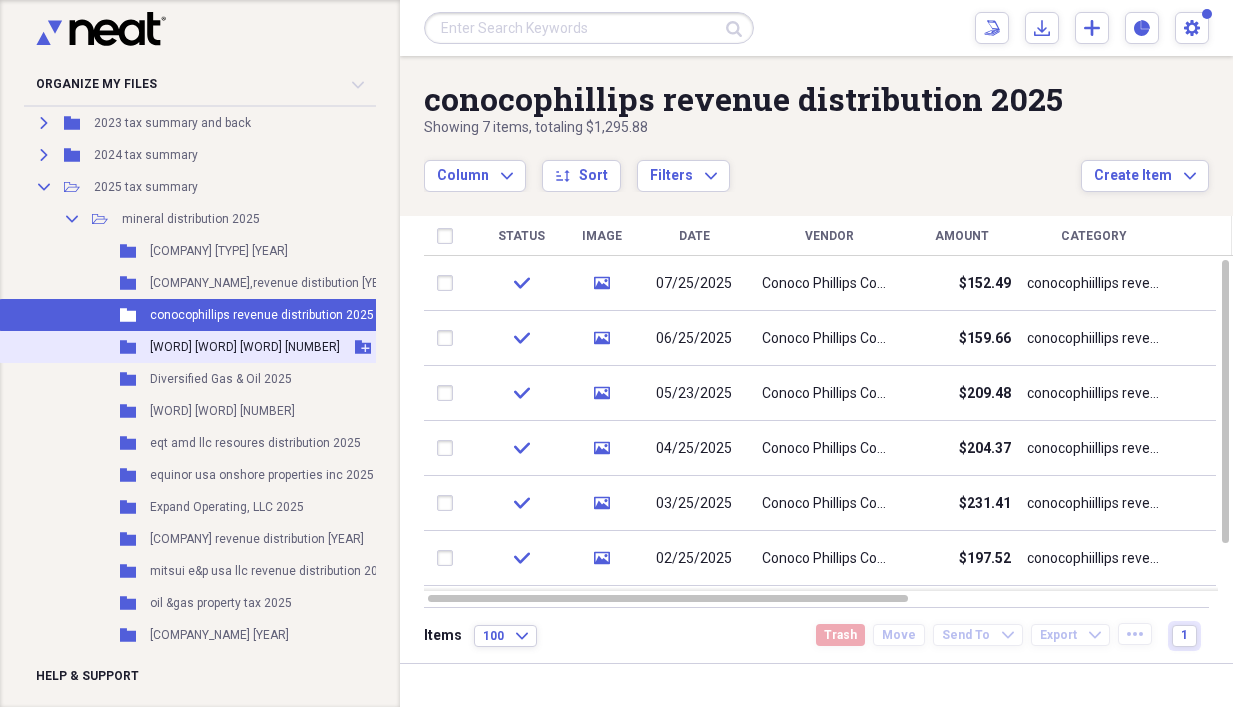 click on "Folder [COMPANY] [DISTRIBUTION] [YEAR] Add Folder" at bounding box center [255, 347] 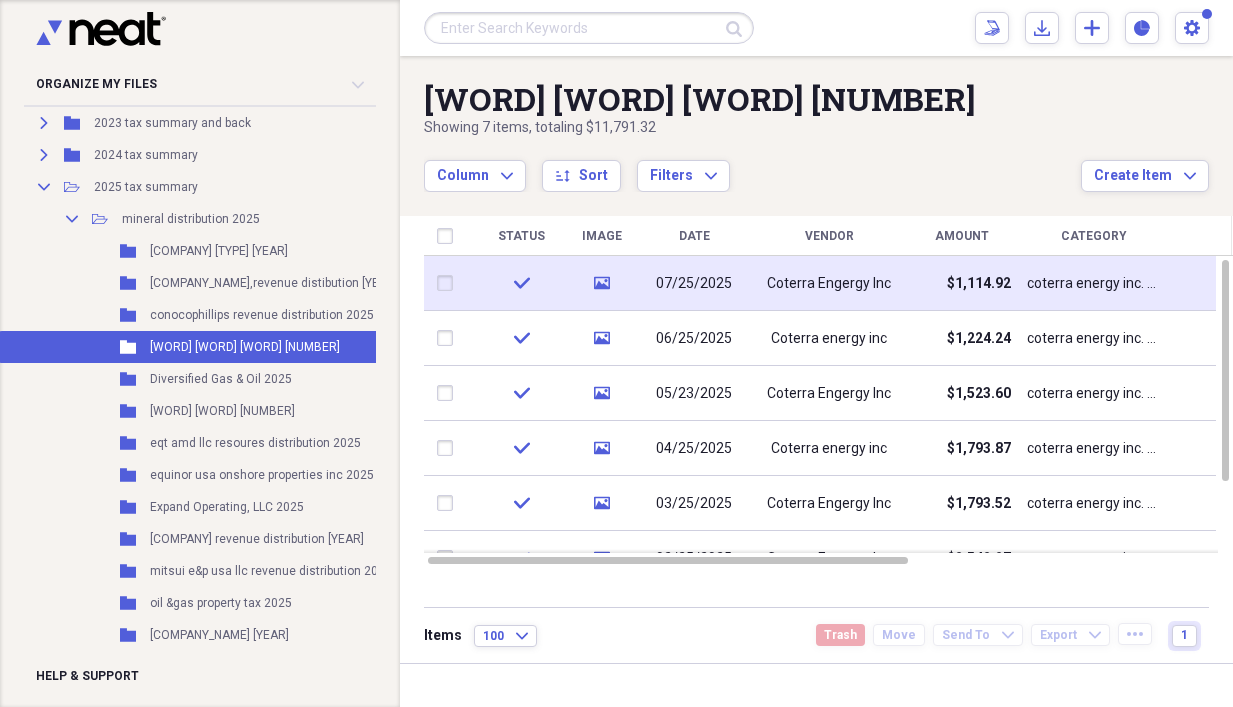 click on "Coterra Engergy Inc" at bounding box center [829, 284] 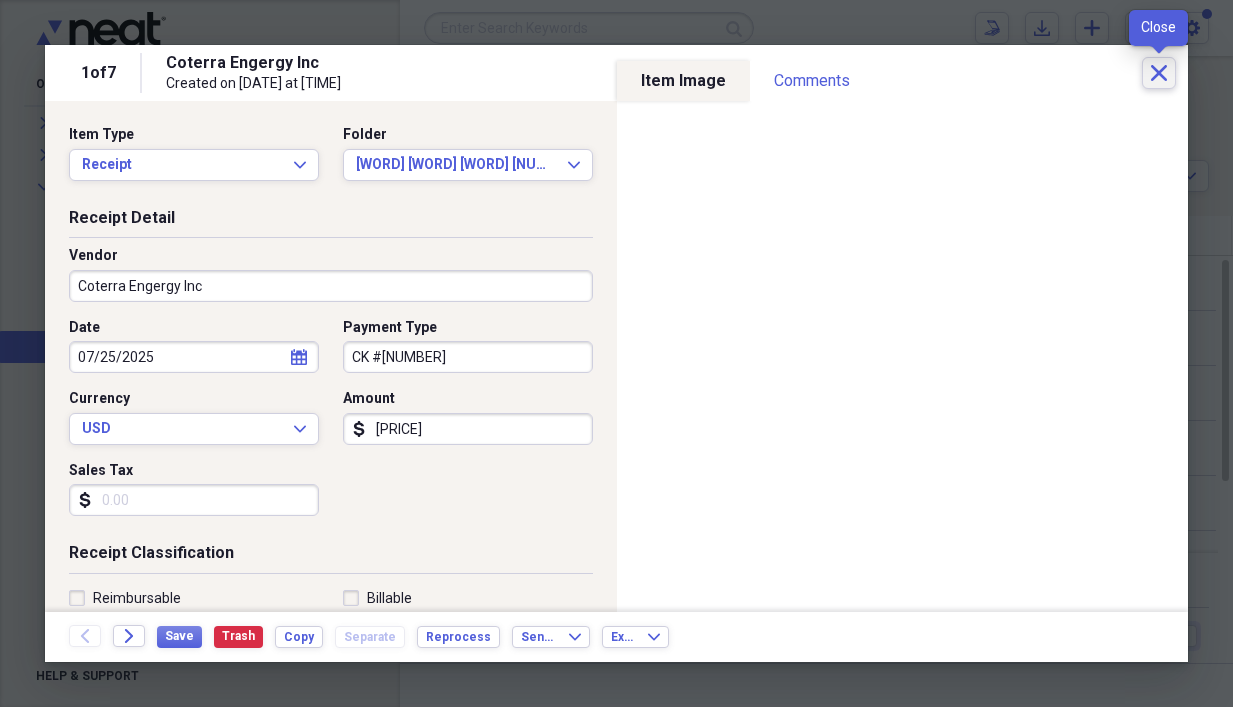 click on "Close" at bounding box center [1159, 73] 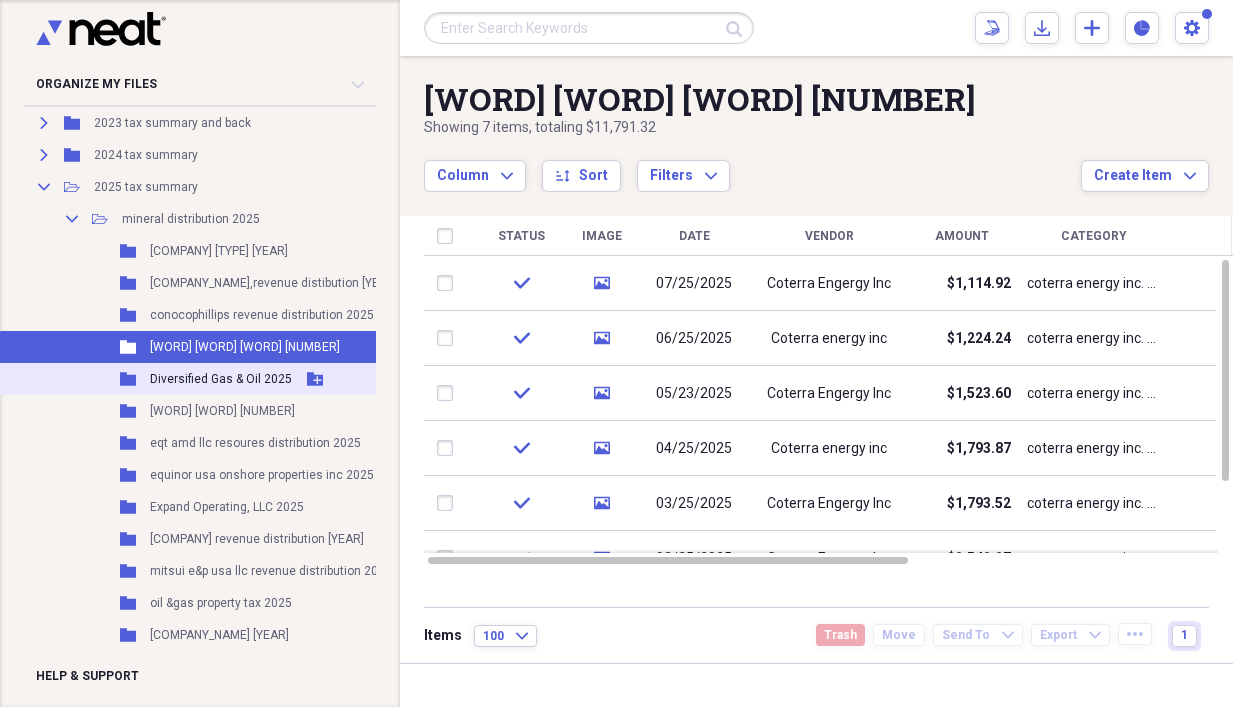click on "Folder [WORD] [WORD] [WORD] [NUMBER] Add Folder" at bounding box center [255, 379] 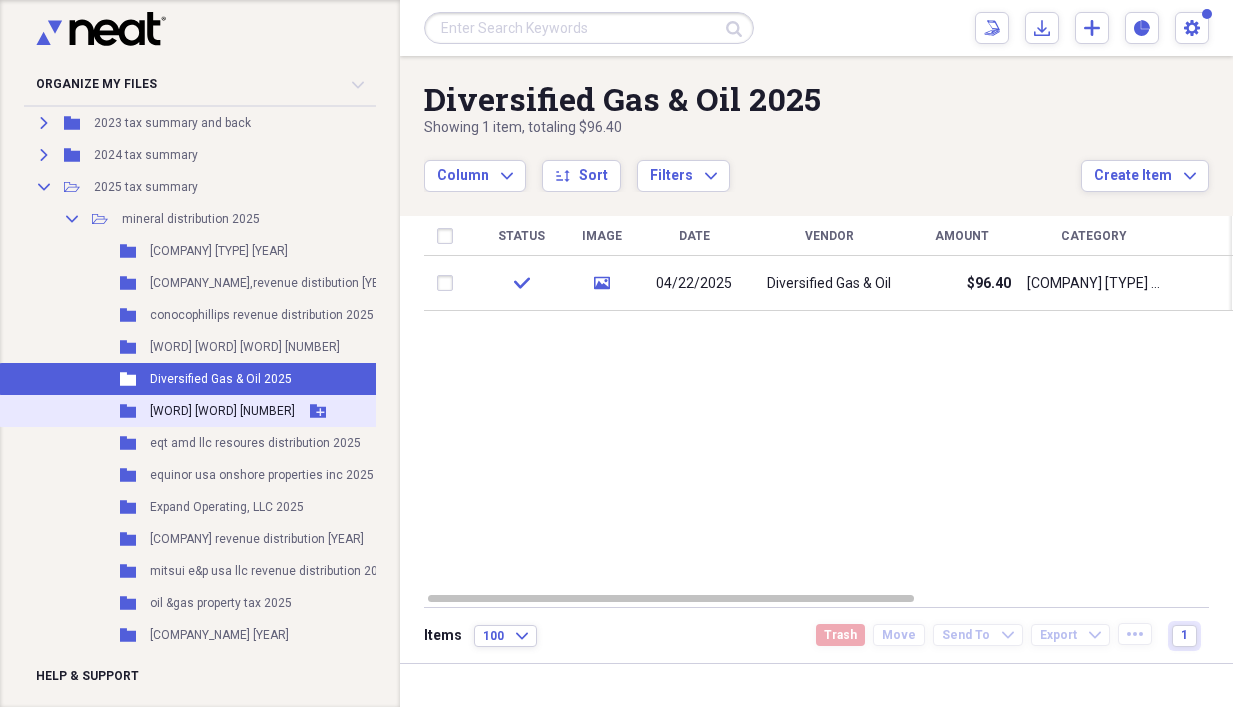 click on "[WORD] [WORD] [NUMBER]" at bounding box center [222, 411] 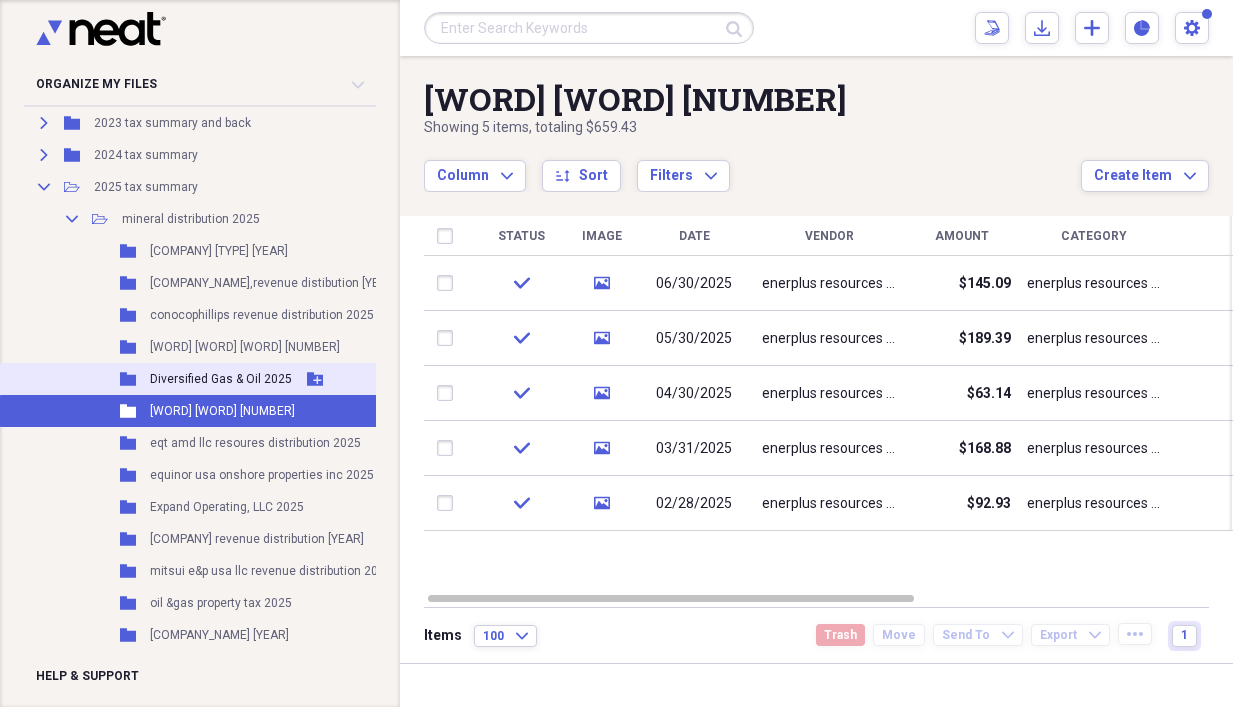 click on "Folder [WORD] [WORD] [WORD] [NUMBER] Add Folder" at bounding box center (255, 379) 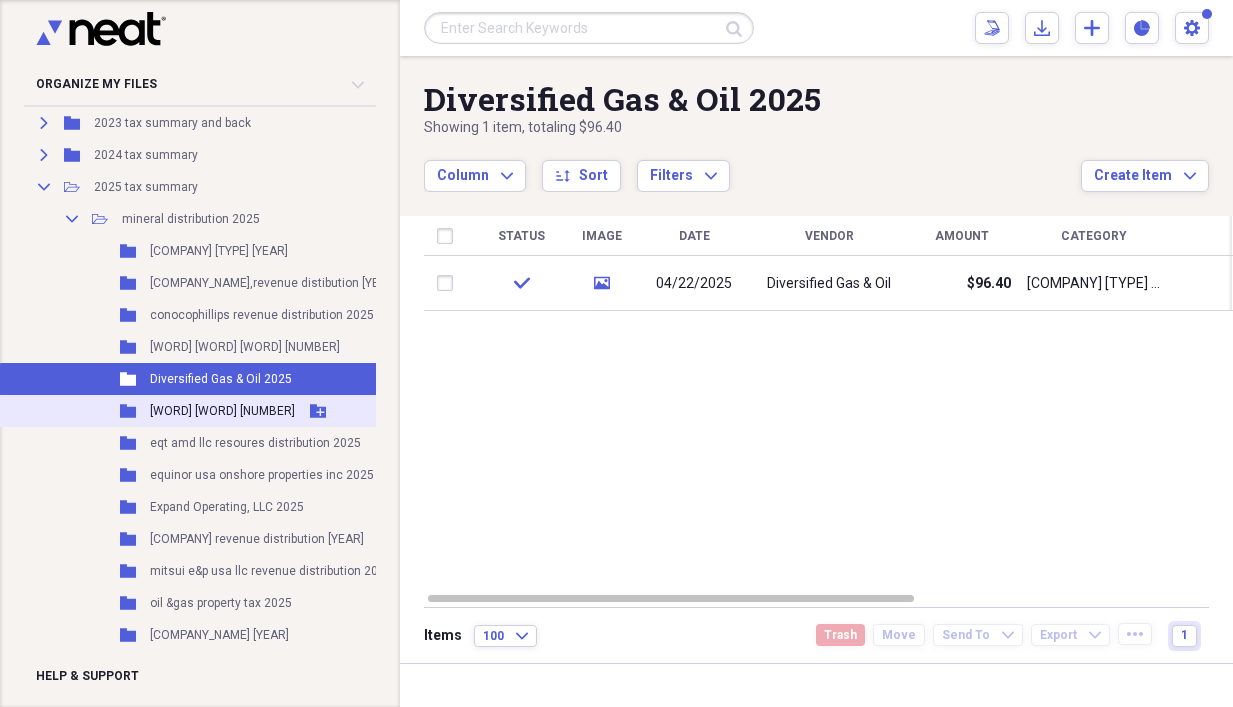 click on "[WORD] [WORD] [NUMBER]" at bounding box center [222, 411] 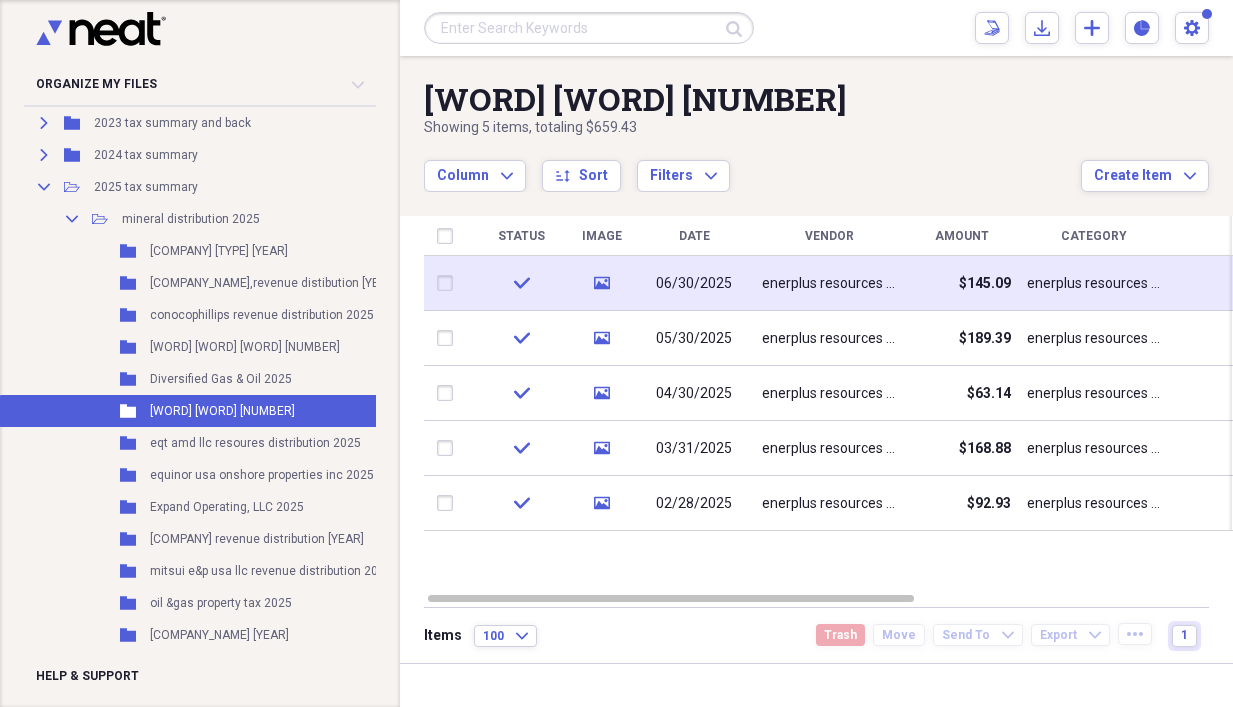 click on "enerplus resources (usa)" at bounding box center [829, 284] 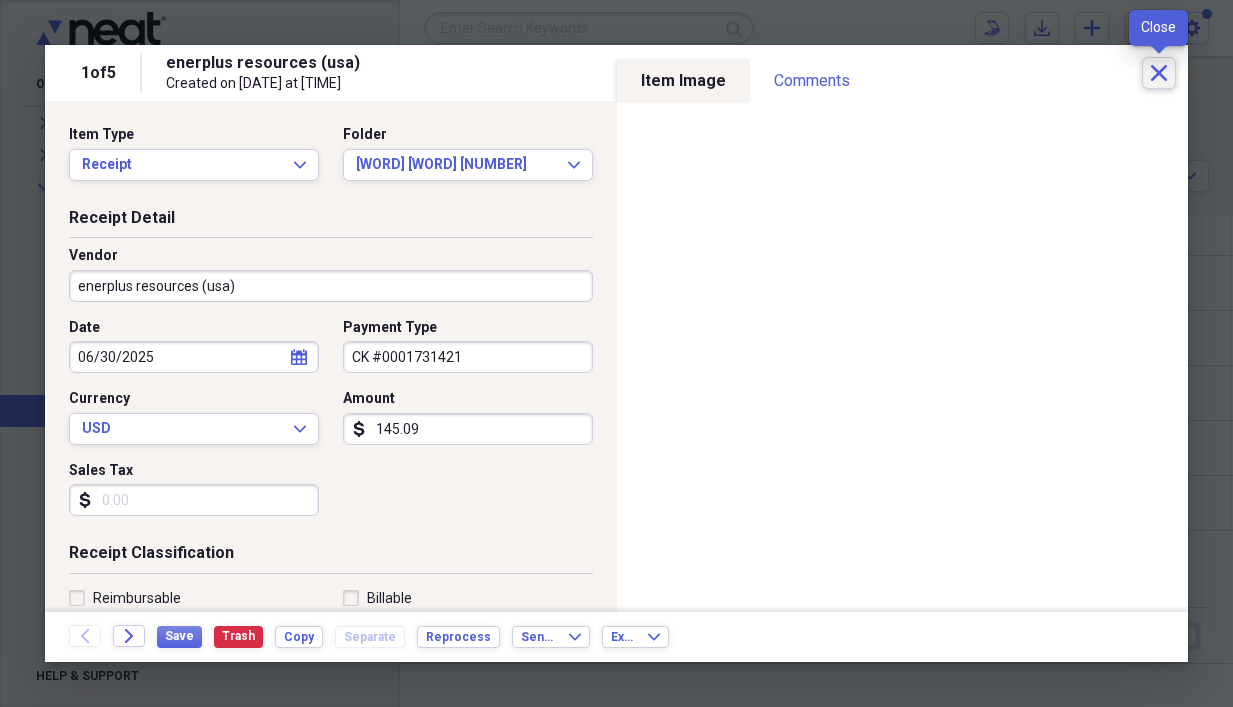 click on "Close" 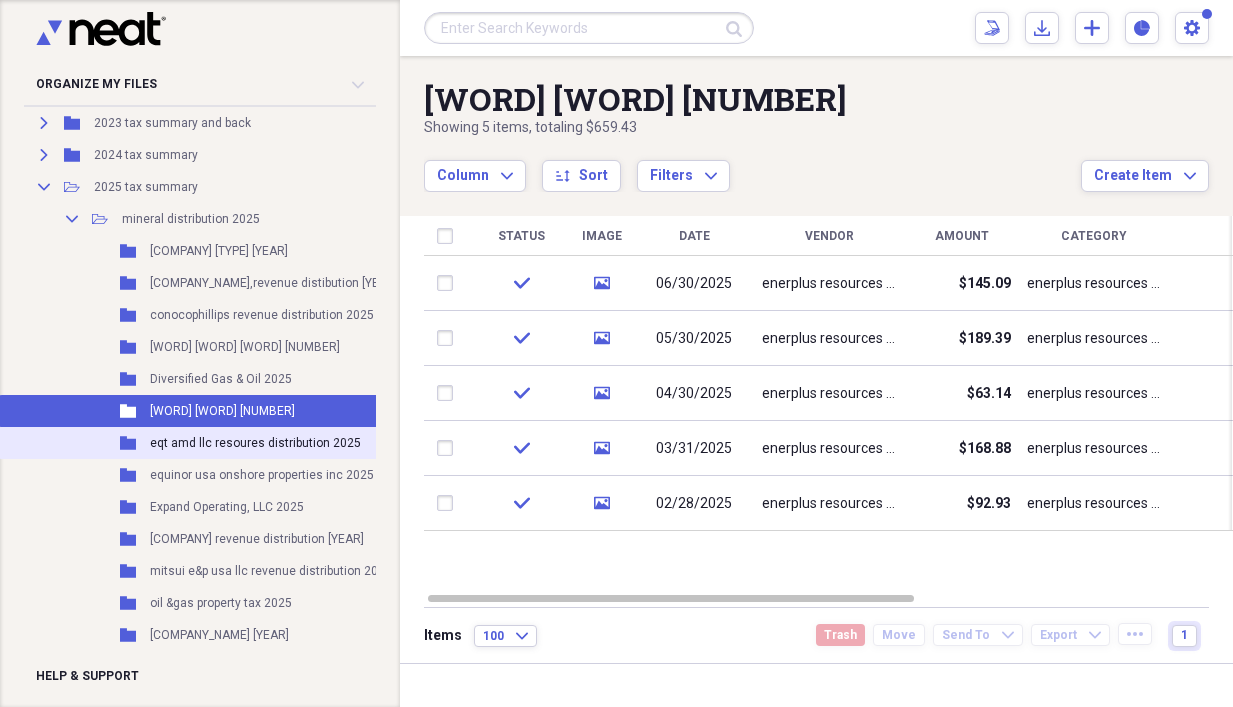 click on "Folder [COMPANY_NAME] [CATEGORY] [YEAR] Add Folder" at bounding box center [255, 443] 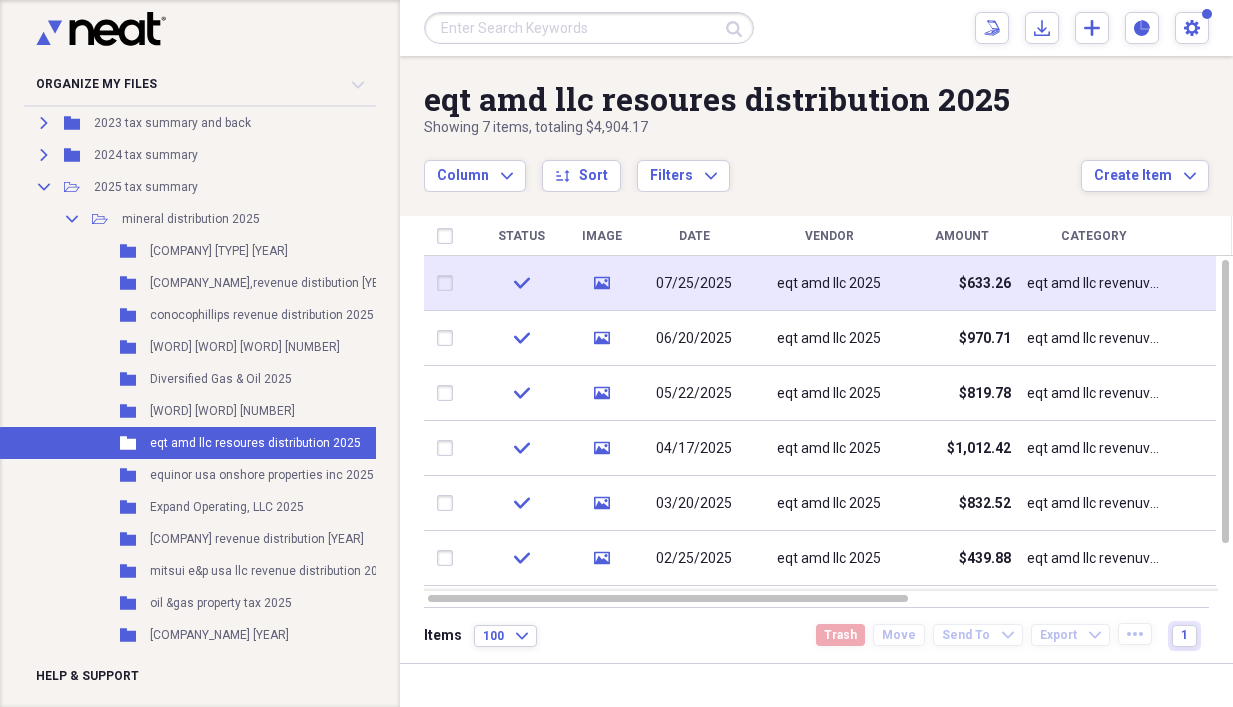 click on "eqt amd llc 2025" at bounding box center (829, 284) 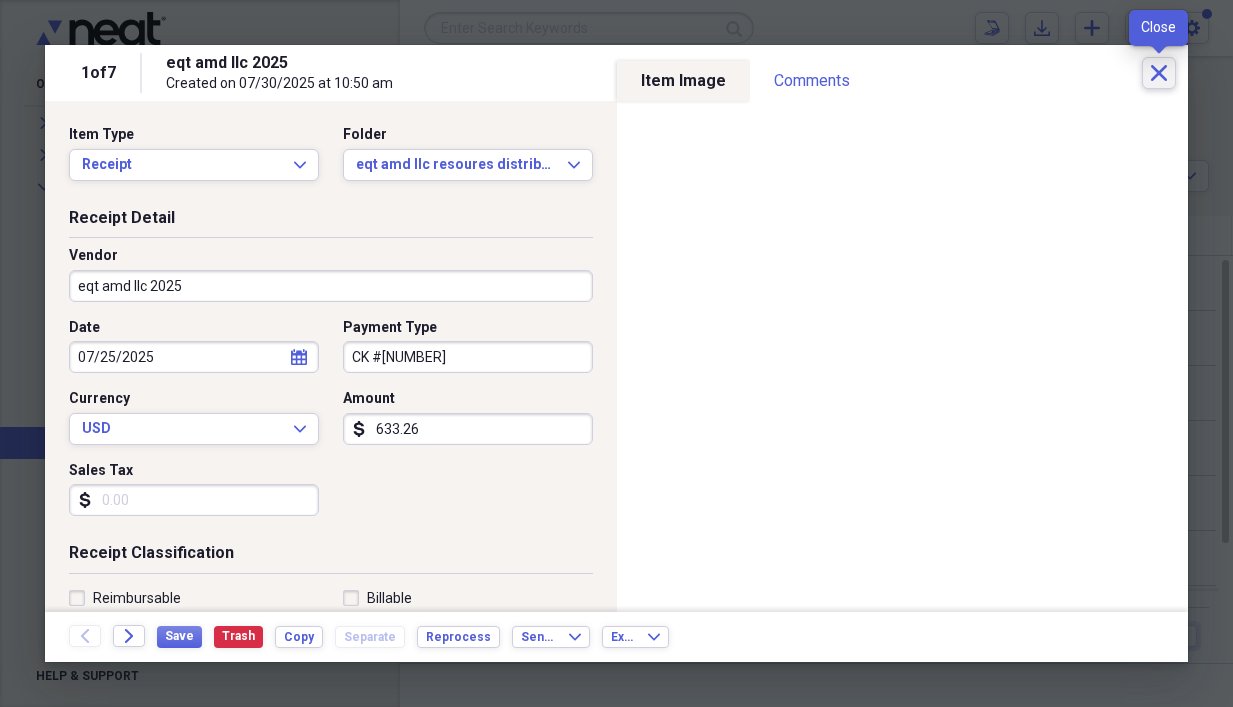 click on "Close" at bounding box center (1159, 73) 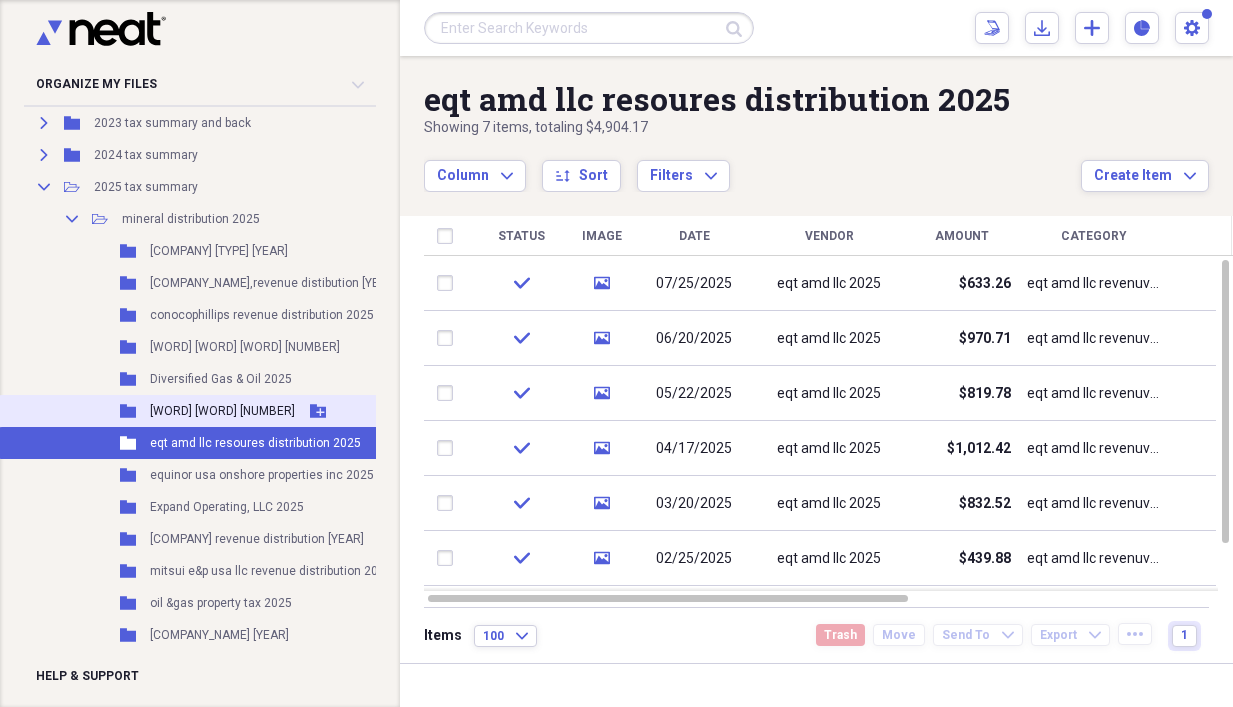 click on "[WORD] [WORD] [NUMBER]" at bounding box center [222, 411] 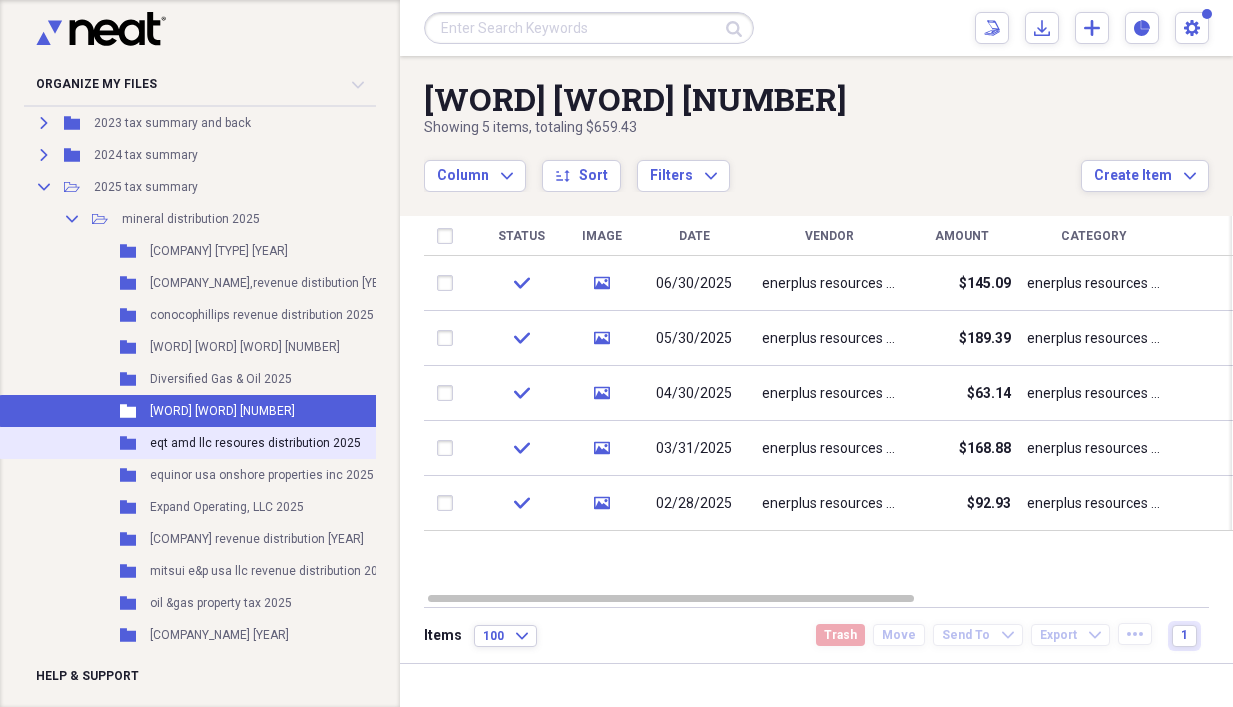 click 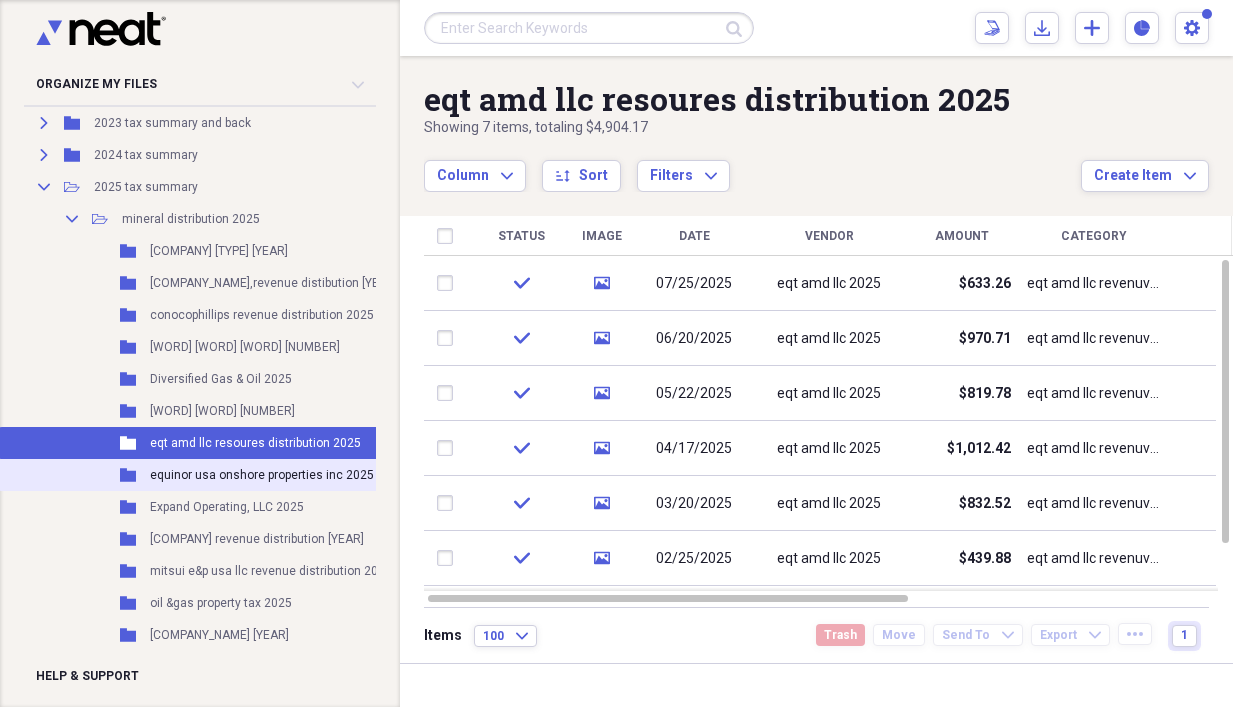 click on "equinor usa onshore properties inc 2025" at bounding box center [262, 475] 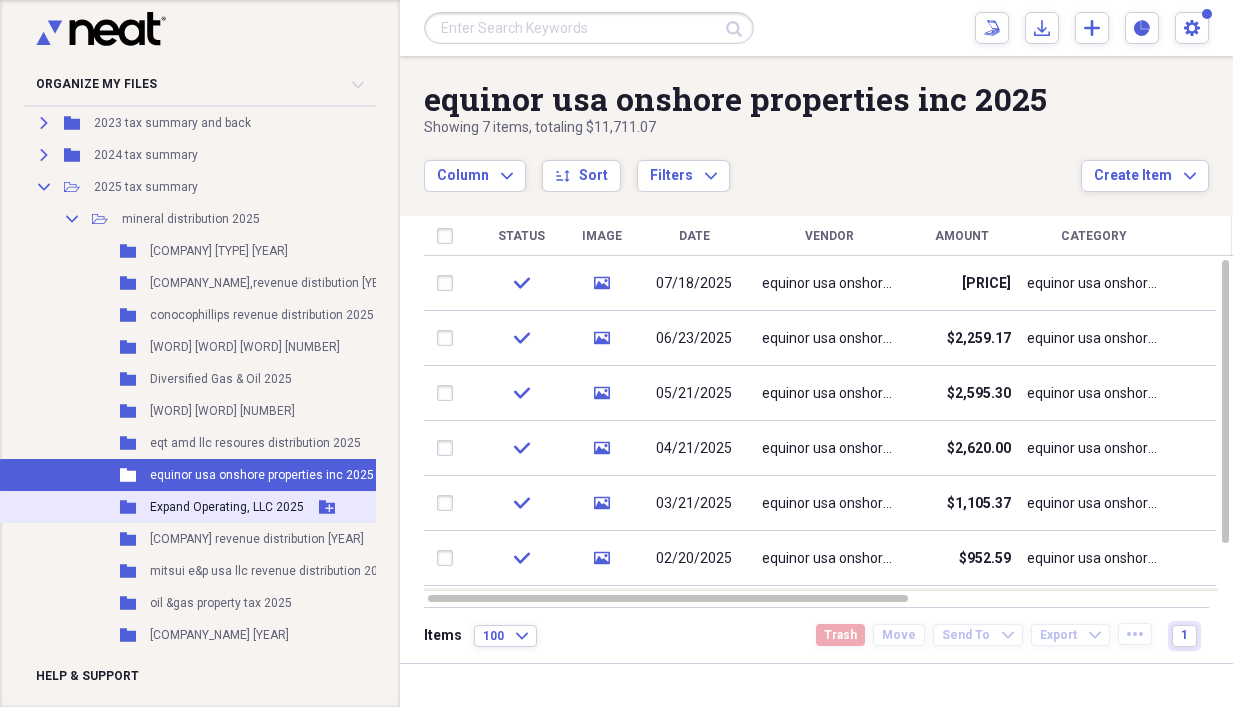 click on "Expand Operating, LLC 2025" at bounding box center [227, 507] 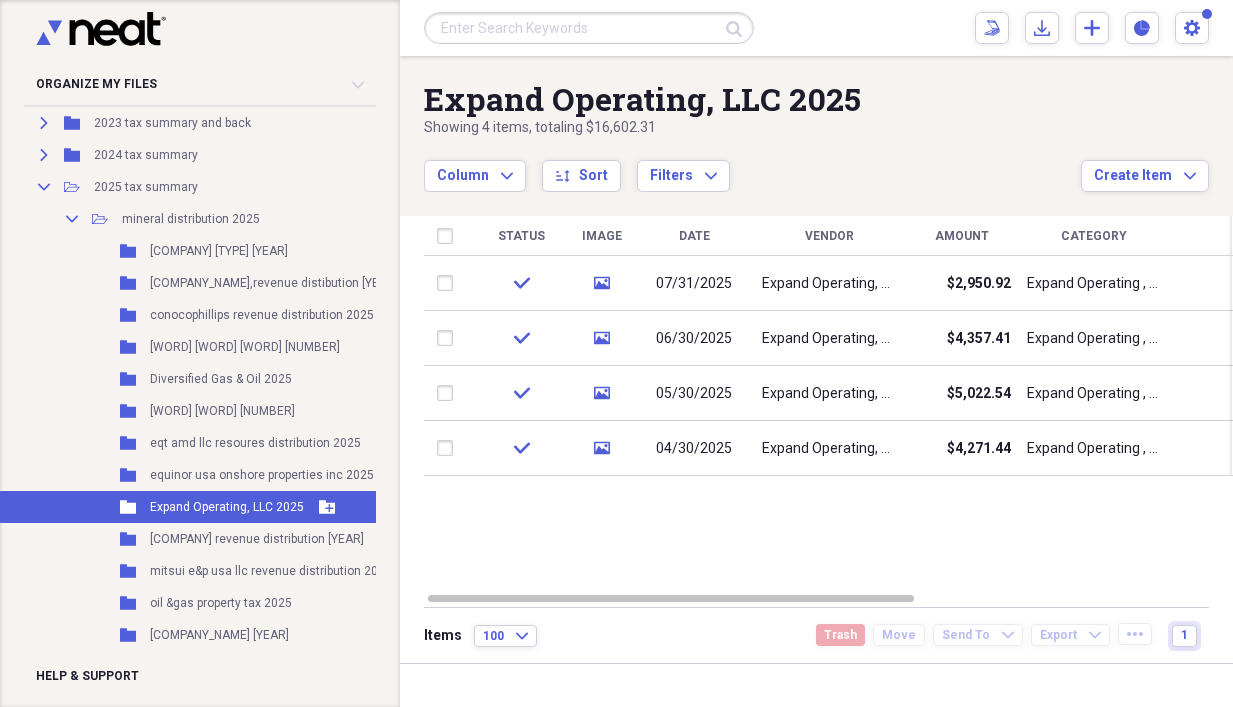 scroll, scrollTop: 300, scrollLeft: 0, axis: vertical 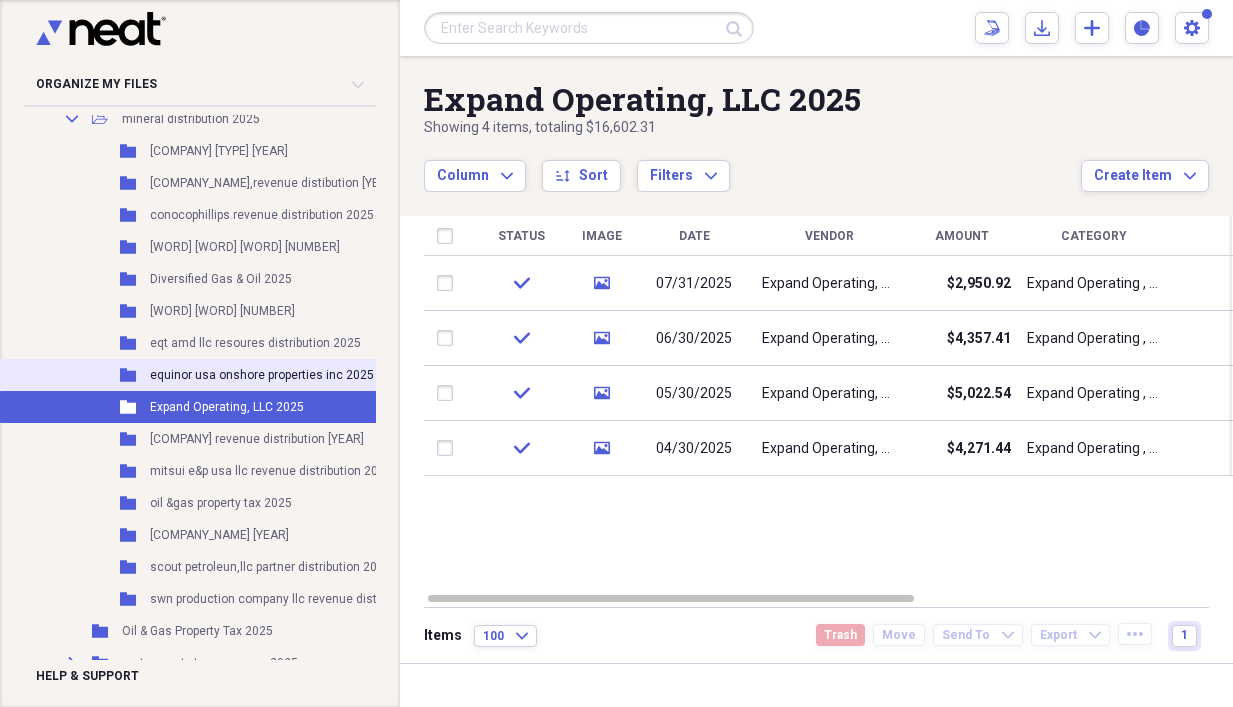 click on "equinor usa onshore properties inc 2025" at bounding box center [262, 375] 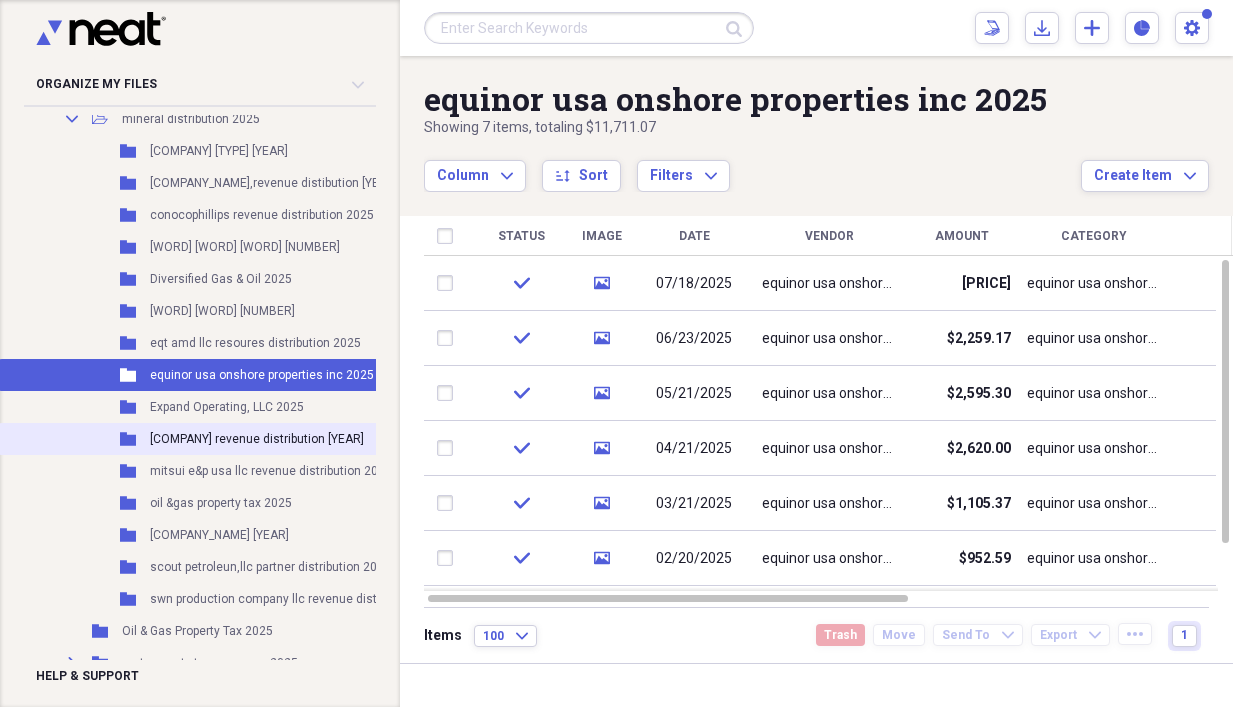 scroll, scrollTop: 400, scrollLeft: 0, axis: vertical 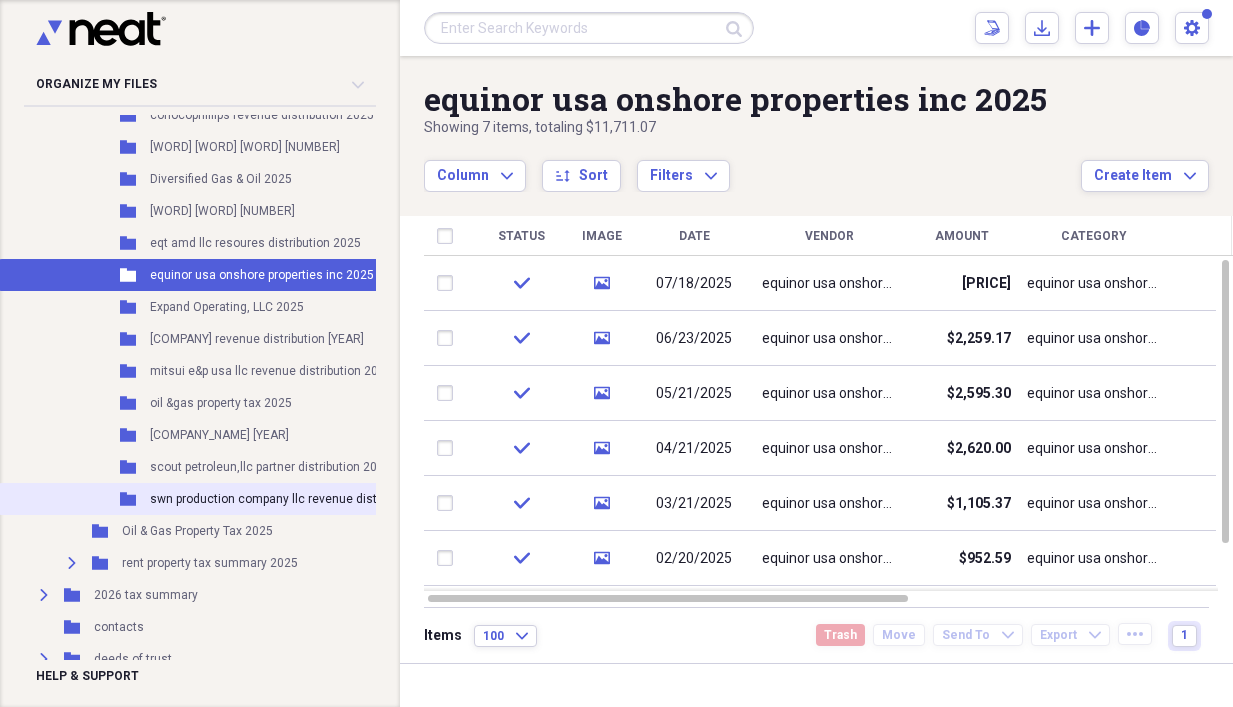 click on "swn production company llc revenue distribution 2025" at bounding box center (299, 499) 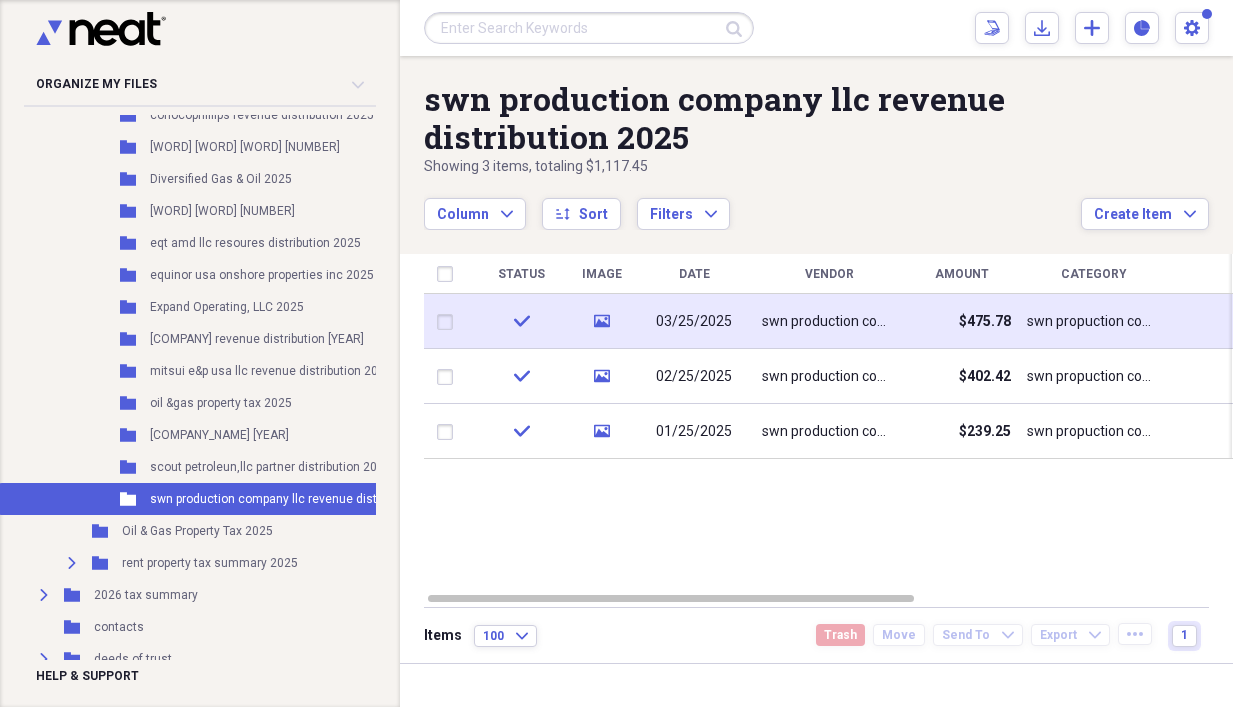 click on "swn production company llc" at bounding box center (829, 322) 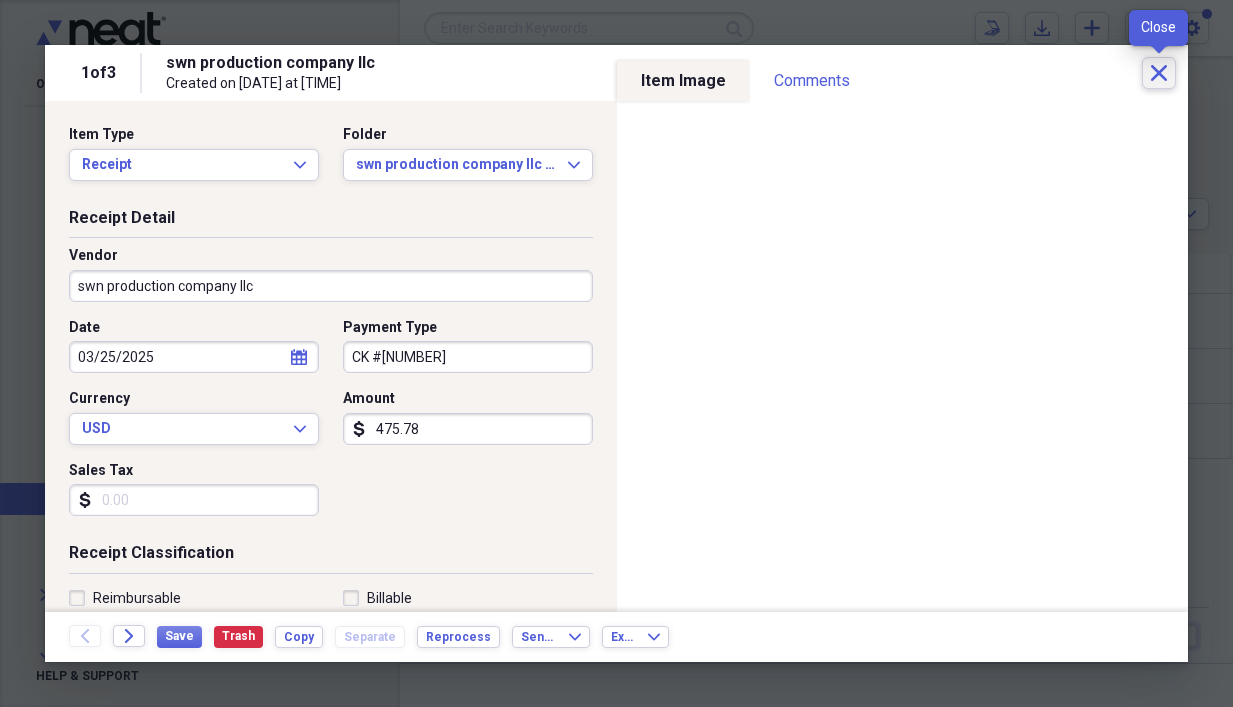 click on "Close" 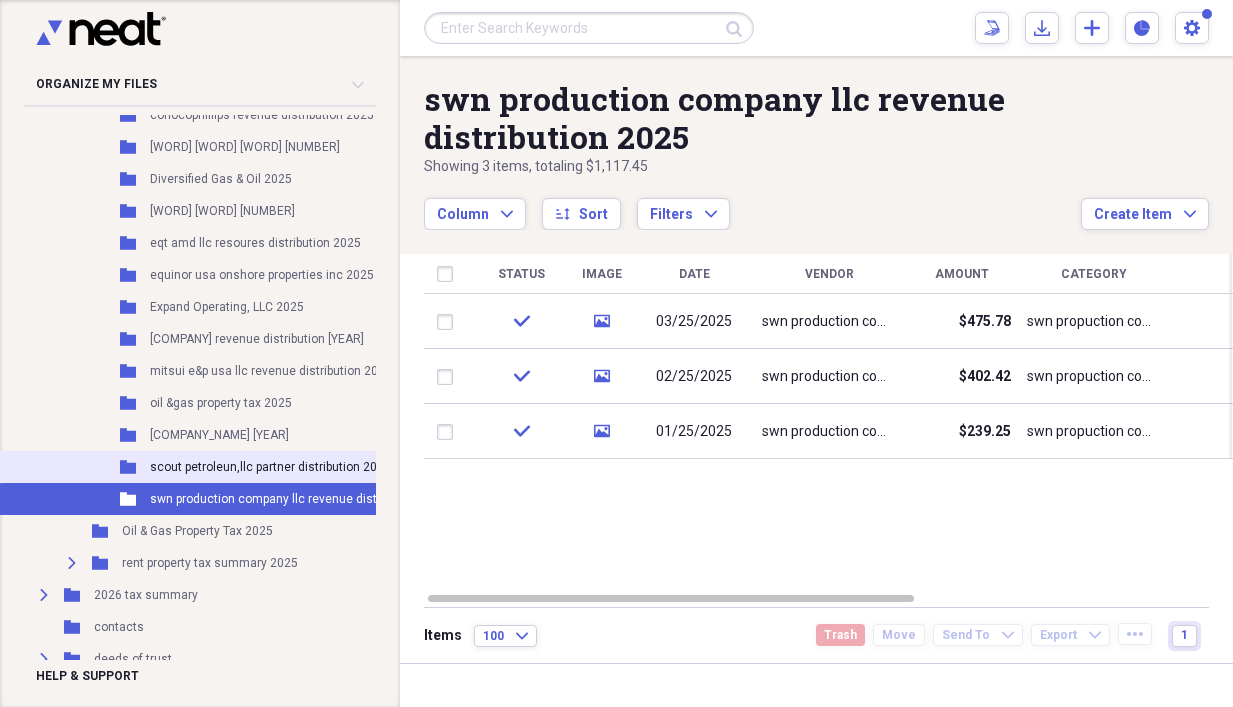 click on "scout petroleun,llc partner distribution 2025" at bounding box center [270, 467] 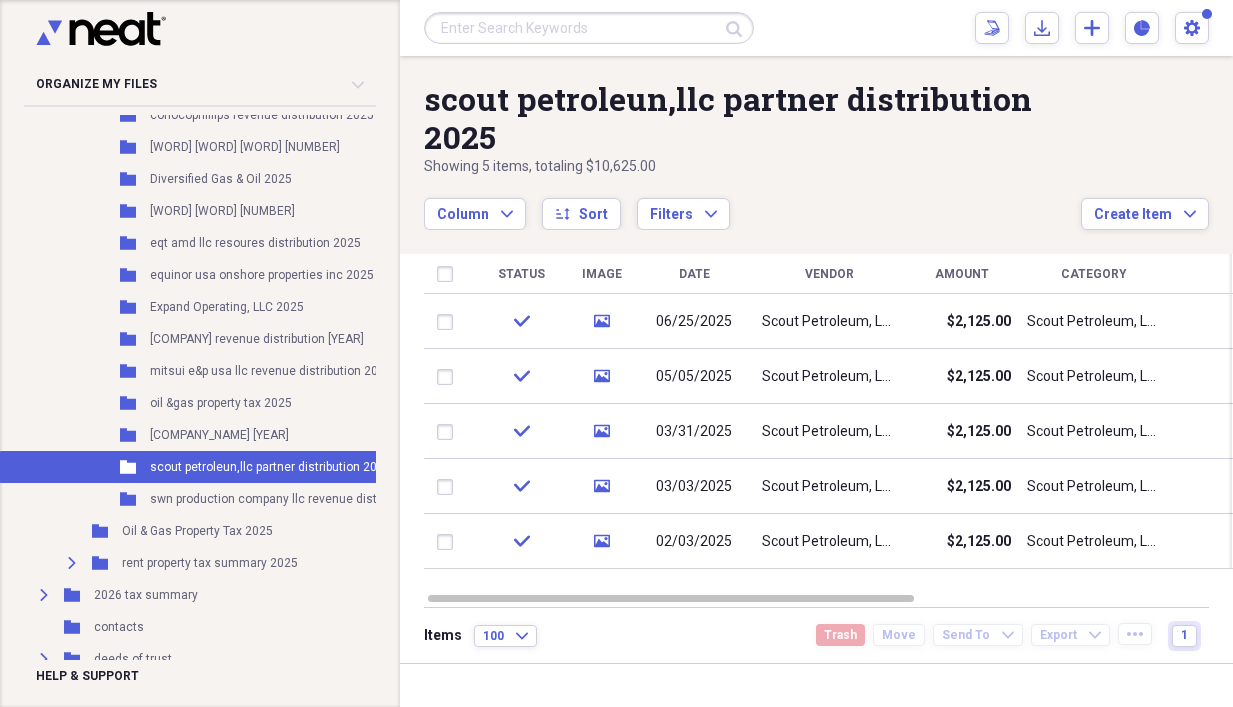 click on "Folder scout petroleun,llc partner distribution [YEAR] Add Folder" at bounding box center (255, 467) 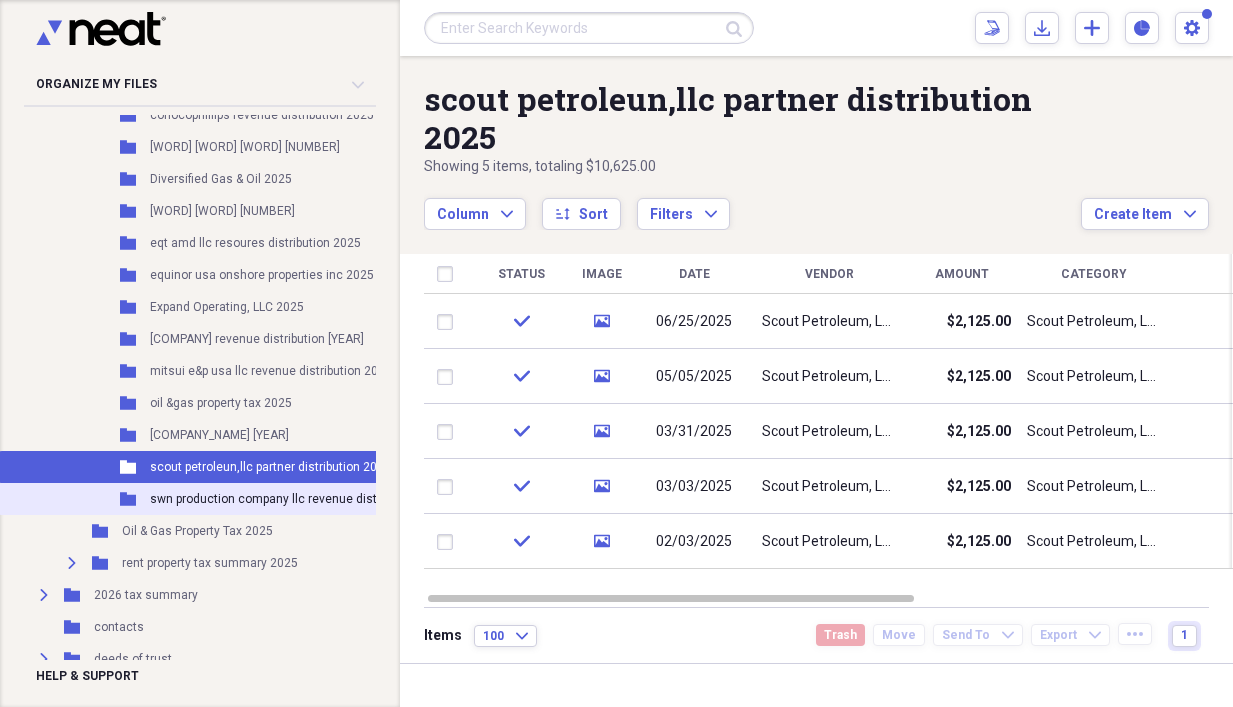 click on "swn production company llc revenue distribution 2025" at bounding box center (299, 499) 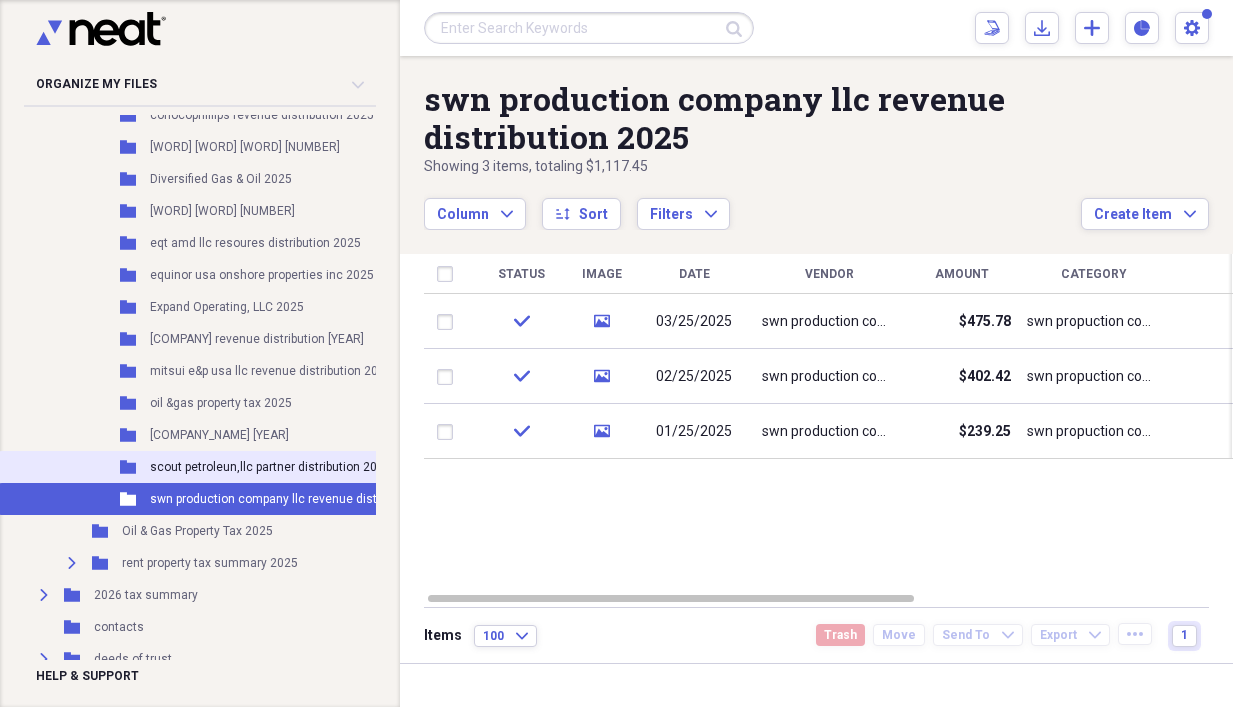 click on "scout petroleun,llc partner distribution 2025" at bounding box center [270, 467] 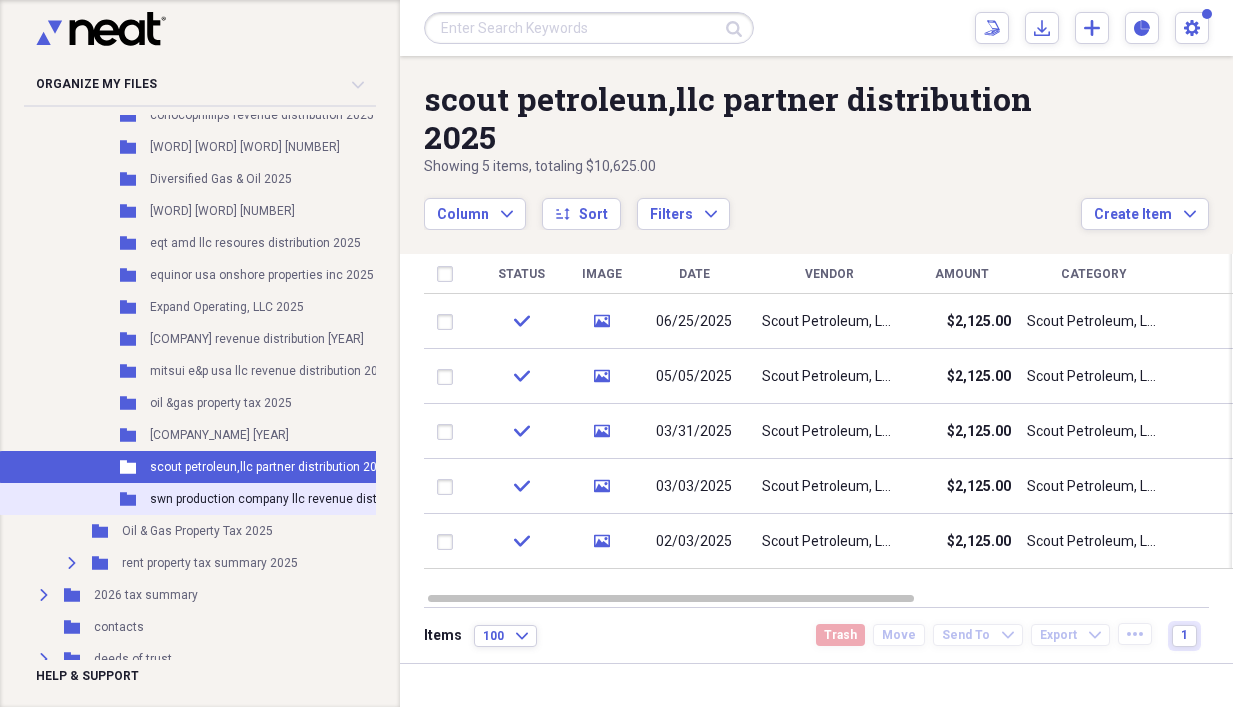 click on "swn production company llc revenue distribution 2025" at bounding box center [299, 499] 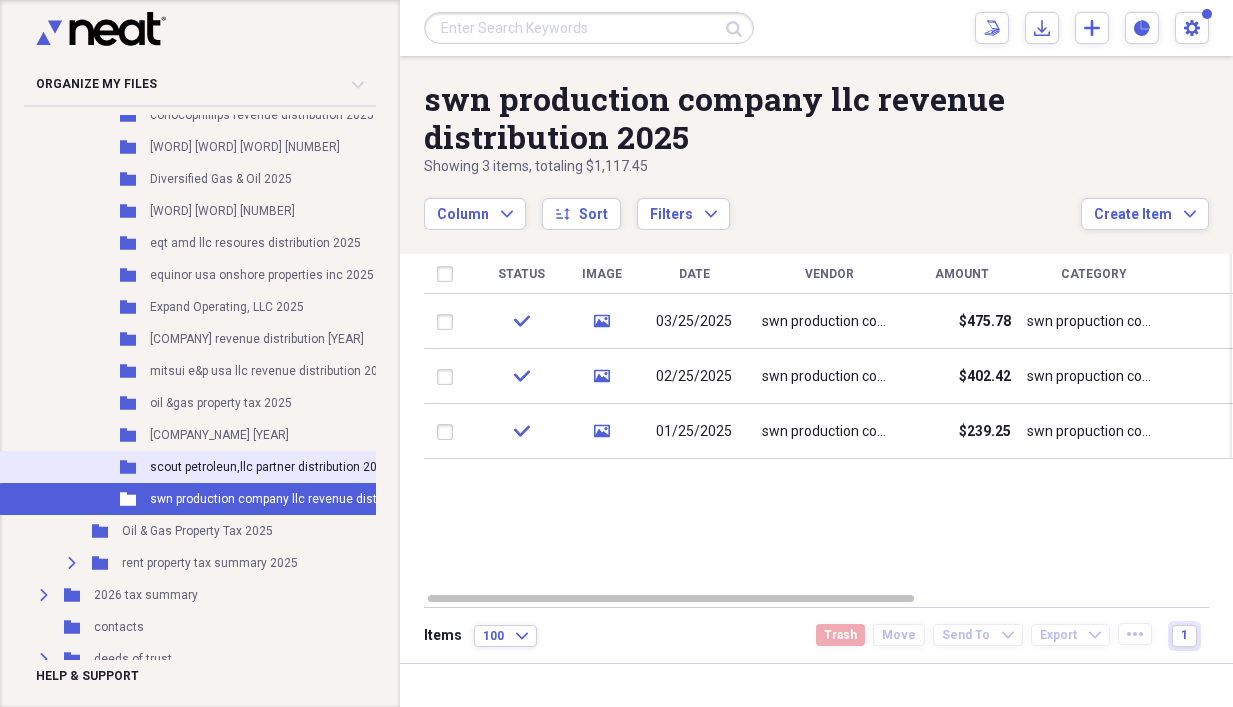 click on "scout petroleun,llc partner distribution 2025" at bounding box center (270, 467) 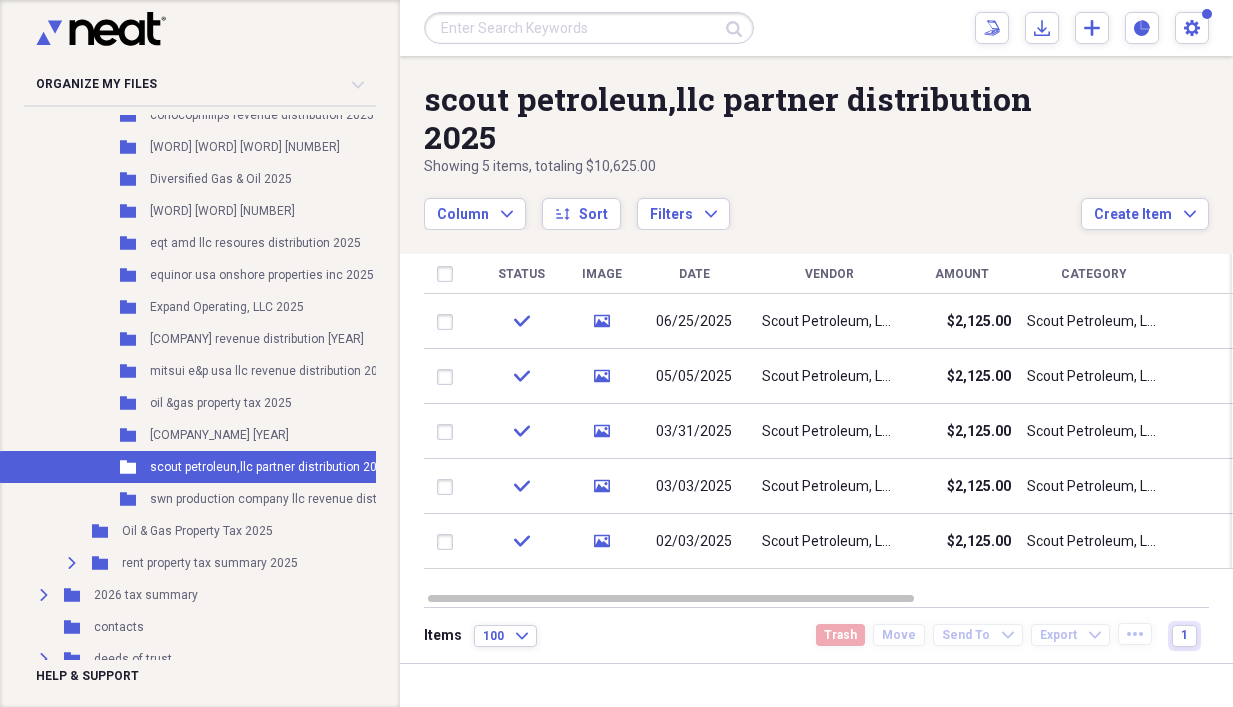click on "Folder scout petroleun,llc partner distribution [YEAR] Add Folder" at bounding box center (255, 467) 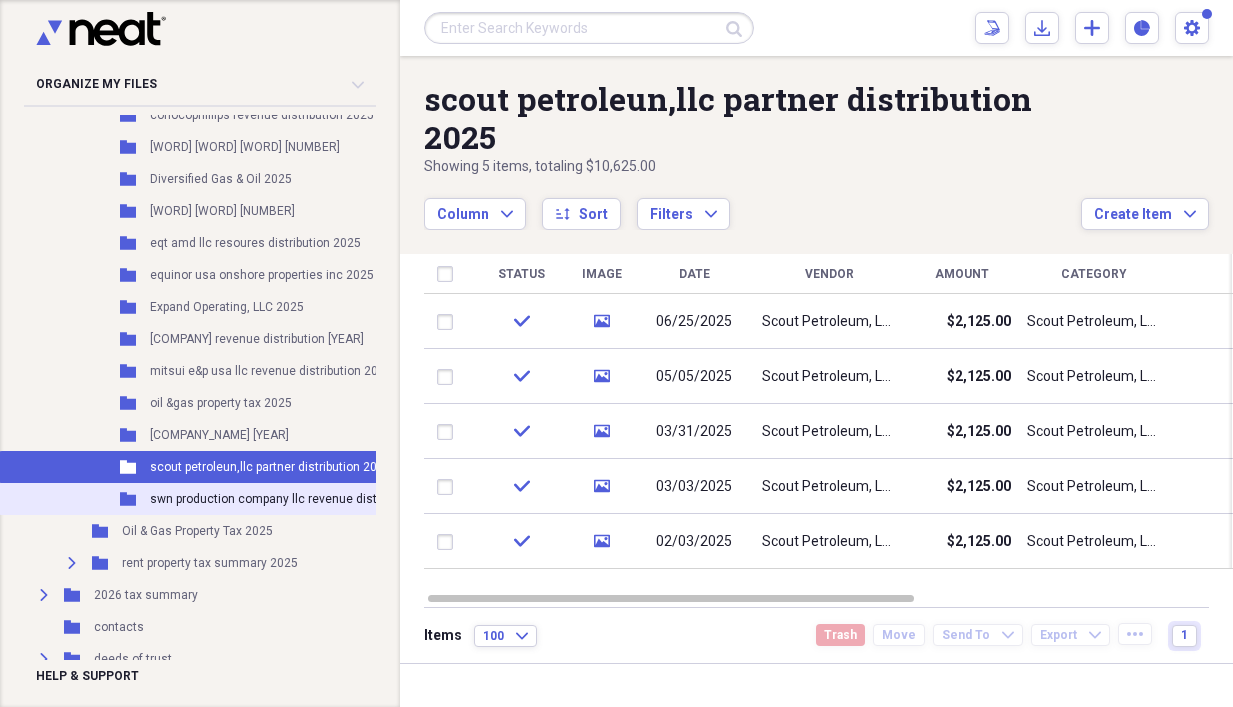 click on "swn production company llc revenue distribution 2025" at bounding box center [299, 499] 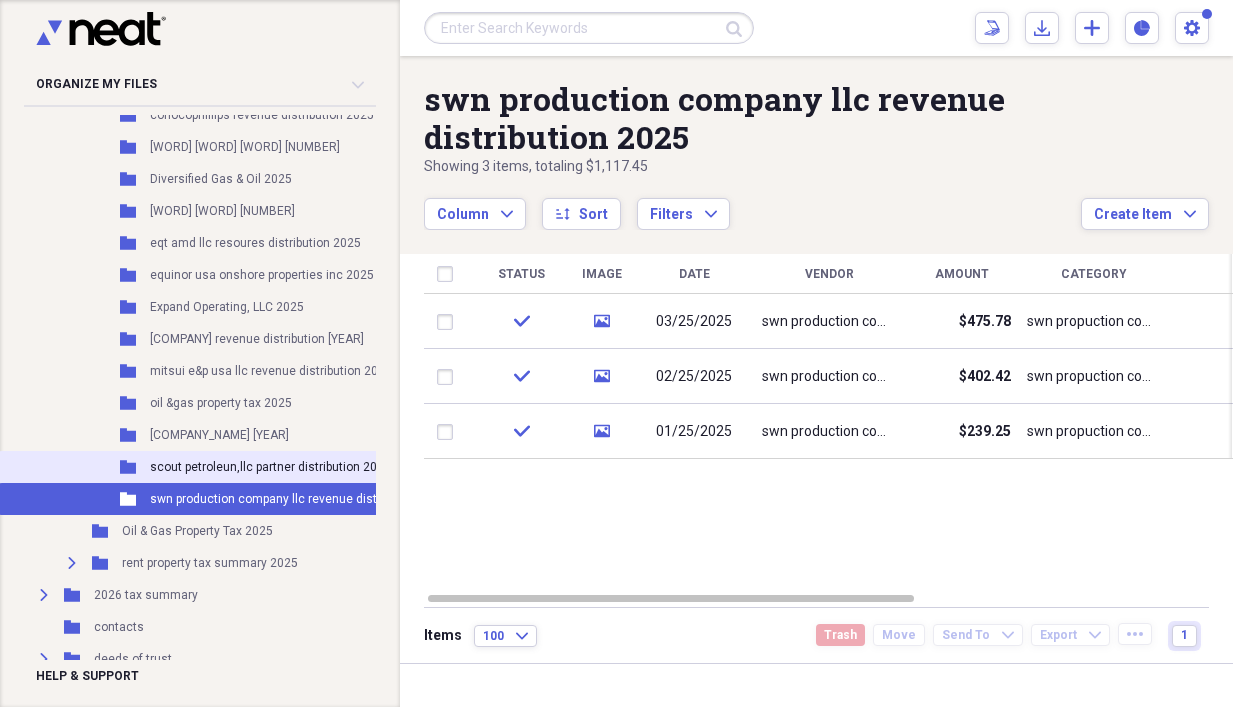 click on "scout petroleun,llc partner distribution 2025" at bounding box center [270, 467] 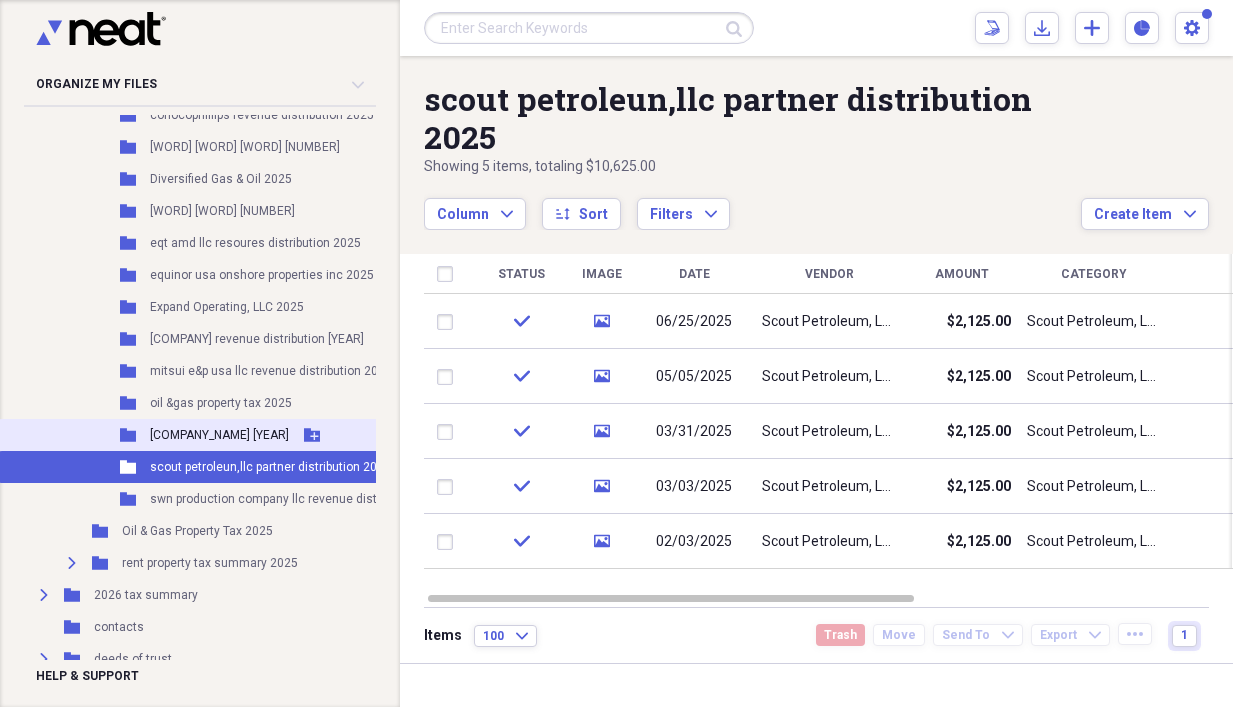 click on "[COMPANY_NAME] [YEAR]" at bounding box center (219, 435) 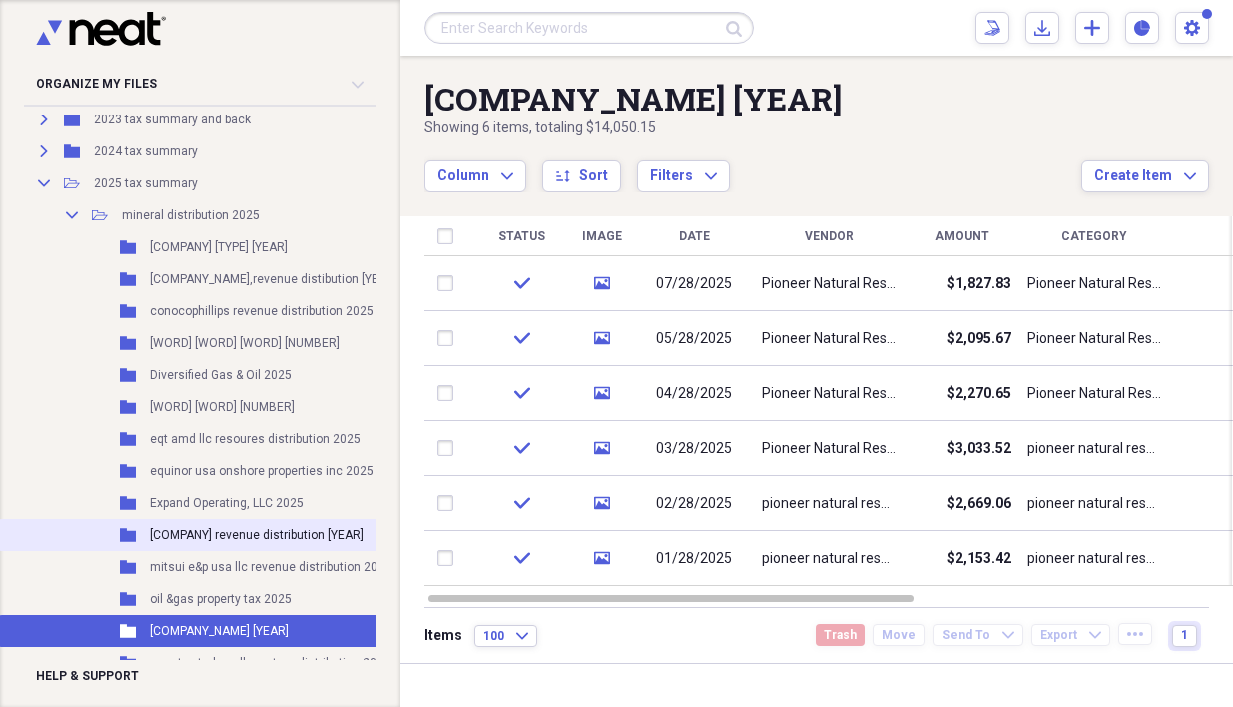 scroll, scrollTop: 200, scrollLeft: 0, axis: vertical 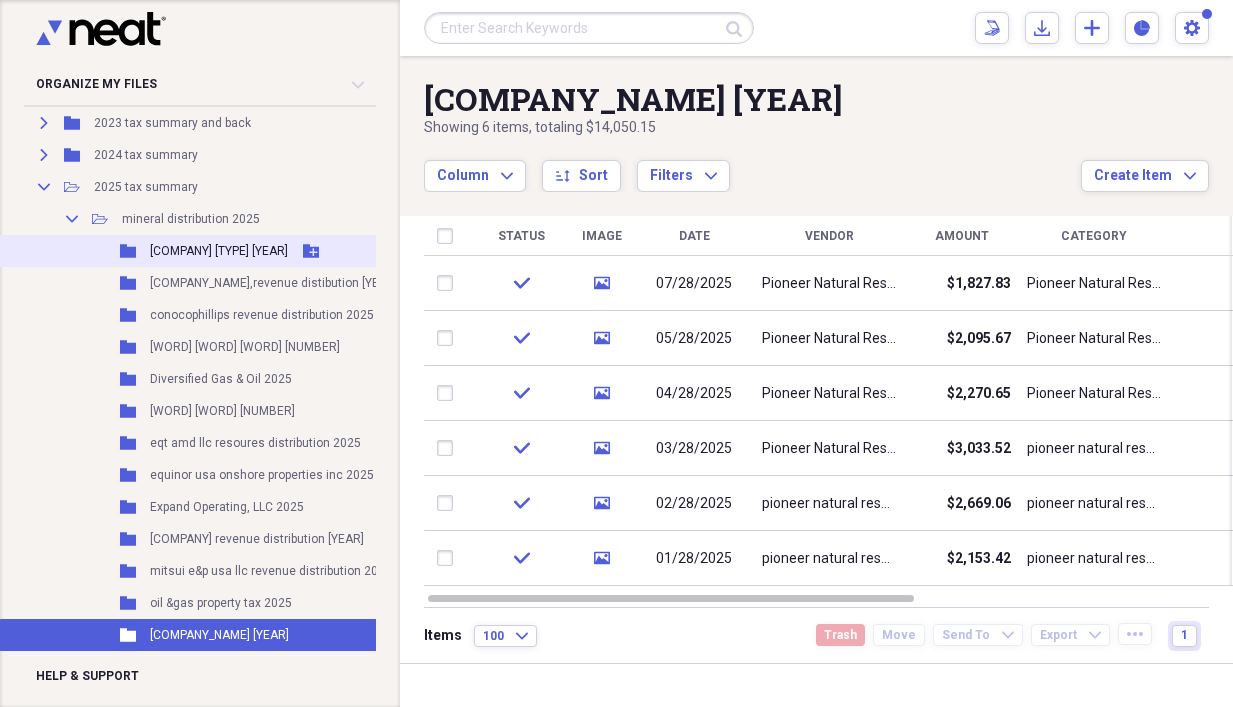 click on "[COMPANY] [TYPE] [YEAR]" at bounding box center [219, 251] 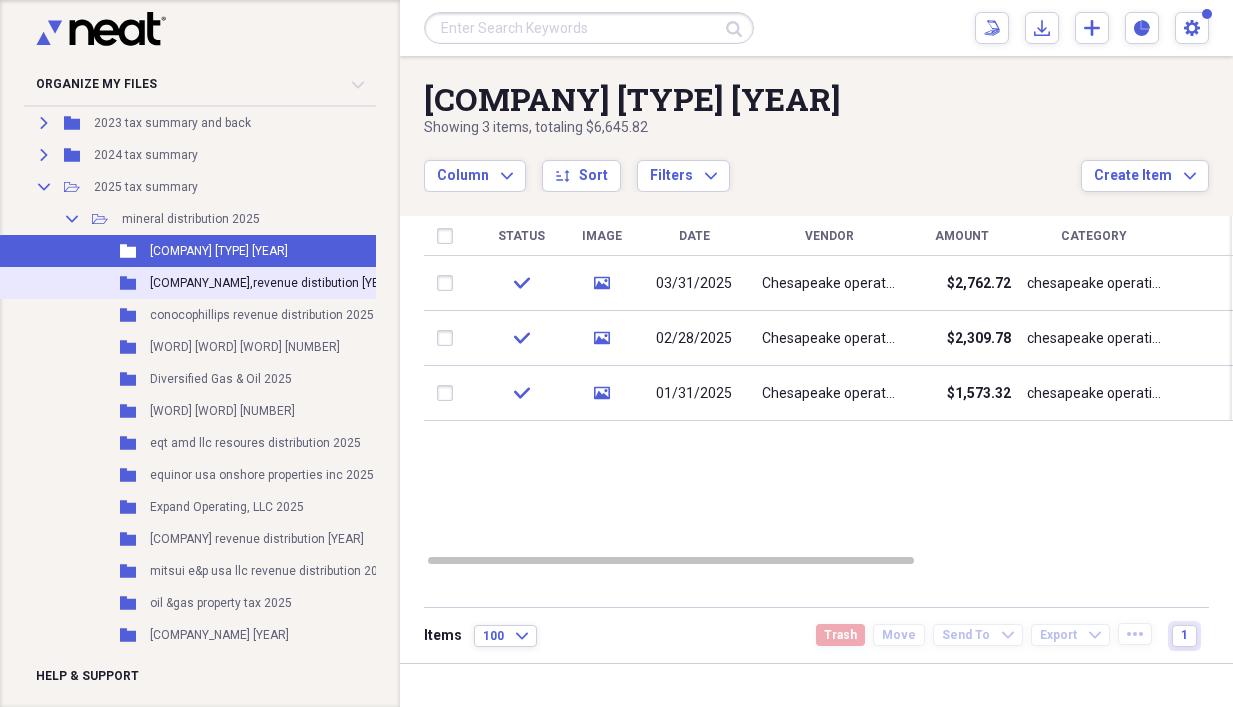 click on "Folder chevron usa inc,revenue distibution 2025 Add Folder" at bounding box center [255, 283] 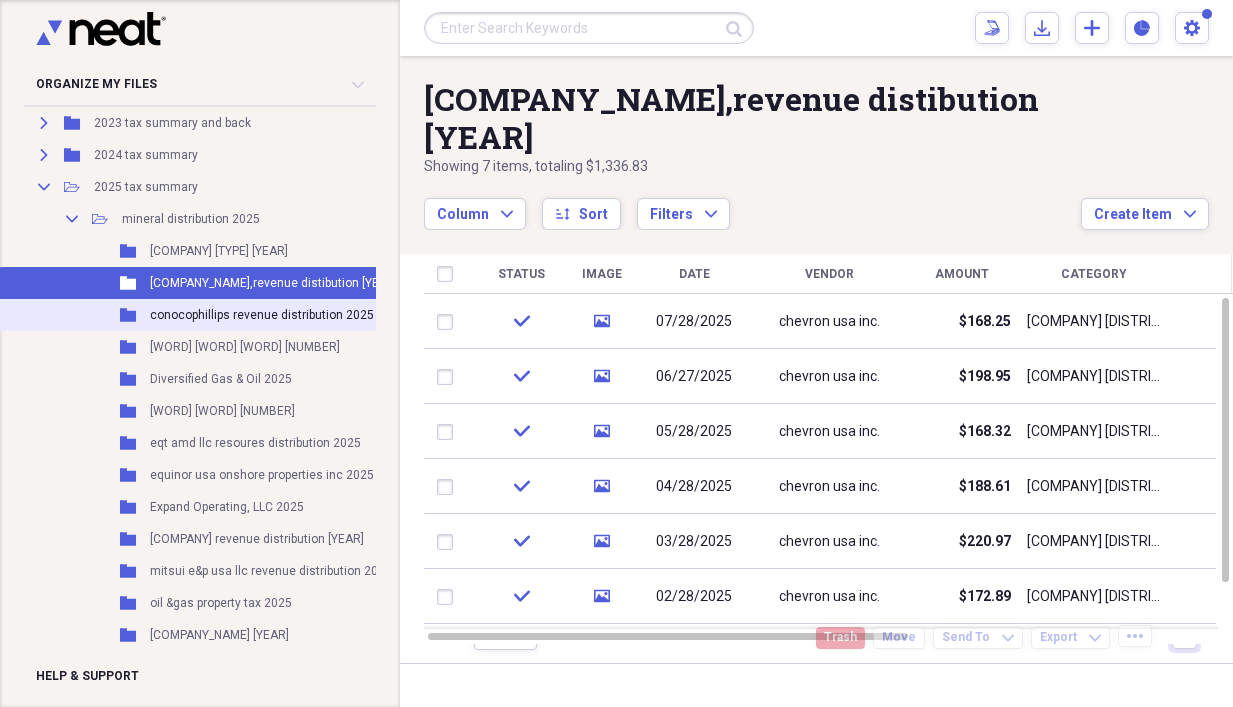 click on "conocophillips revenue distribution 2025" at bounding box center [262, 315] 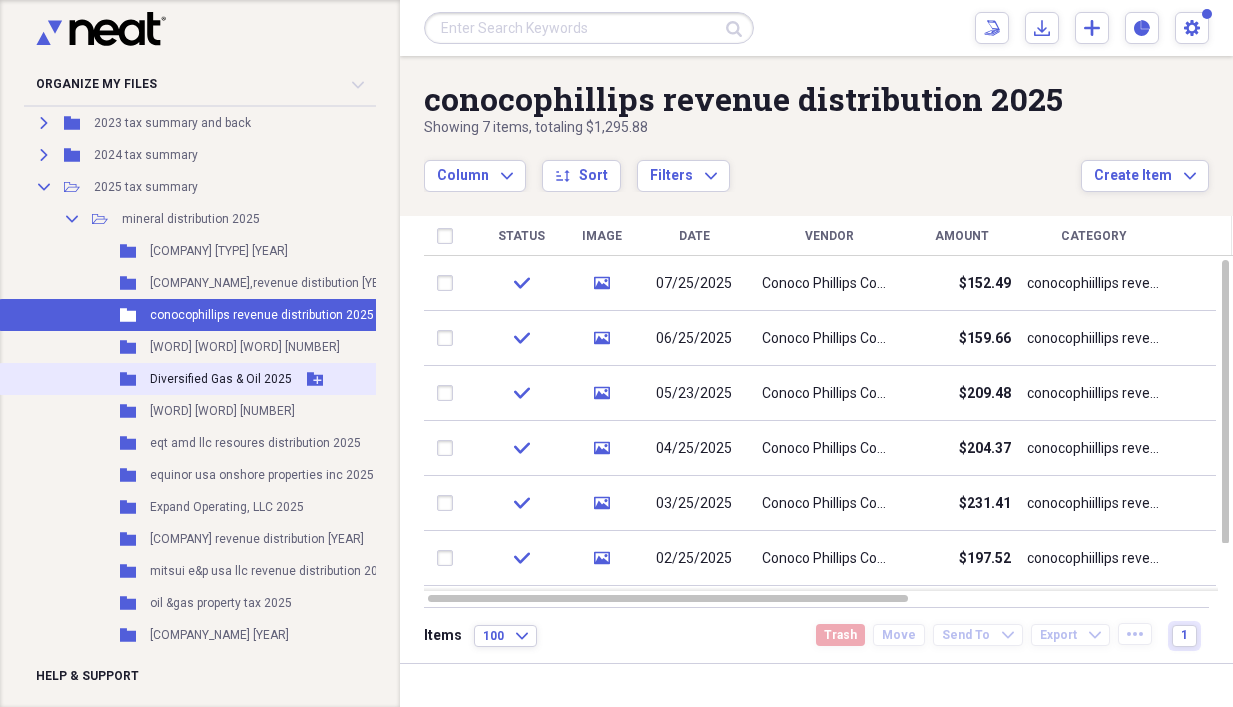 click on "Folder [WORD] [WORD] [WORD] [NUMBER] Add Folder" at bounding box center [255, 379] 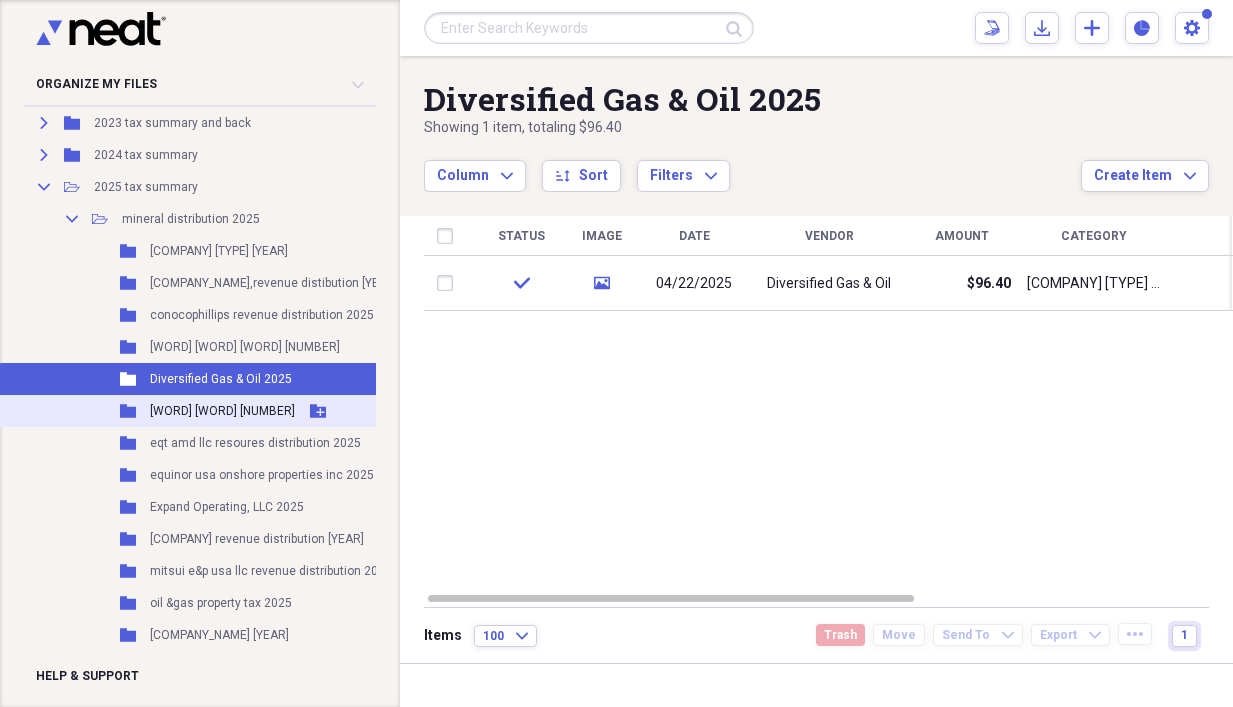 click on "[WORD] [WORD] [NUMBER]" at bounding box center (222, 411) 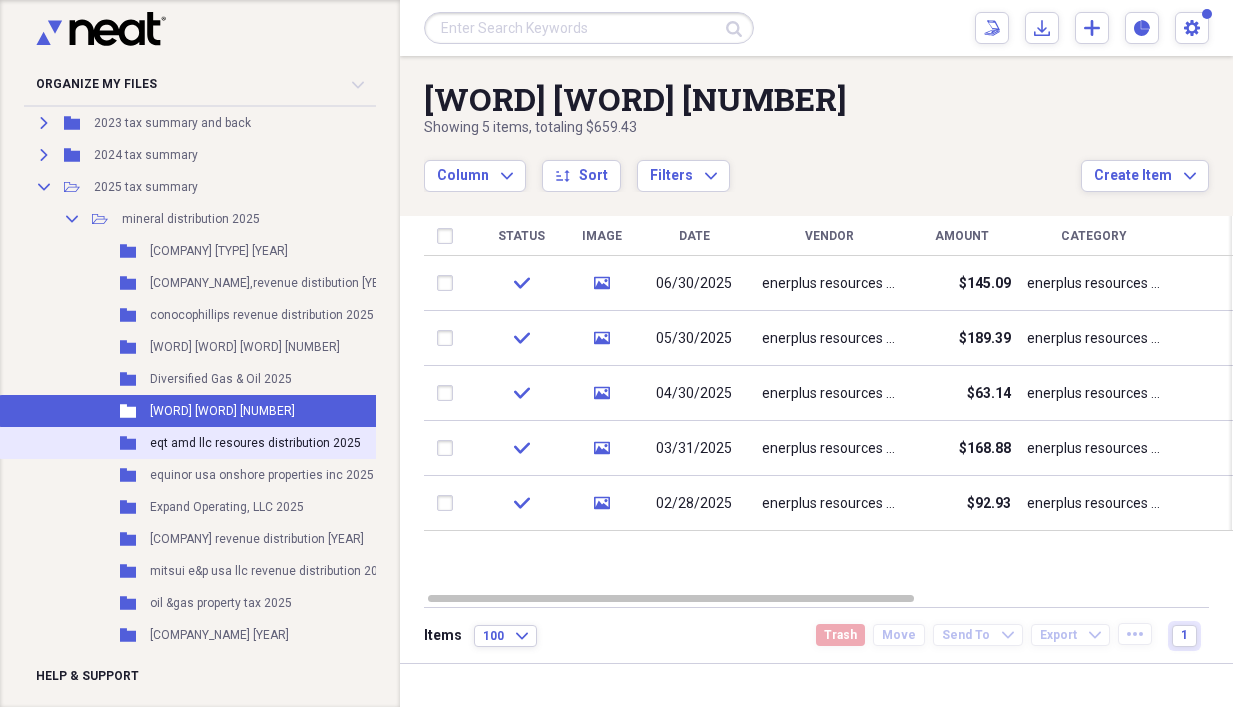 click on "eqt amd llc resoures distribution 2025" at bounding box center [255, 443] 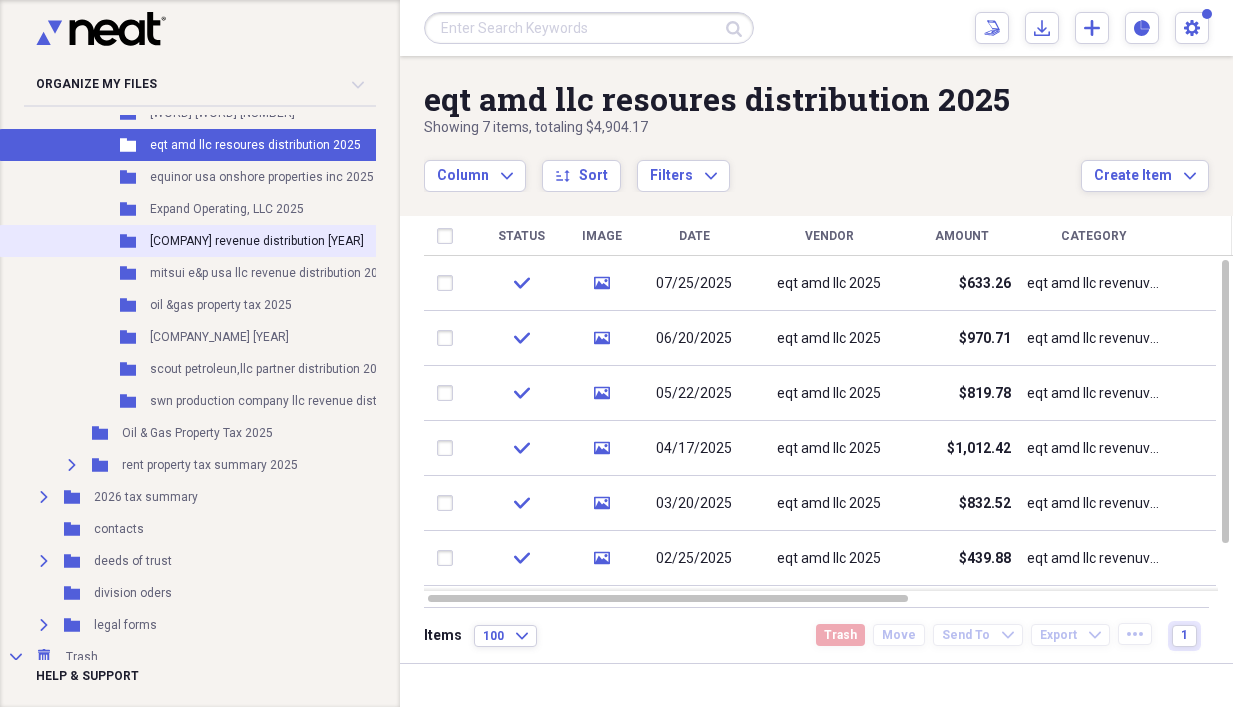 scroll, scrollTop: 500, scrollLeft: 0, axis: vertical 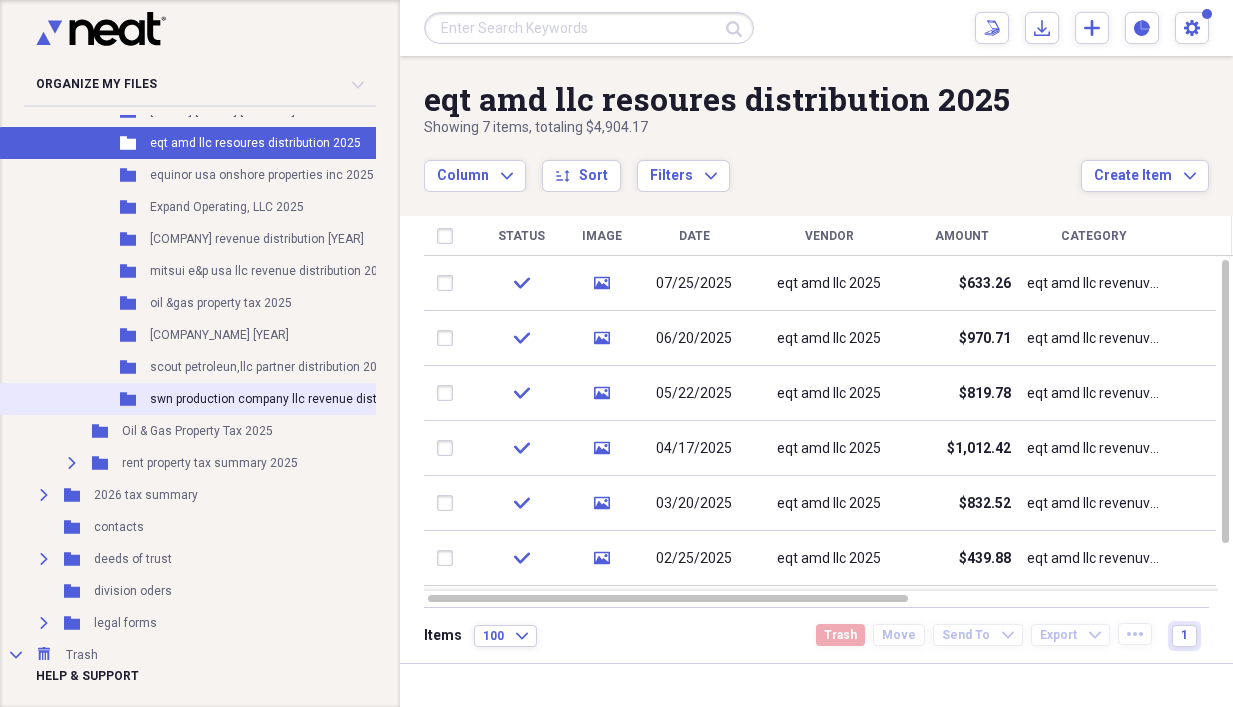click on "swn production company llc revenue distribution 2025" at bounding box center [299, 399] 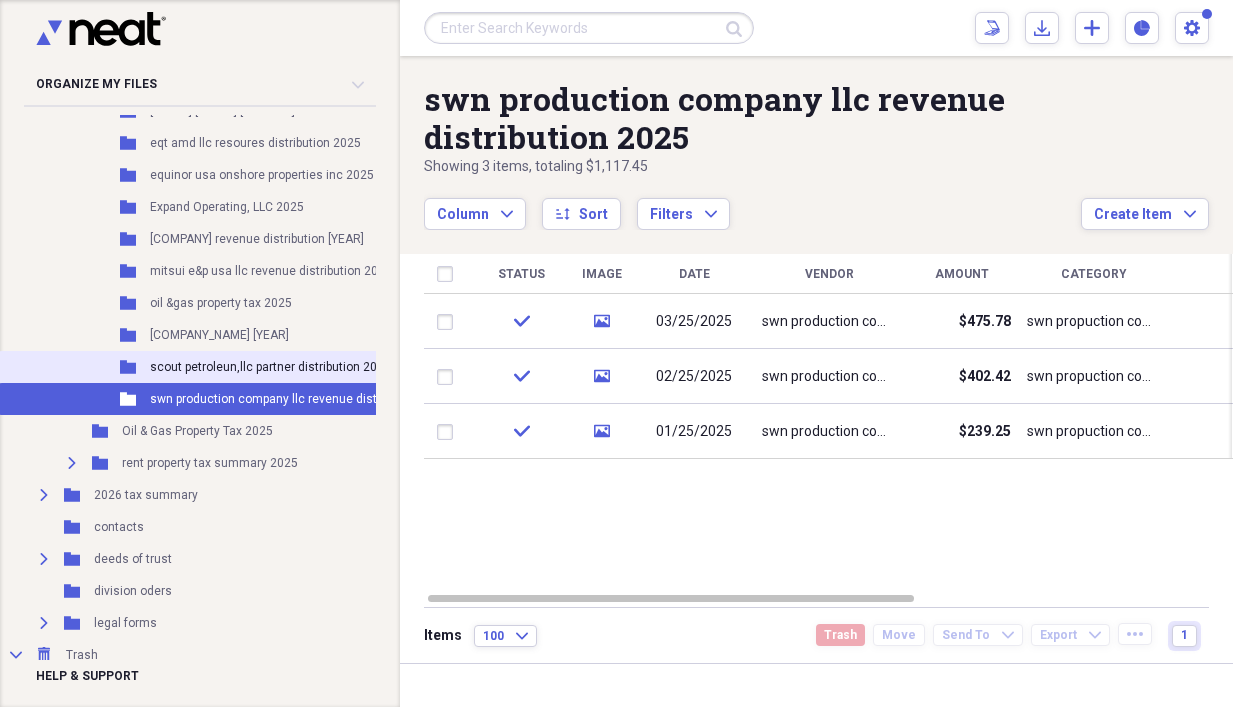 click on "scout petroleun,llc partner distribution 2025" at bounding box center [270, 367] 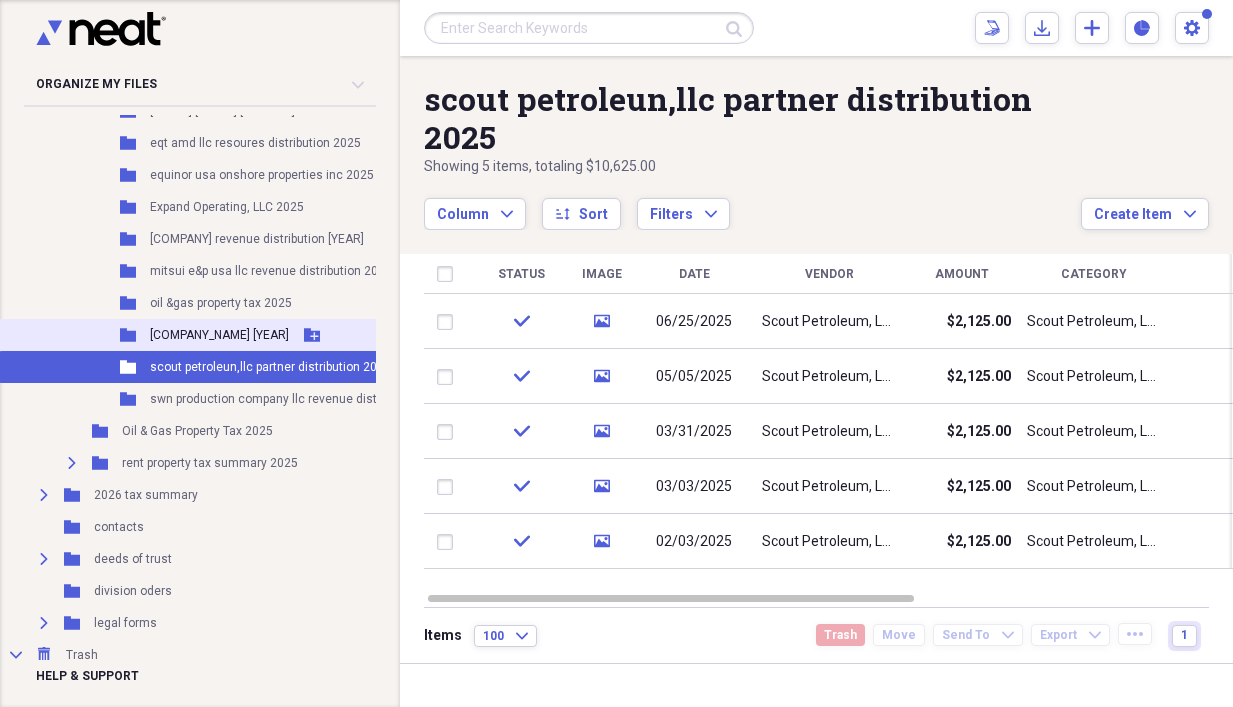 scroll, scrollTop: 400, scrollLeft: 0, axis: vertical 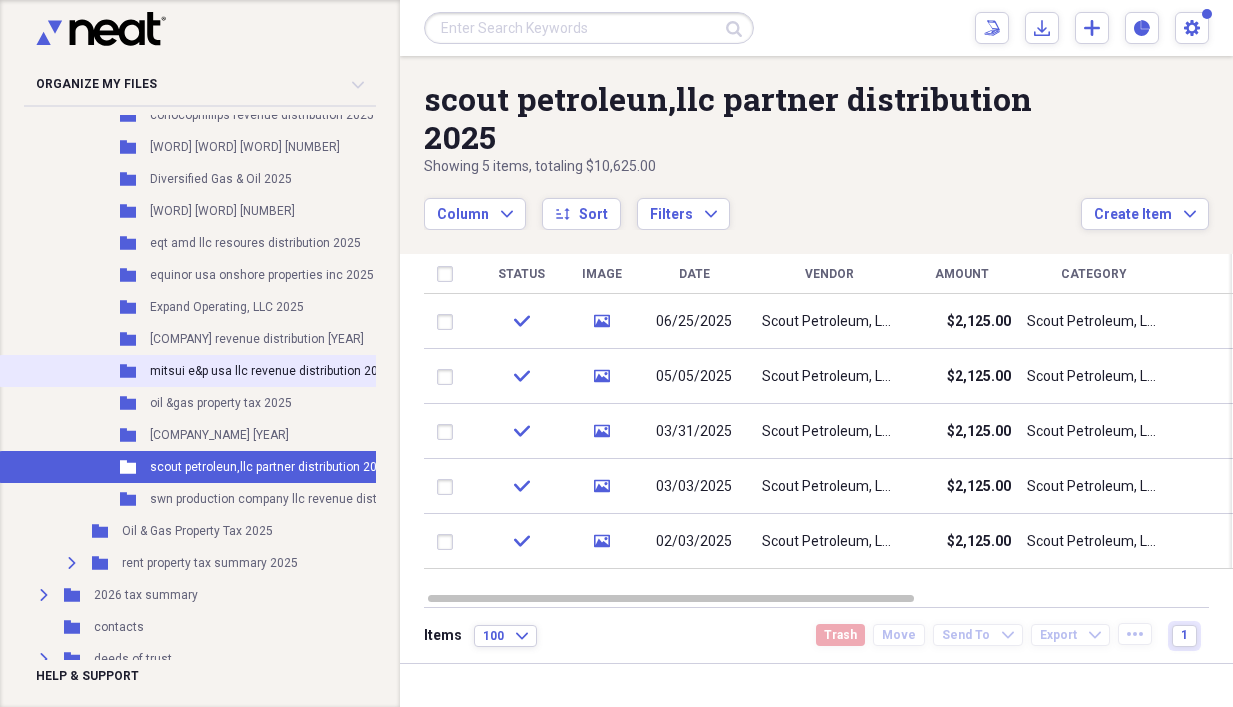 click on "Folder mitsui e&p usa llc revenue distribution [YEAR] Add Folder" at bounding box center [255, 371] 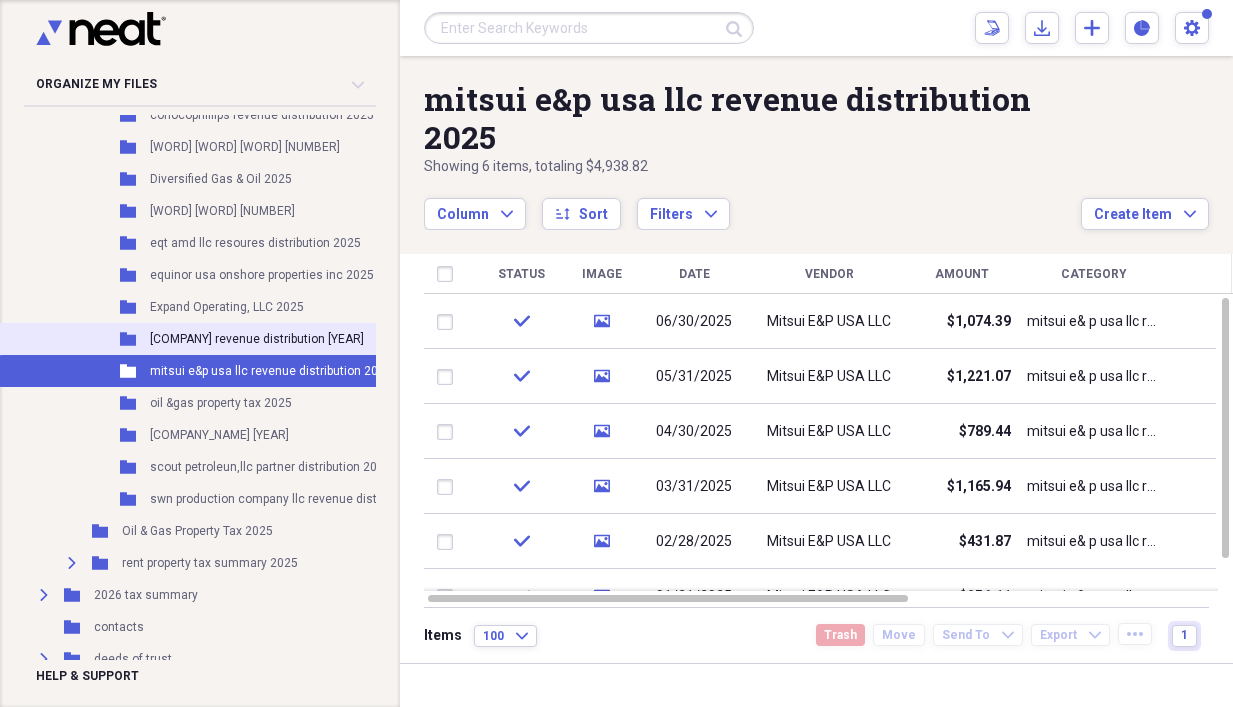 click on "[COMPANY] revenue distribution [YEAR]" at bounding box center [257, 339] 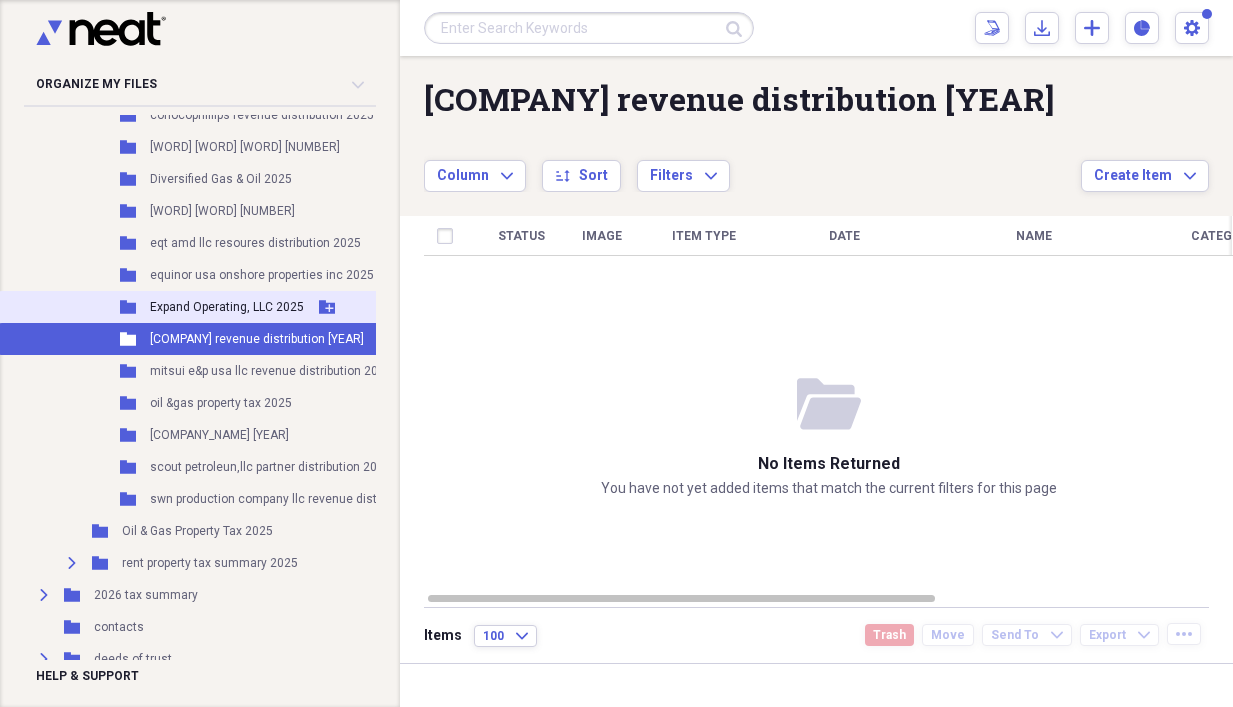 click on "Expand Operating, LLC 2025" at bounding box center [227, 307] 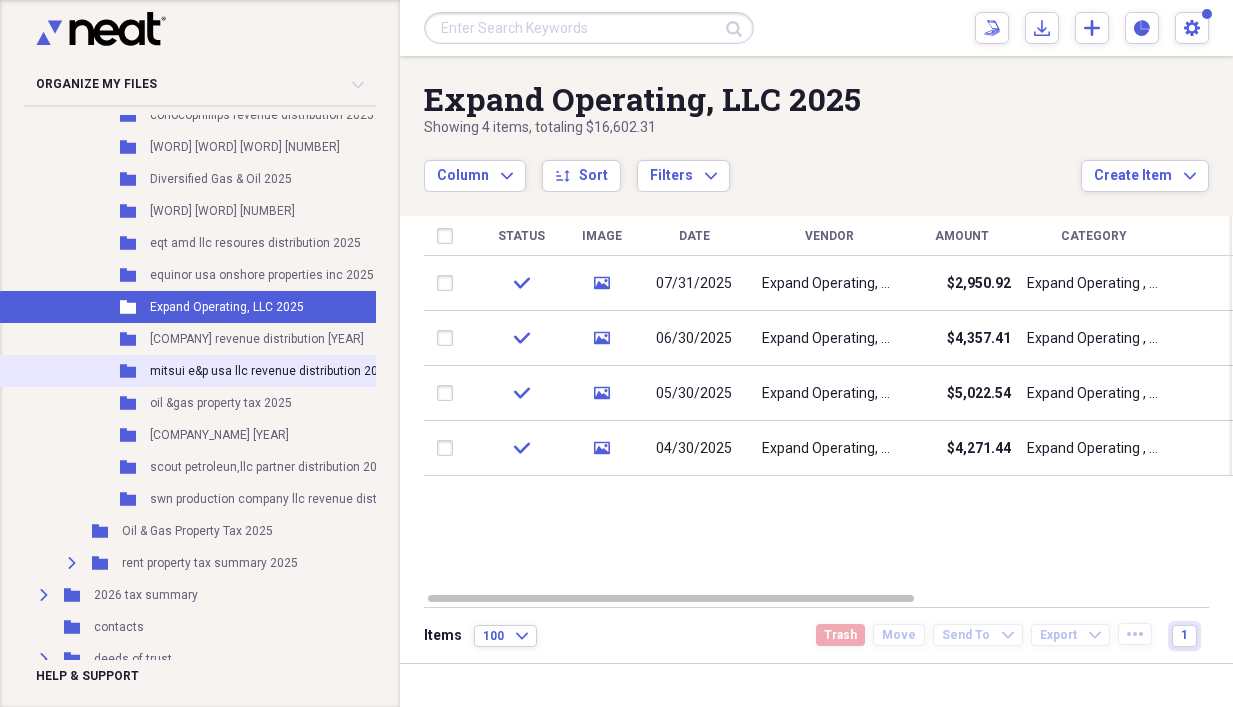 click on "mitsui e&p usa llc revenue distribution 2025" at bounding box center [271, 371] 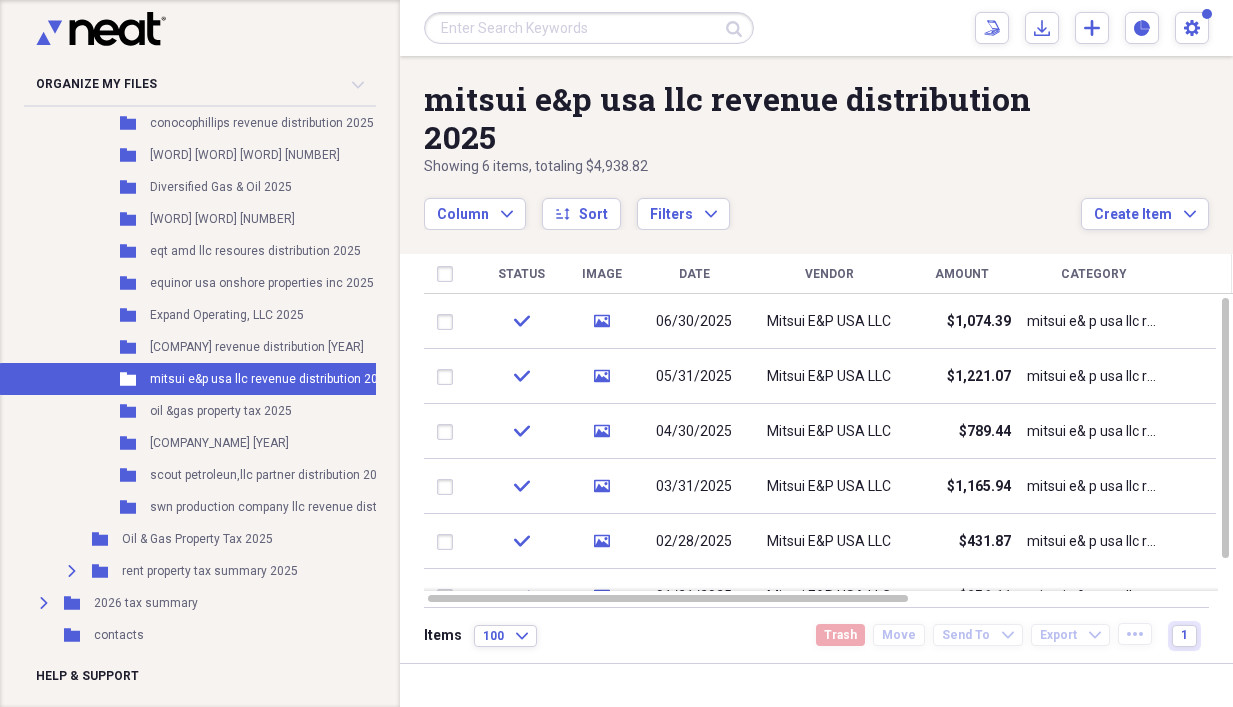 scroll, scrollTop: 400, scrollLeft: 0, axis: vertical 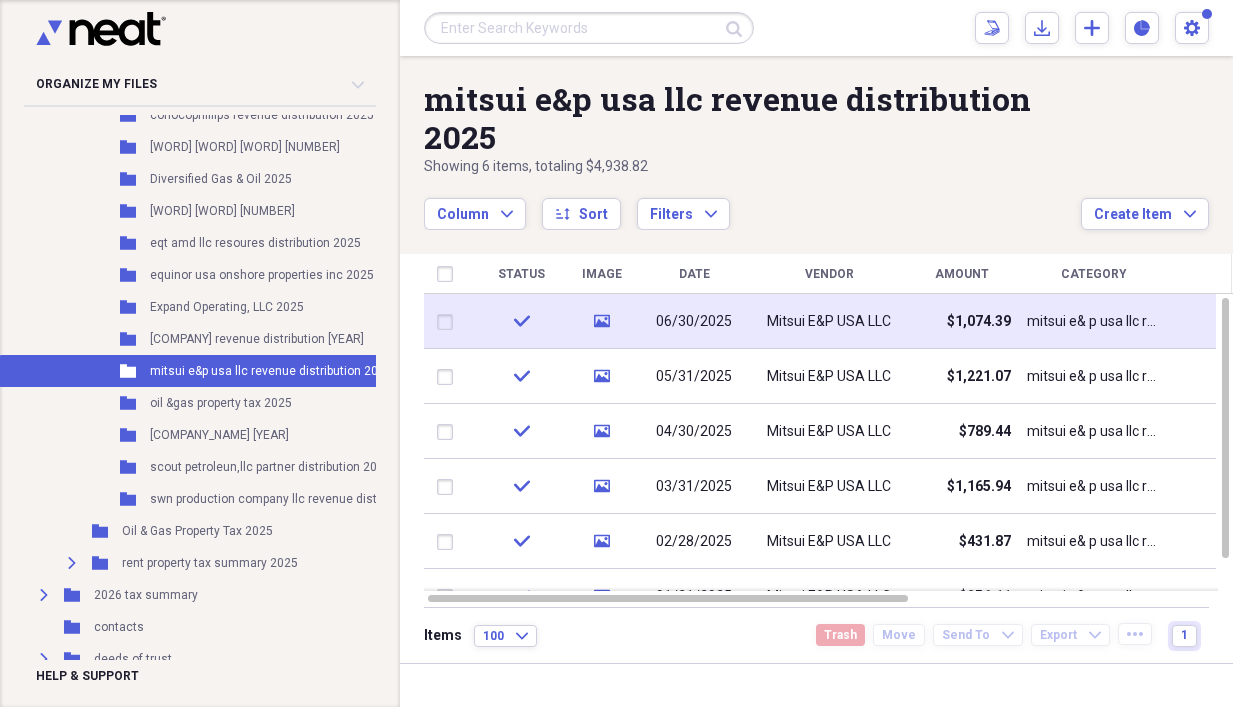 click on "06/30/2025" at bounding box center (694, 322) 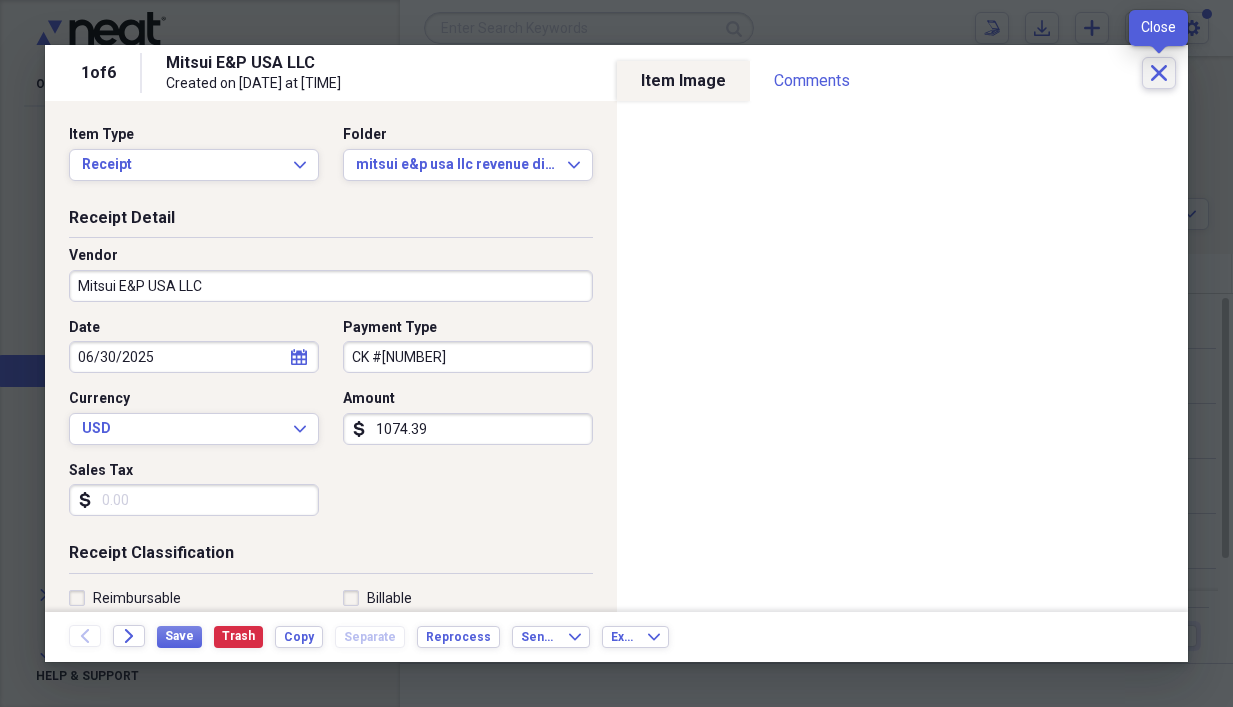 click 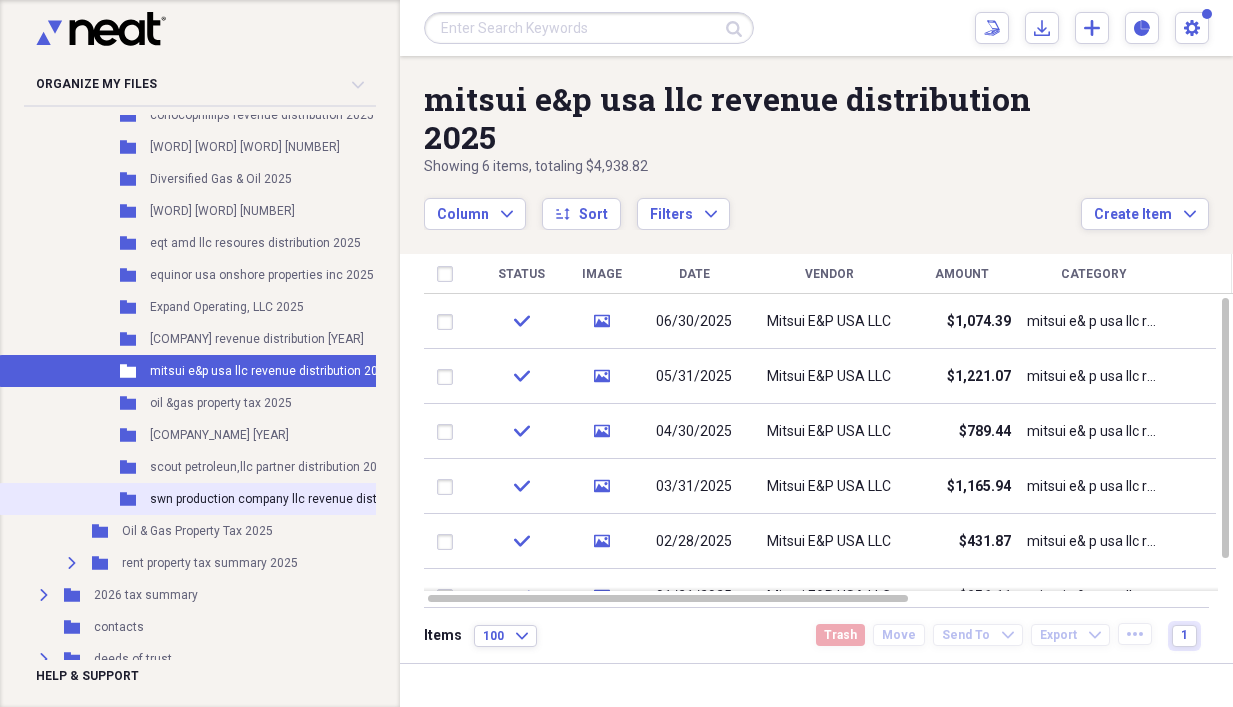 click on "swn production company llc revenue distribution 2025" at bounding box center (299, 499) 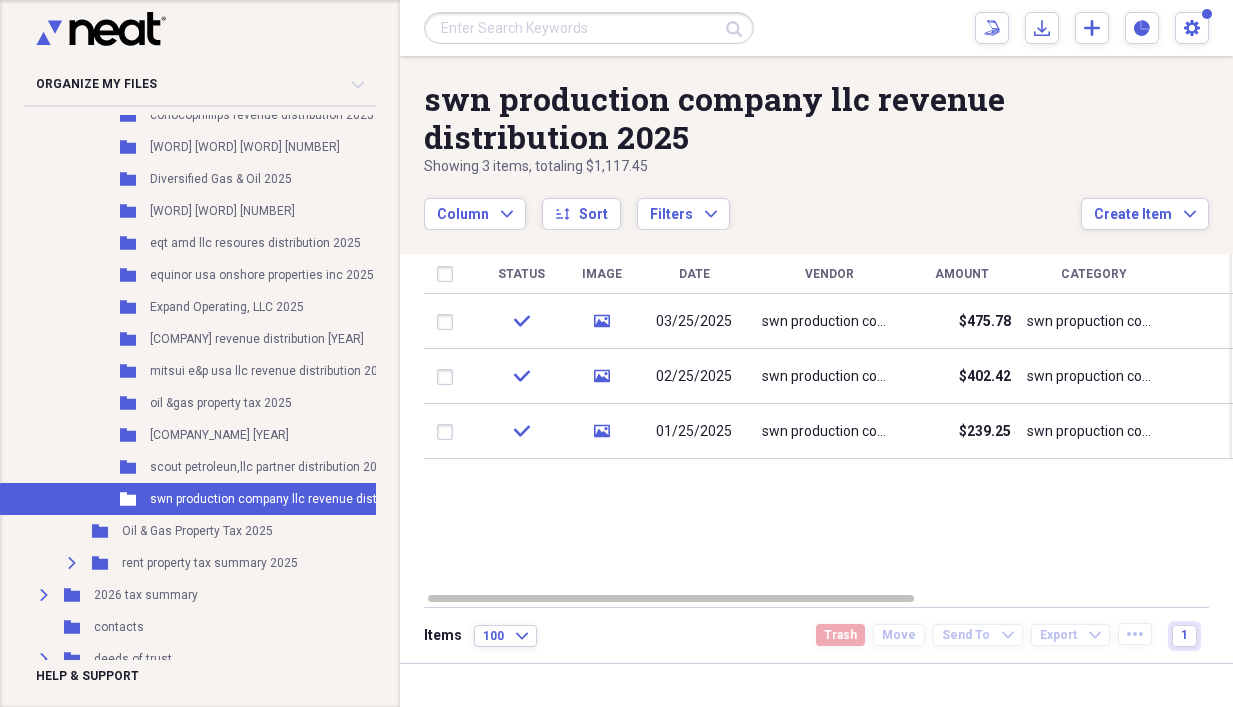 click on "Folder [COMPANY] [TYPE] [YEAR] Add Folder" at bounding box center [255, 499] 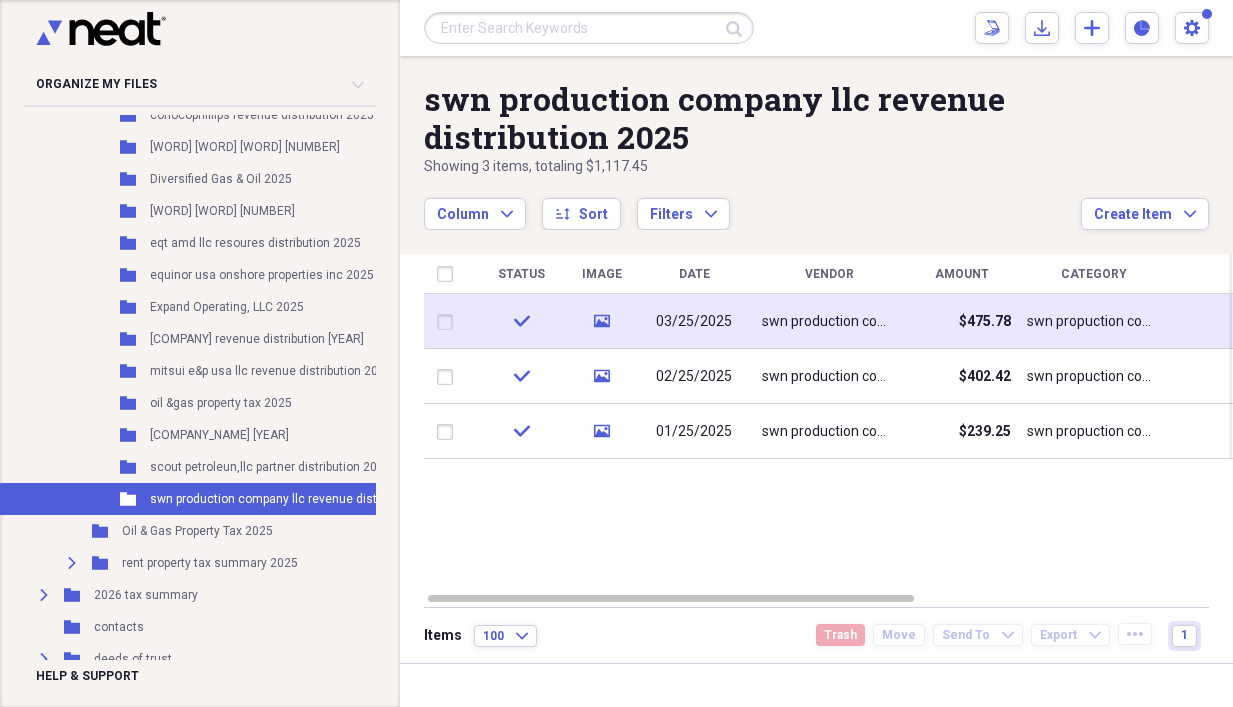 click on "$475.78" at bounding box center (961, 321) 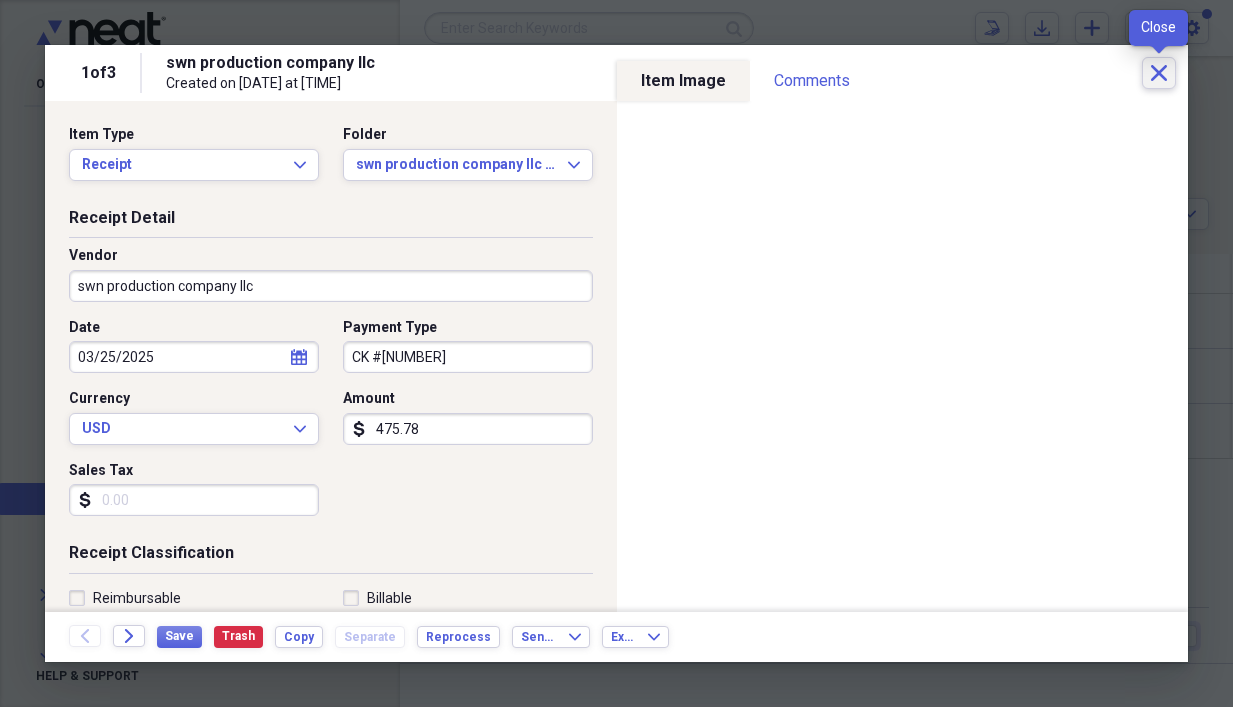 click 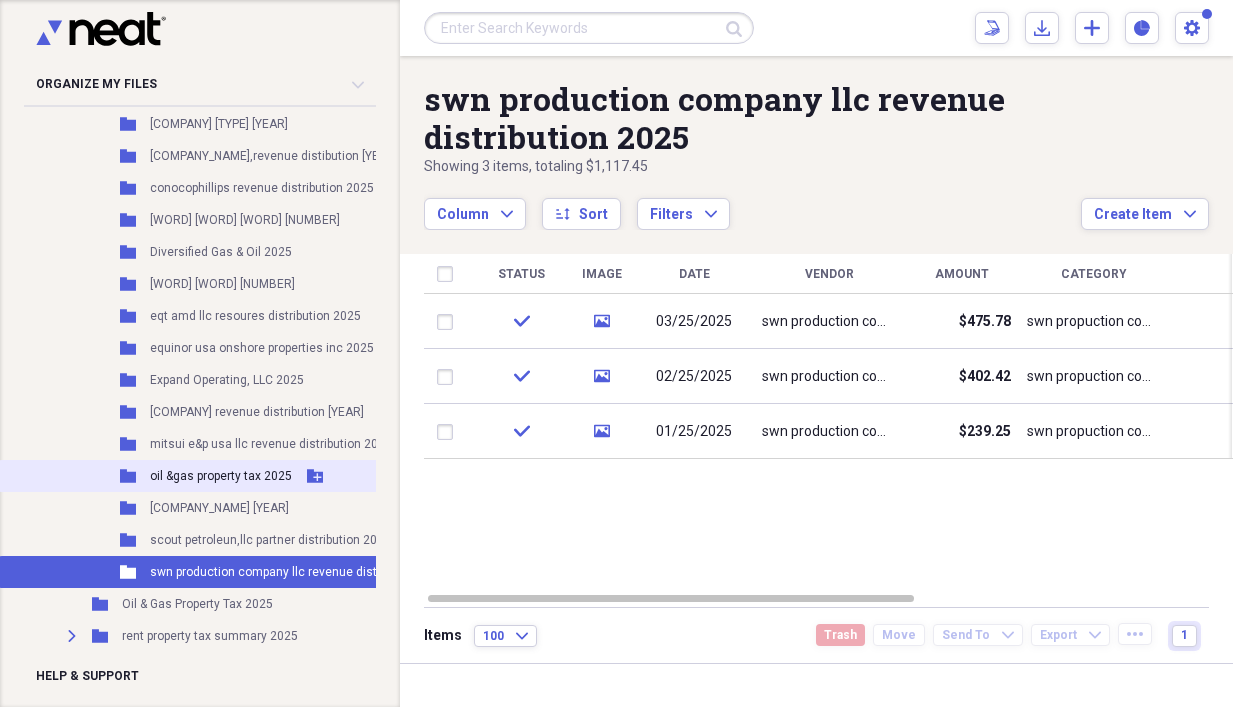 scroll, scrollTop: 300, scrollLeft: 0, axis: vertical 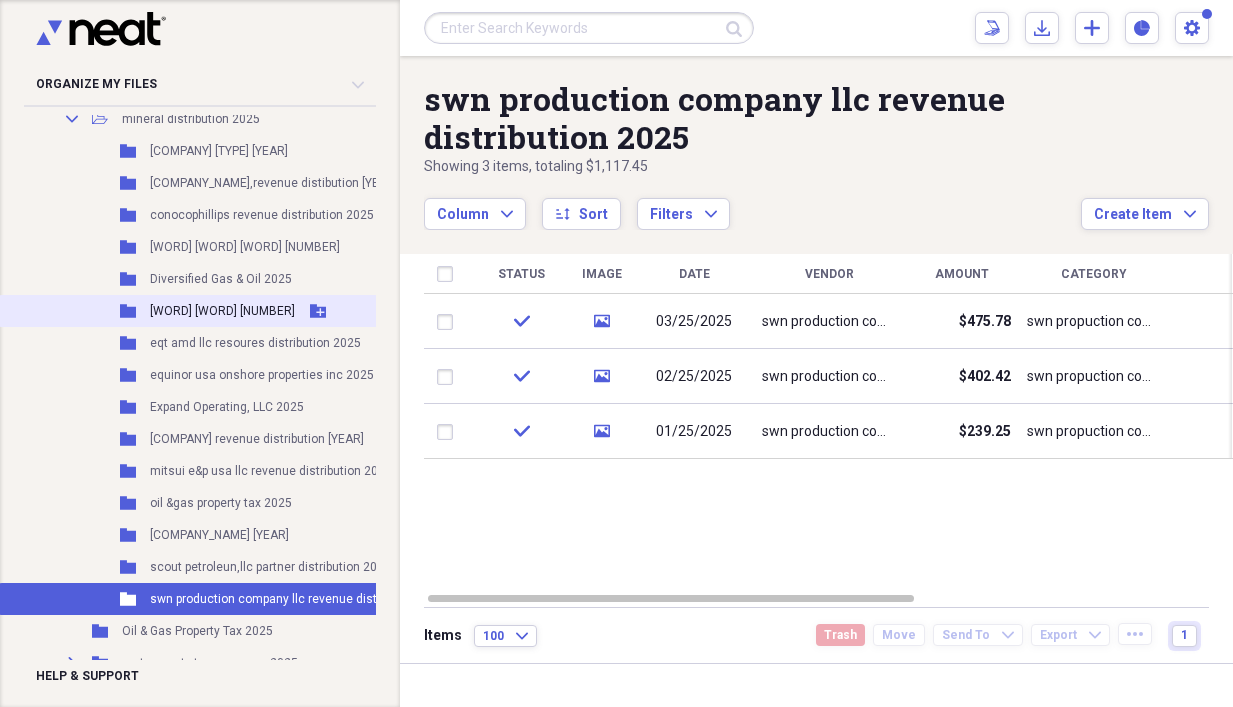 click on "[WORD] [WORD] [NUMBER]" at bounding box center [222, 311] 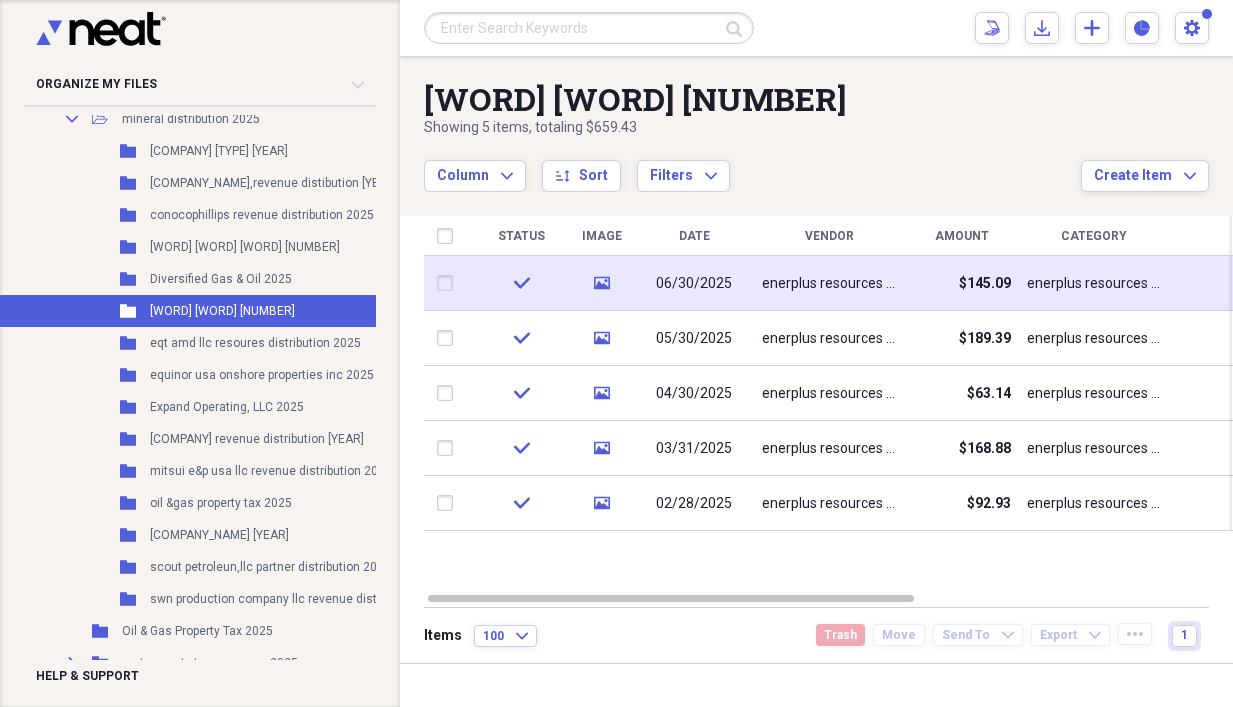 click on "06/30/2025" at bounding box center [694, 284] 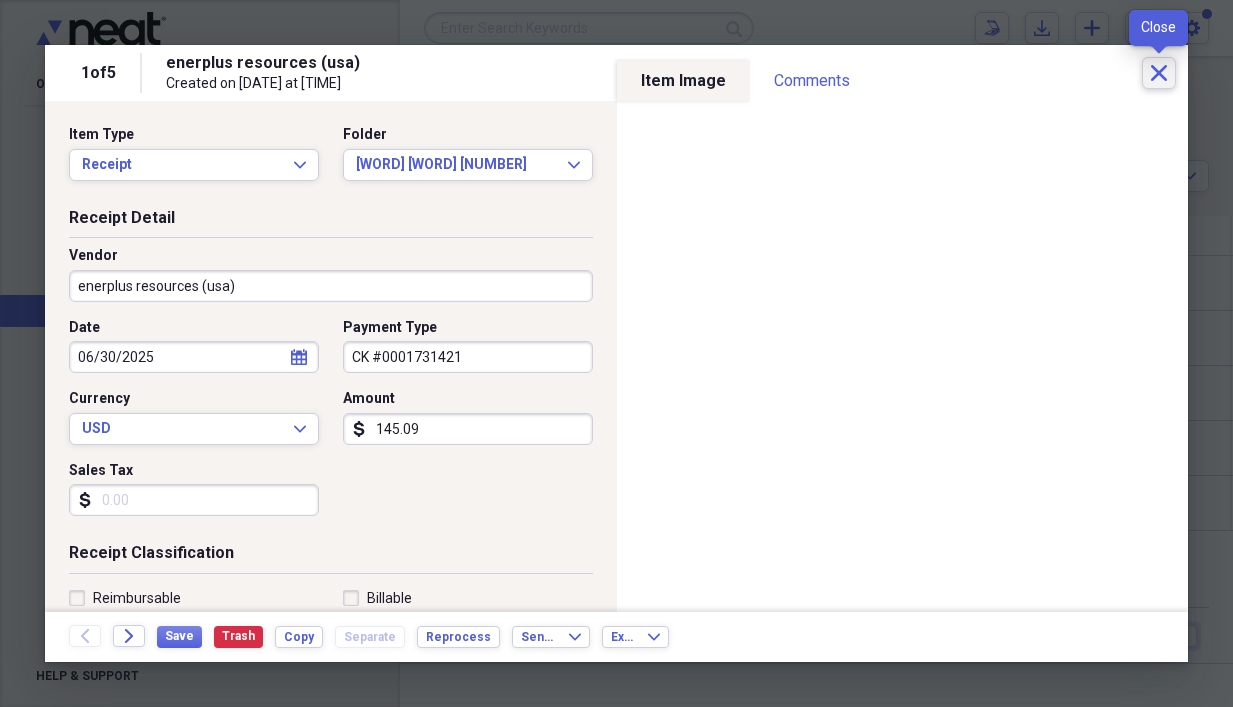 click on "Close" 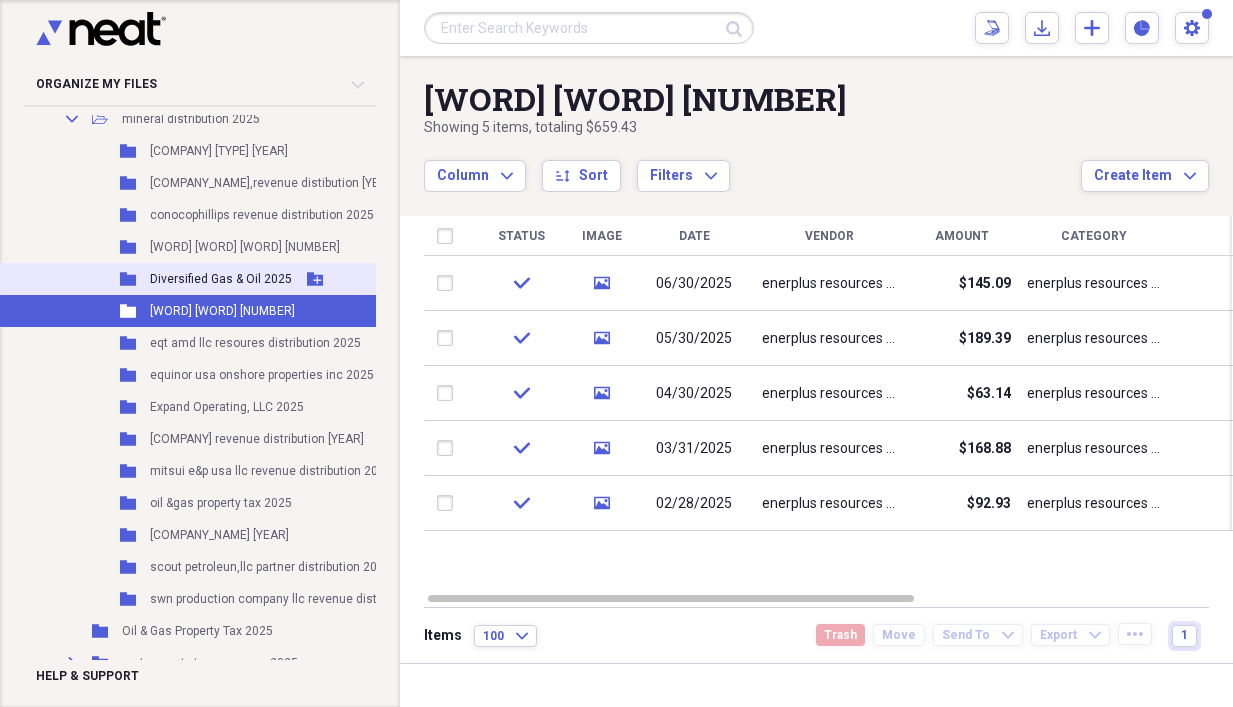 click on "Diversified Gas & Oil  2025" at bounding box center (221, 279) 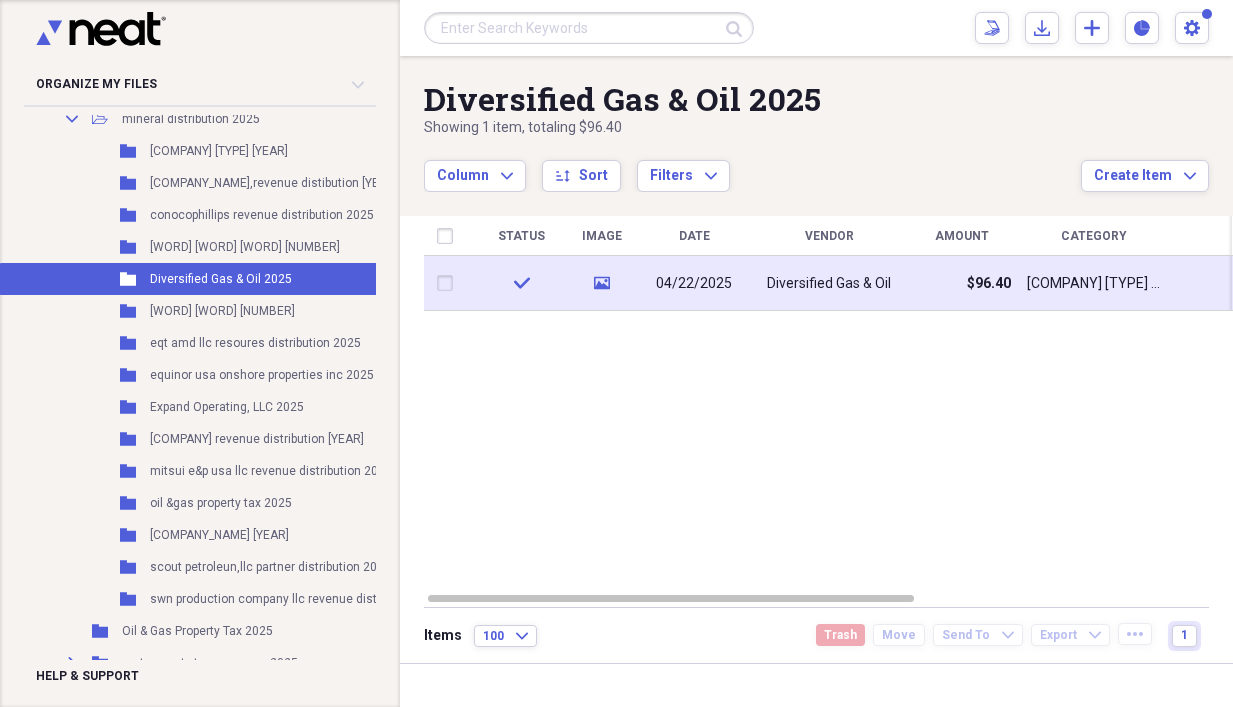 click on "media" at bounding box center [601, 283] 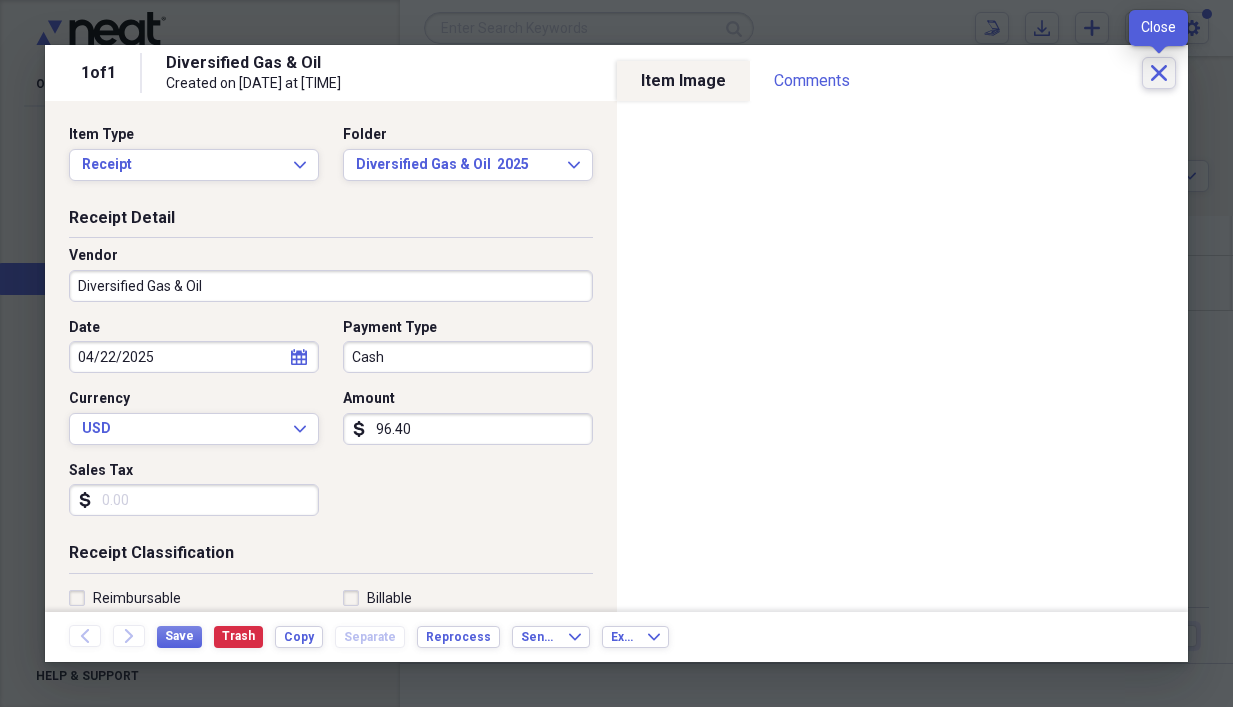 click 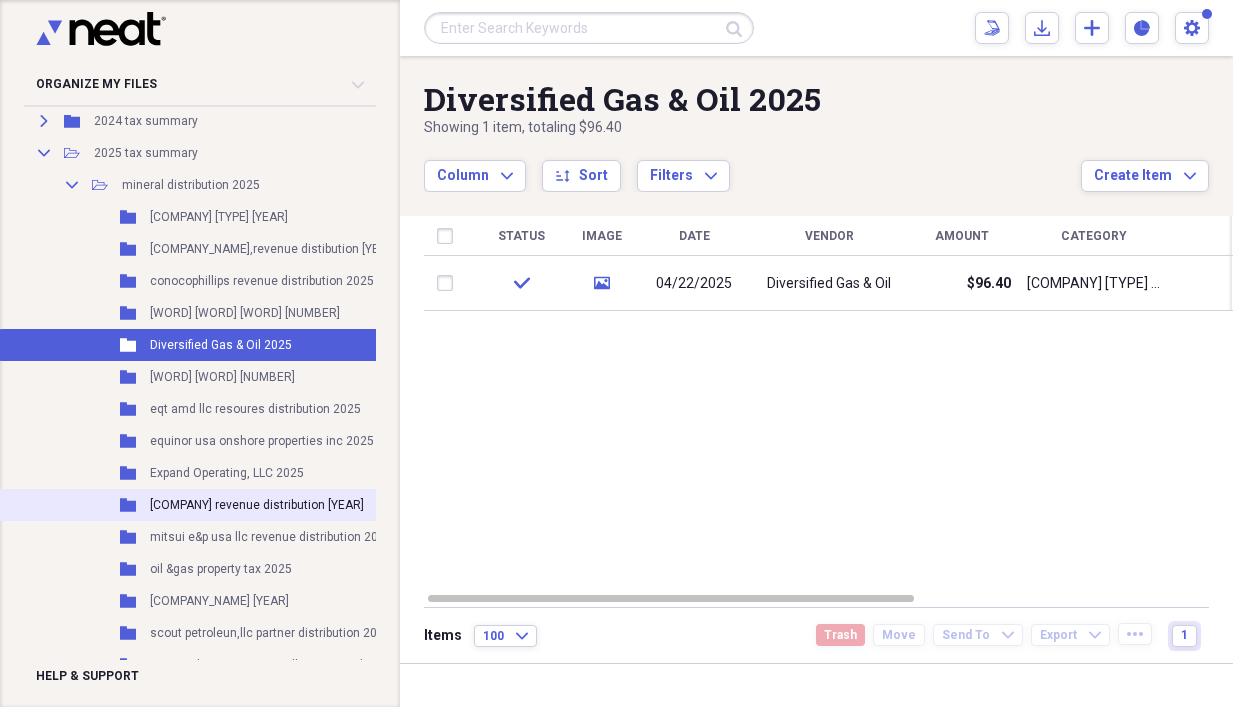 scroll, scrollTop: 200, scrollLeft: 0, axis: vertical 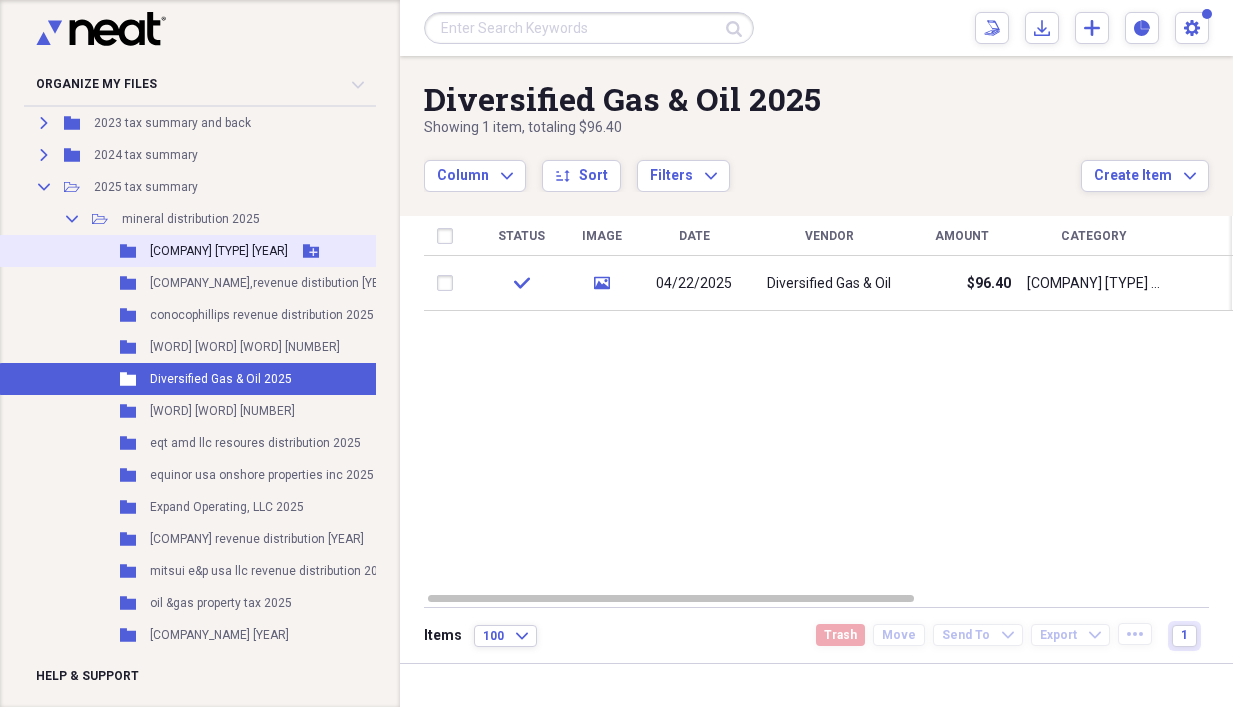 click on "[COMPANY] [TYPE] [YEAR]" at bounding box center (219, 251) 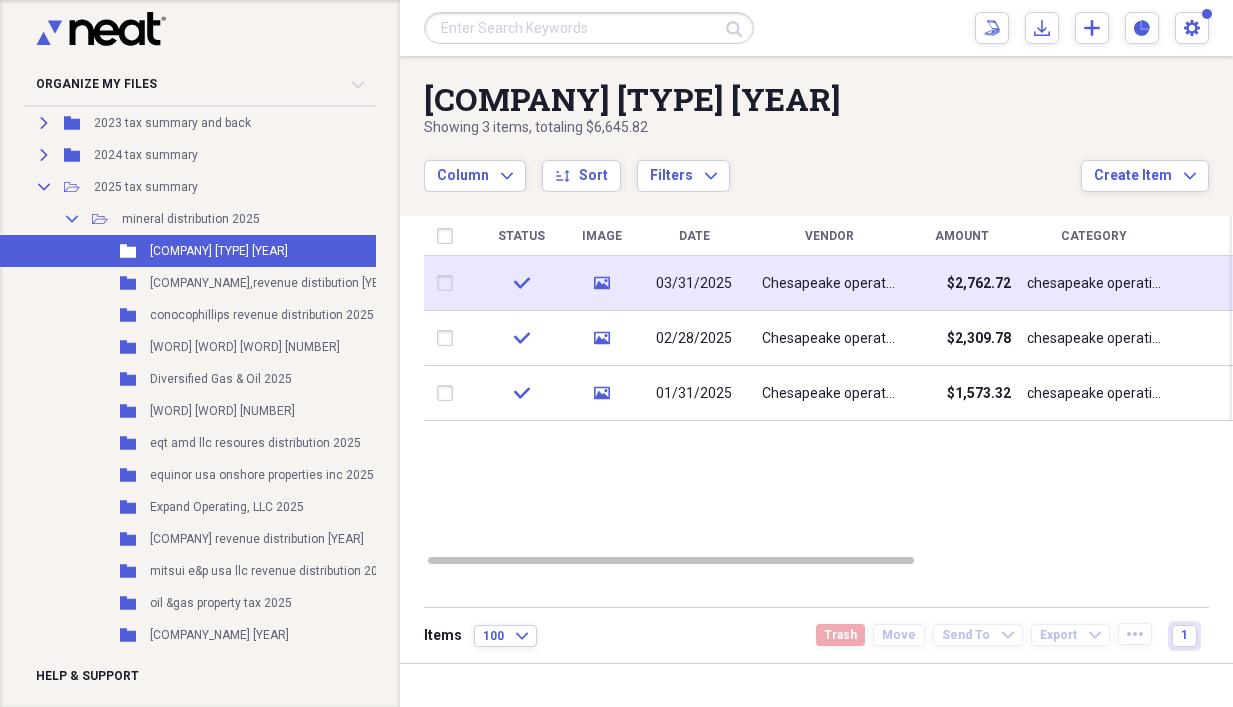 click on "Chesapeake operatong, LLC 2025" at bounding box center (829, 283) 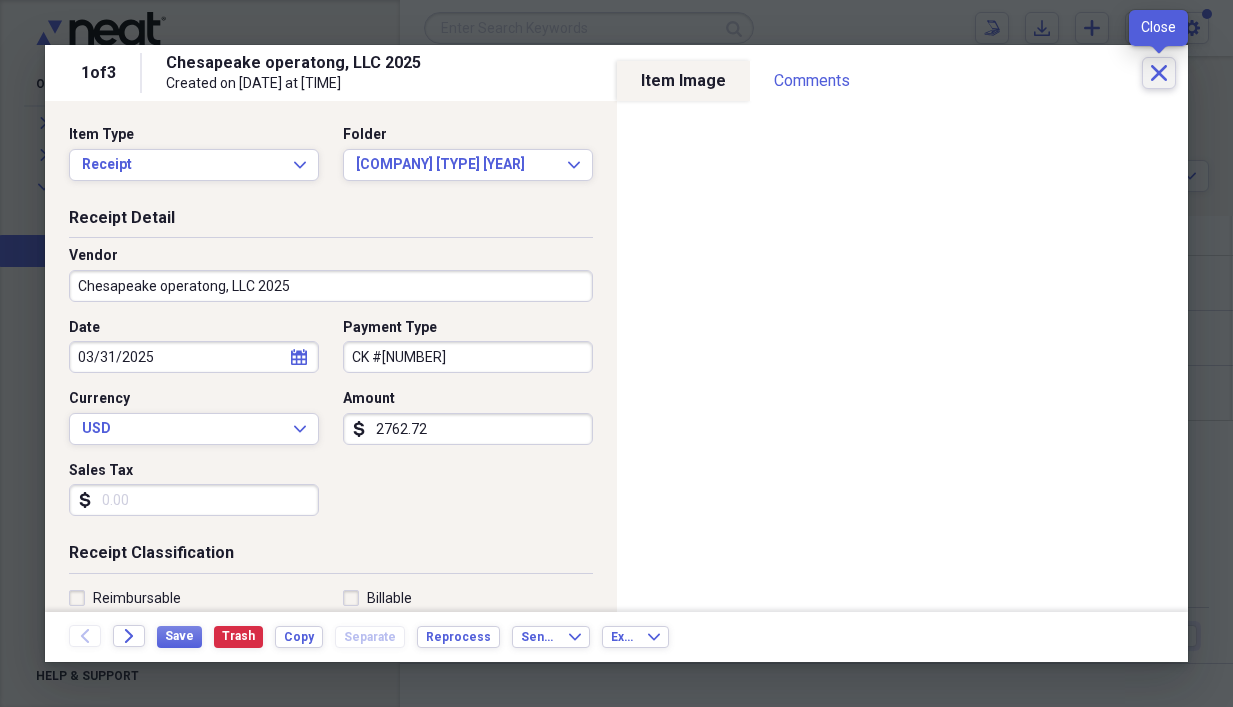click on "Close" 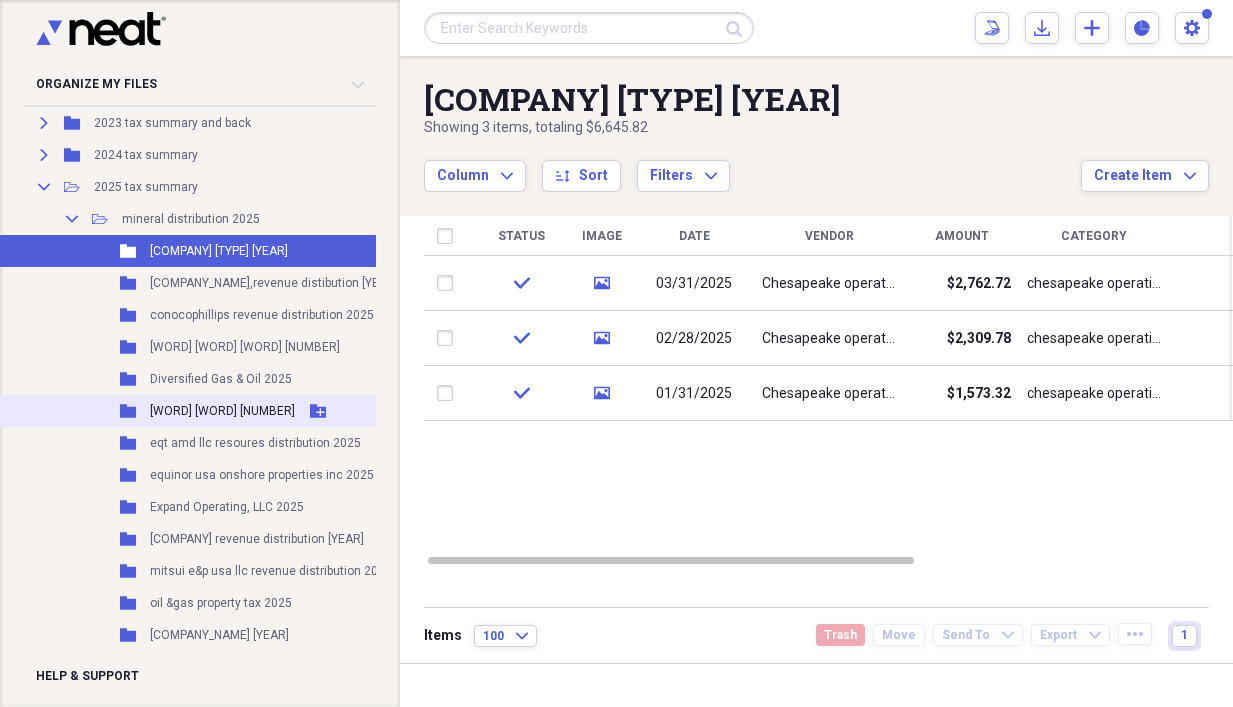 click on "[WORD] [WORD] [NUMBER]" at bounding box center [222, 411] 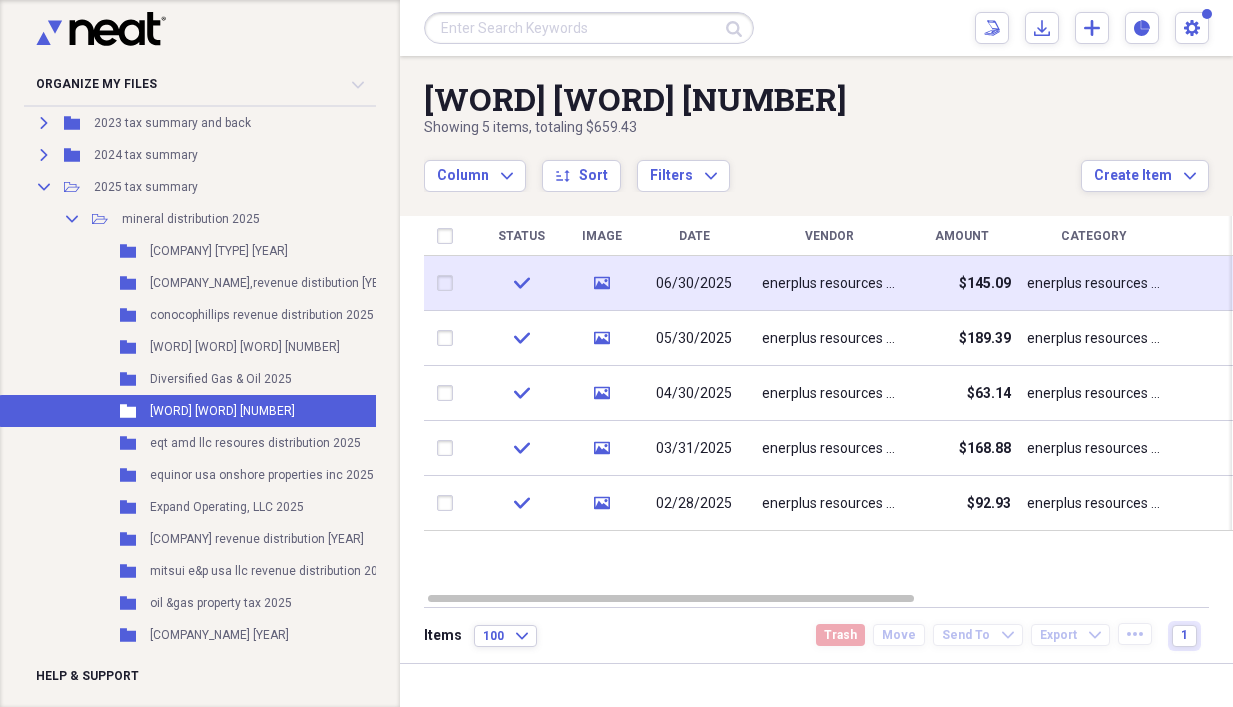 click on "enerplus resources (usa)" at bounding box center [829, 284] 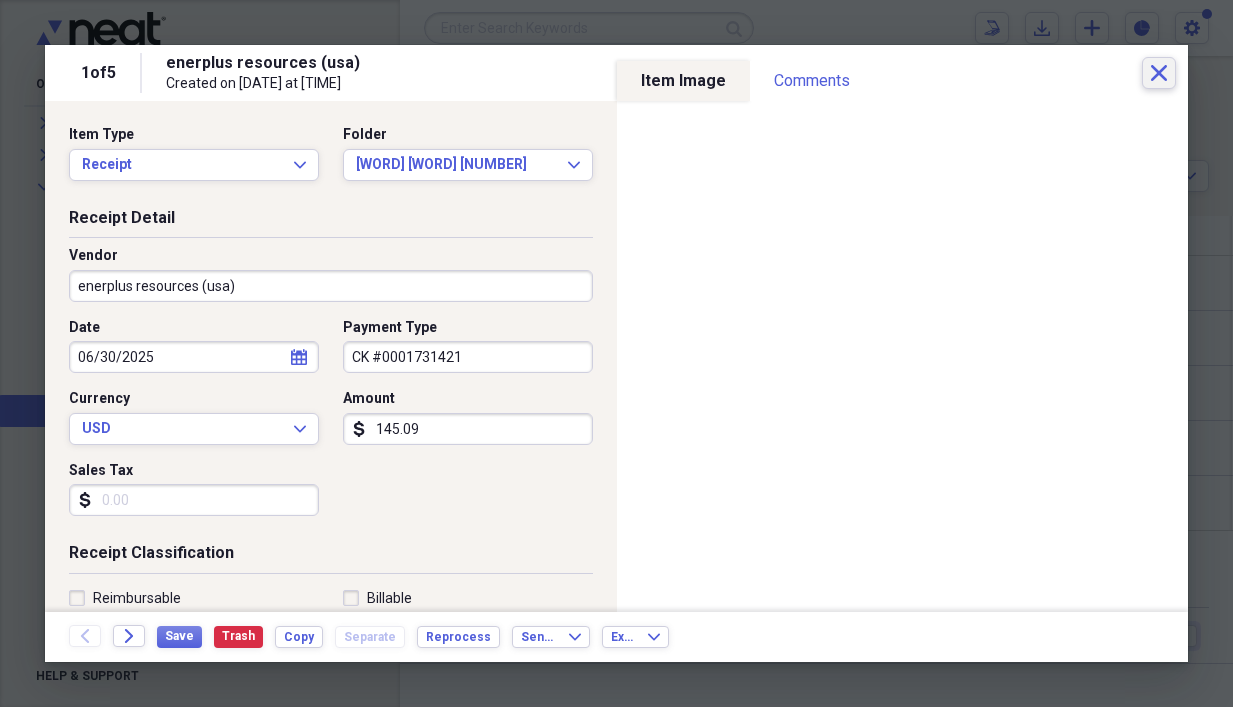 click on "Close" at bounding box center (1159, 73) 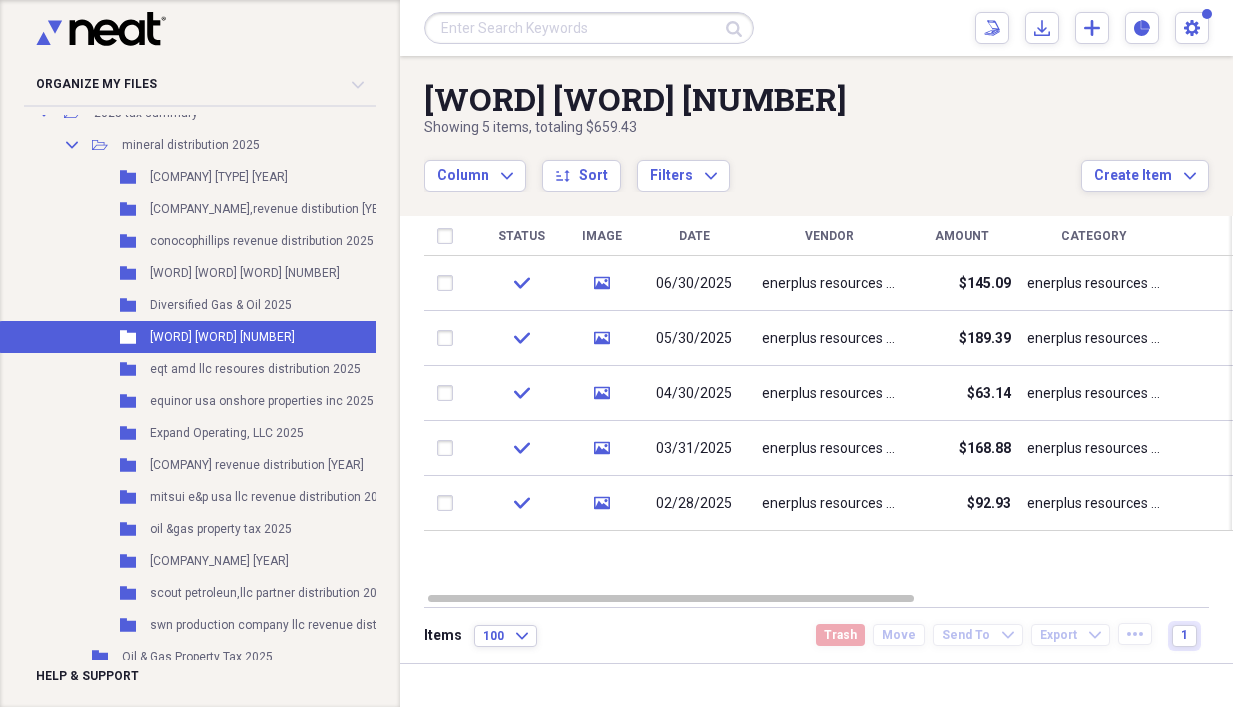 scroll, scrollTop: 300, scrollLeft: 0, axis: vertical 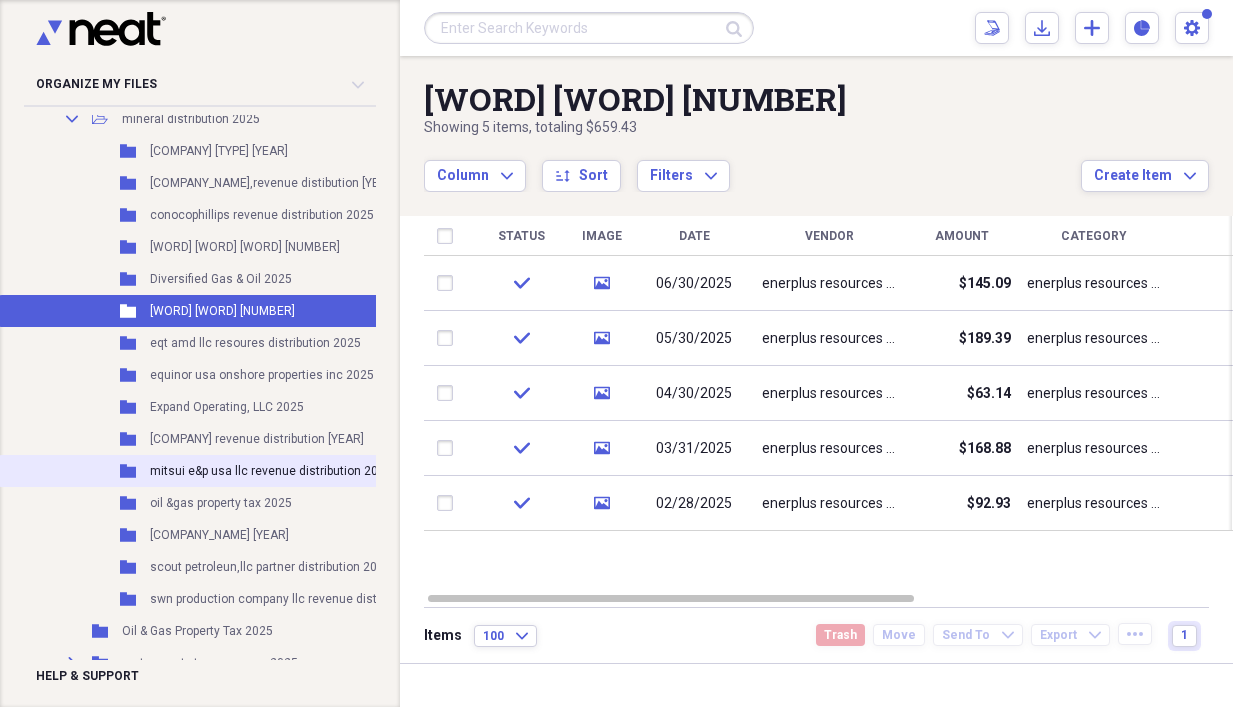 click on "mitsui e&p usa llc revenue distribution 2025" at bounding box center [271, 471] 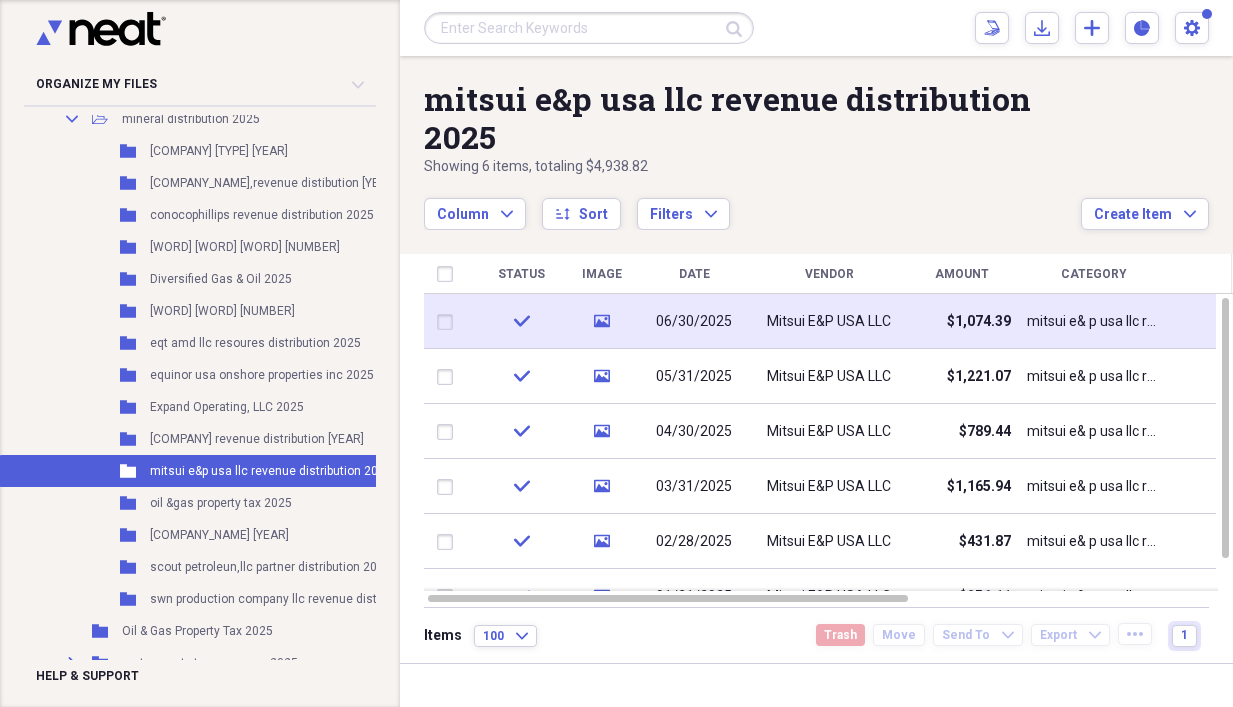 click on "06/30/2025" at bounding box center (694, 321) 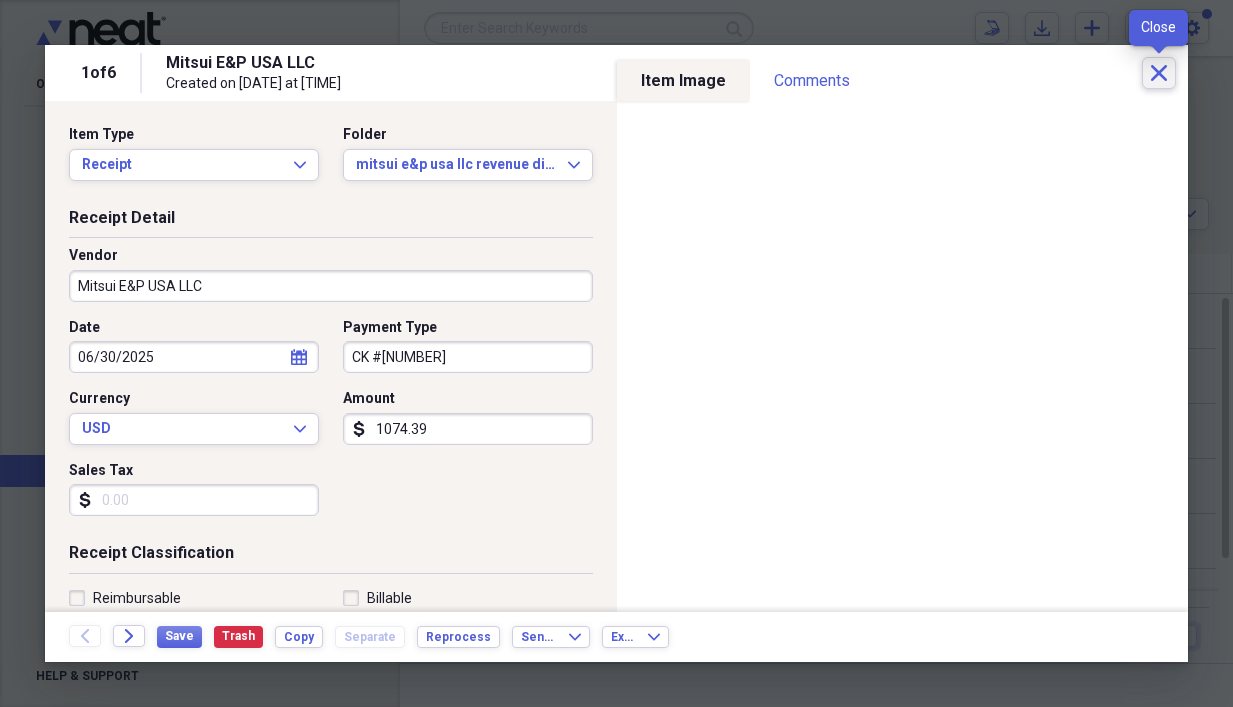 click on "Close" 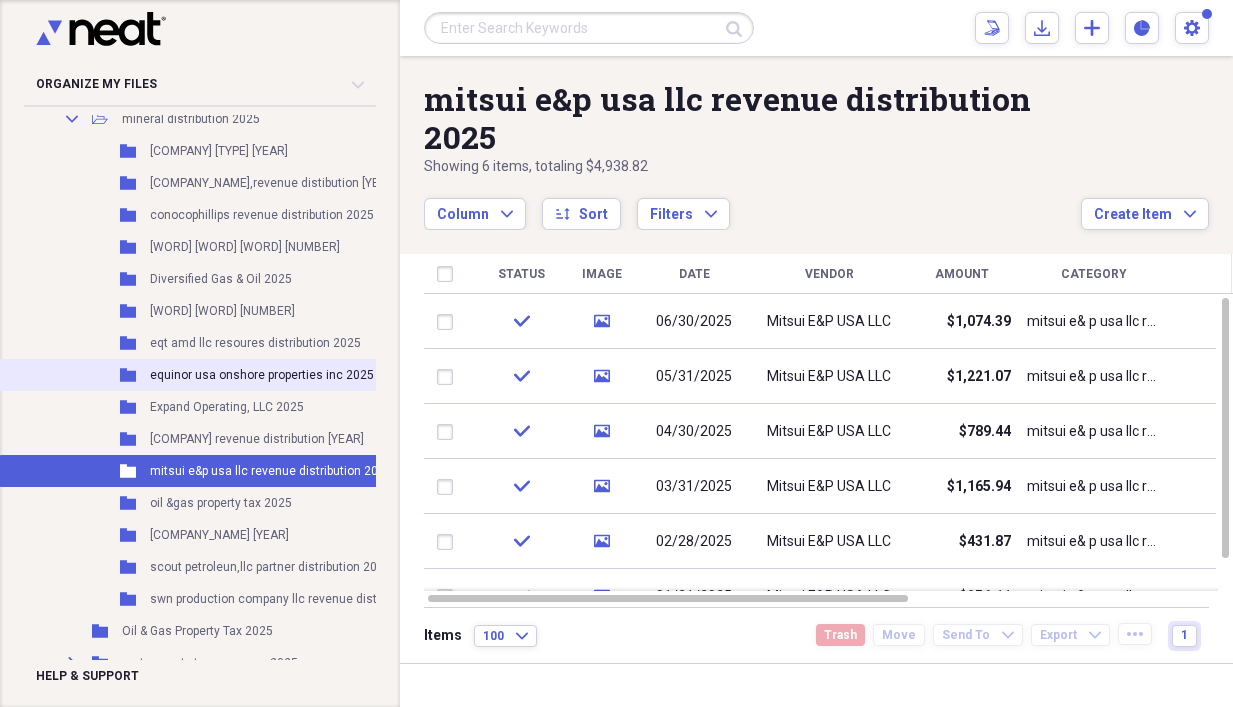 click on "equinor usa onshore properties inc 2025" at bounding box center (262, 375) 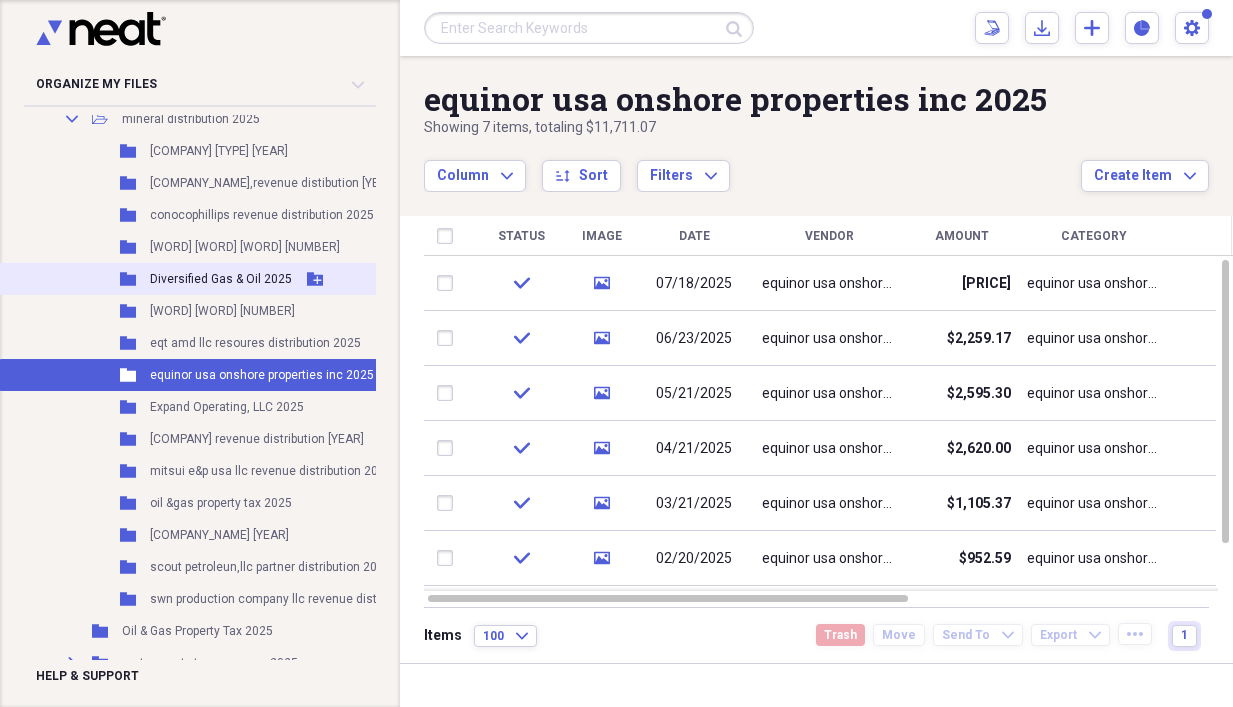 click on "Diversified Gas & Oil  2025" at bounding box center (221, 279) 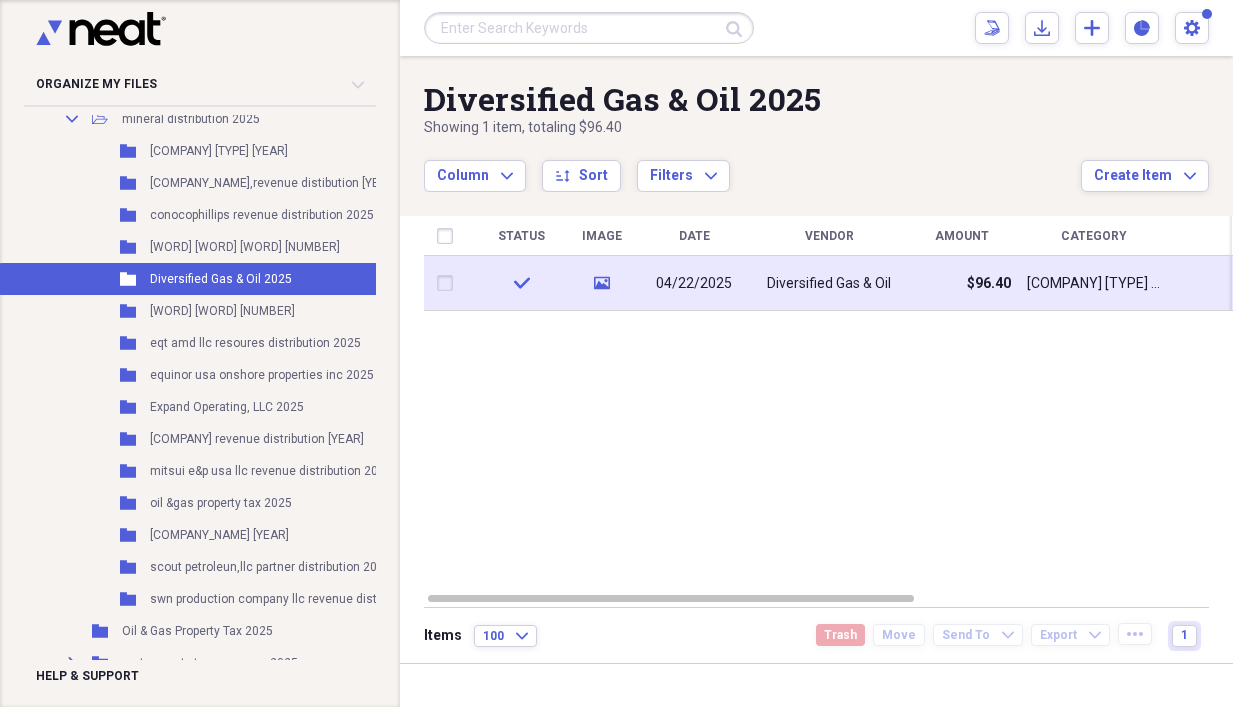 click on "Diversified Gas & Oil" at bounding box center (829, 283) 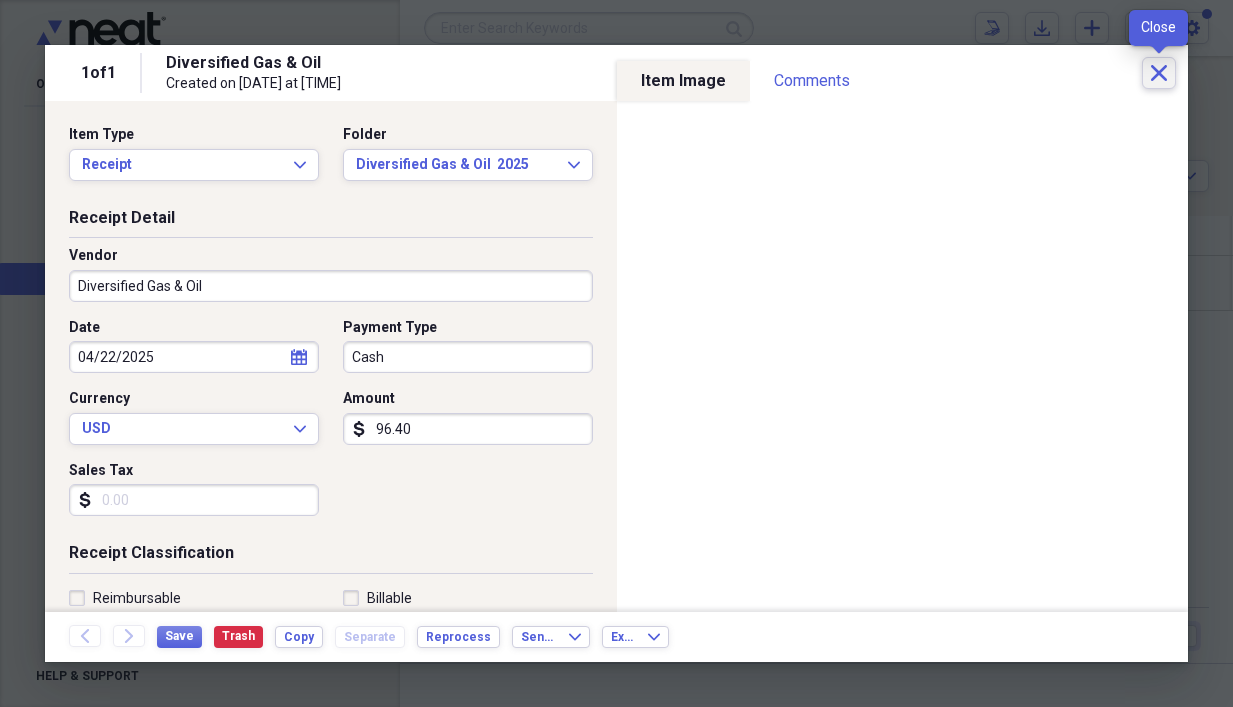 click on "Close" at bounding box center (1159, 73) 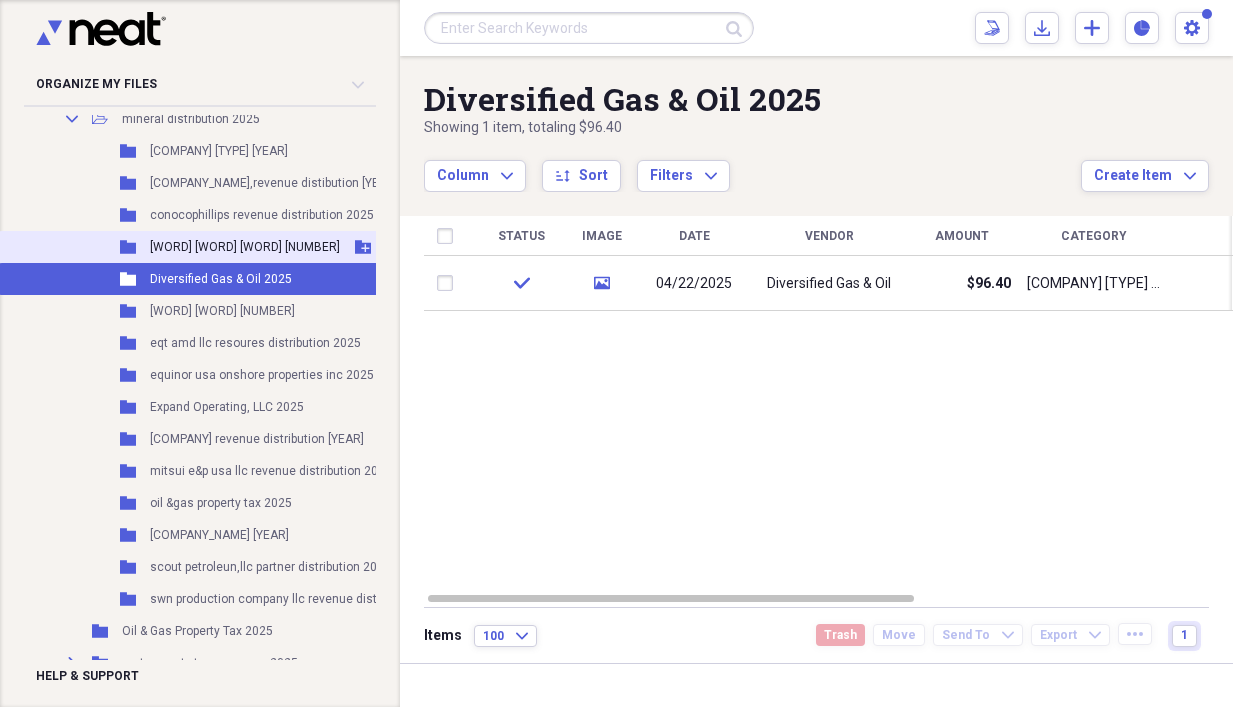 click on "[WORD] [WORD] [WORD] [NUMBER]" at bounding box center (245, 247) 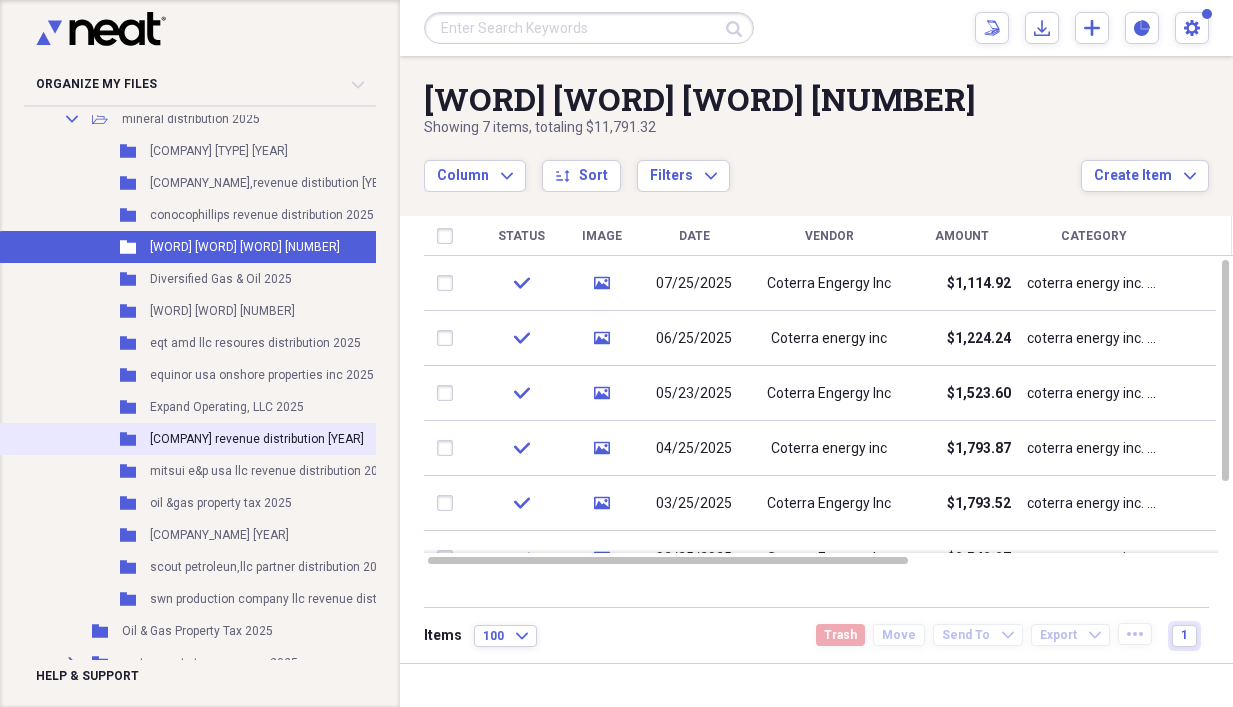 click on "[COMPANY] revenue distribution [YEAR]" at bounding box center [257, 439] 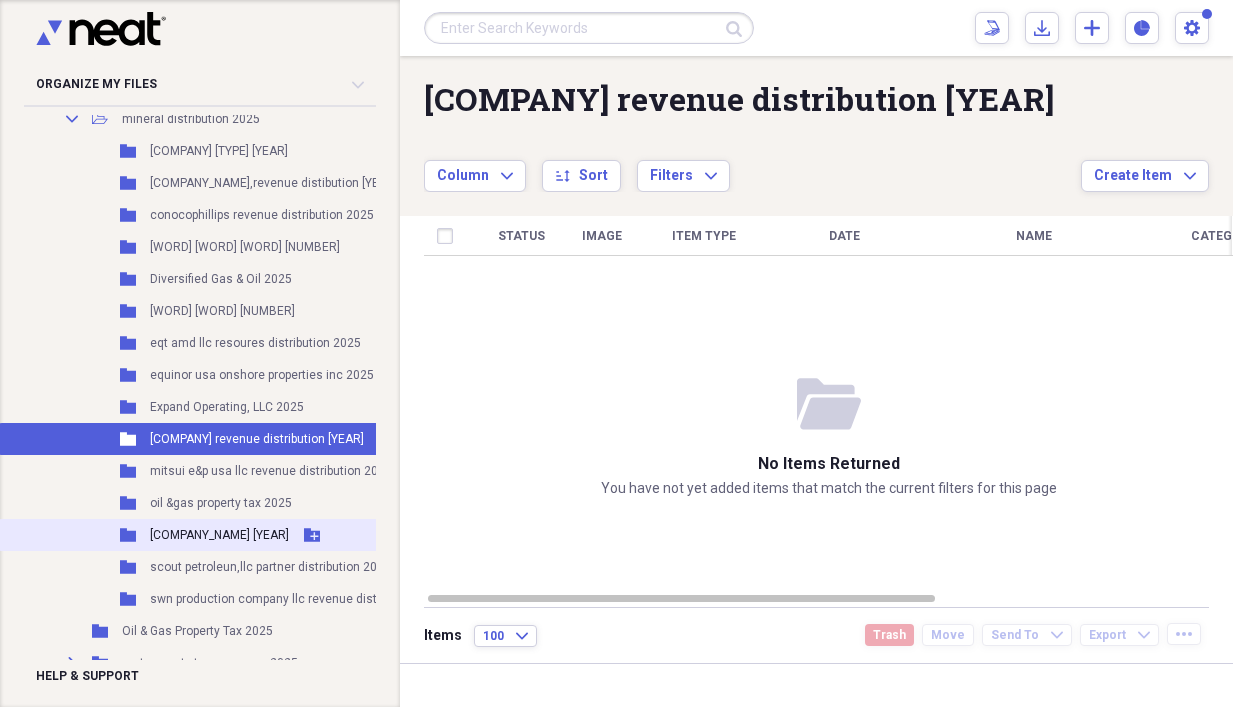 click on "[COMPANY_NAME] [YEAR]" at bounding box center [219, 535] 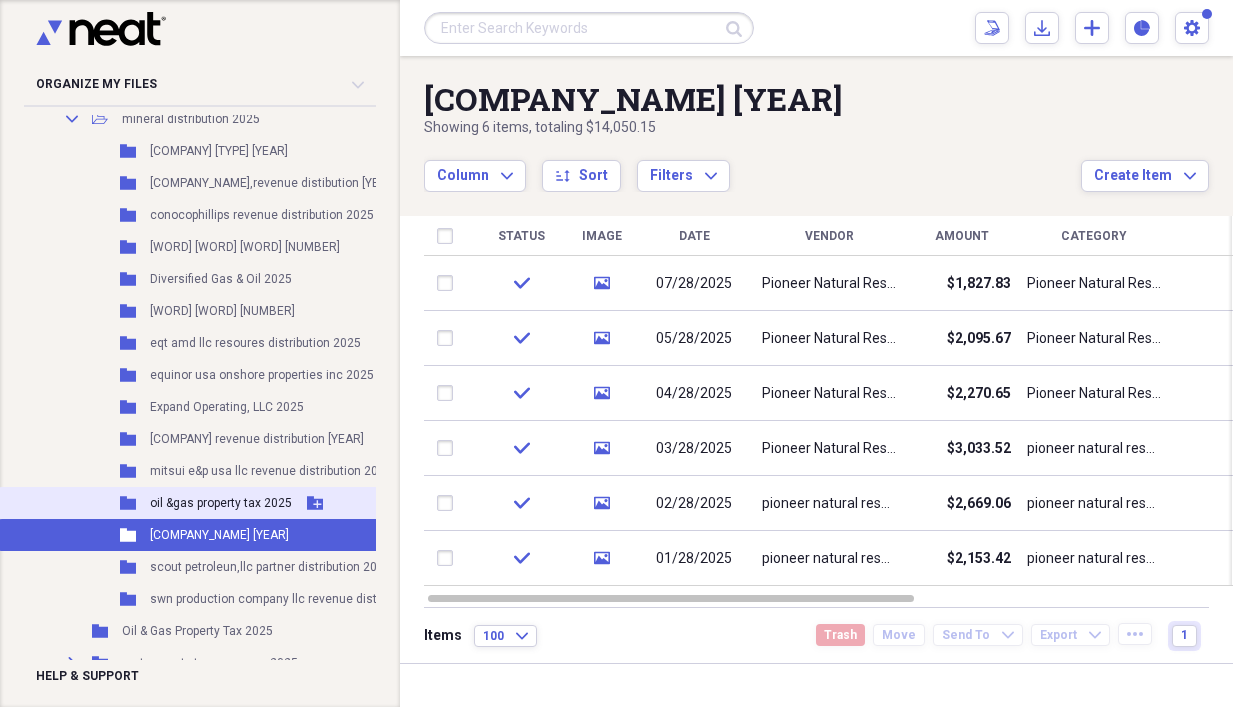click on "oil &gas property tax 2025" at bounding box center (221, 503) 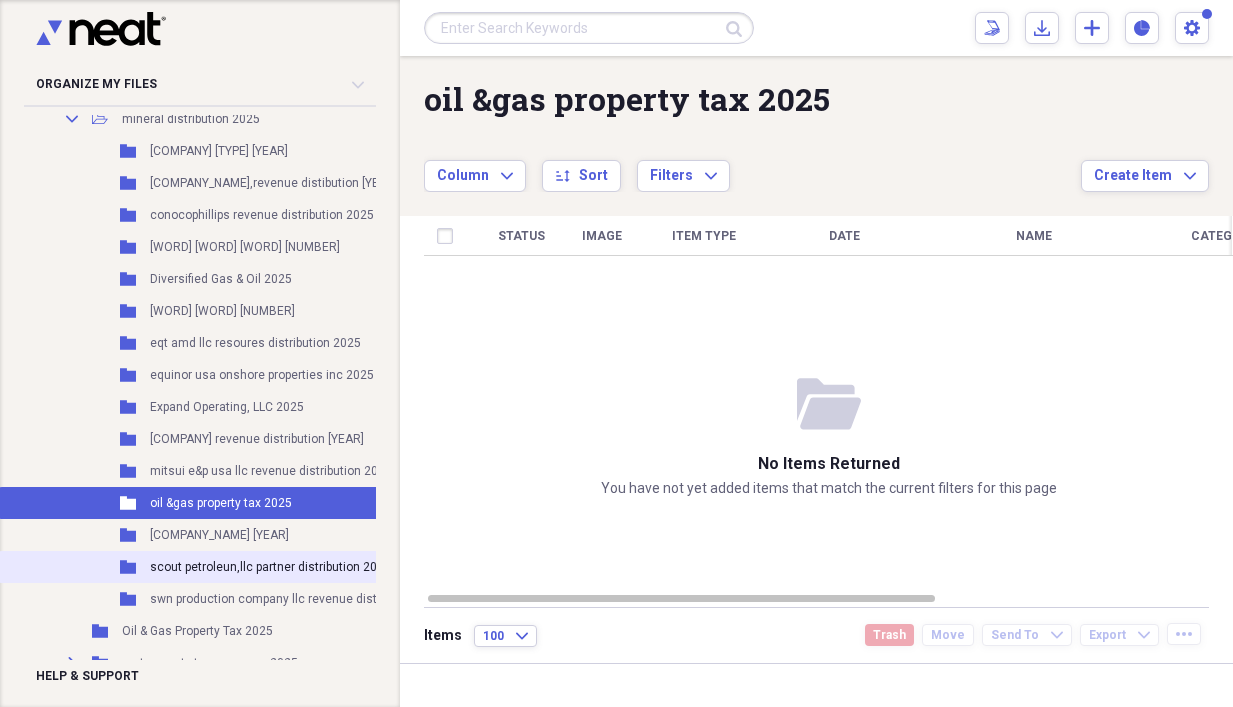 click on "scout petroleun,llc partner distribution 2025" at bounding box center [270, 567] 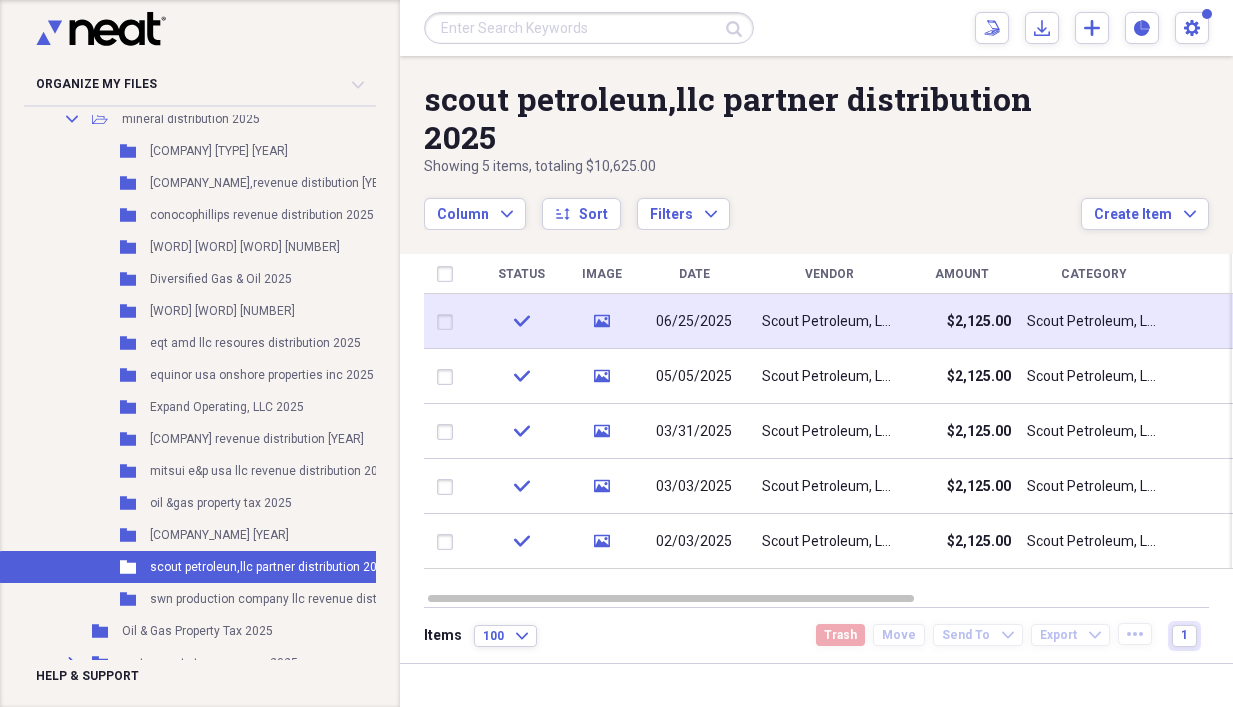 click on "06/25/2025" at bounding box center [694, 321] 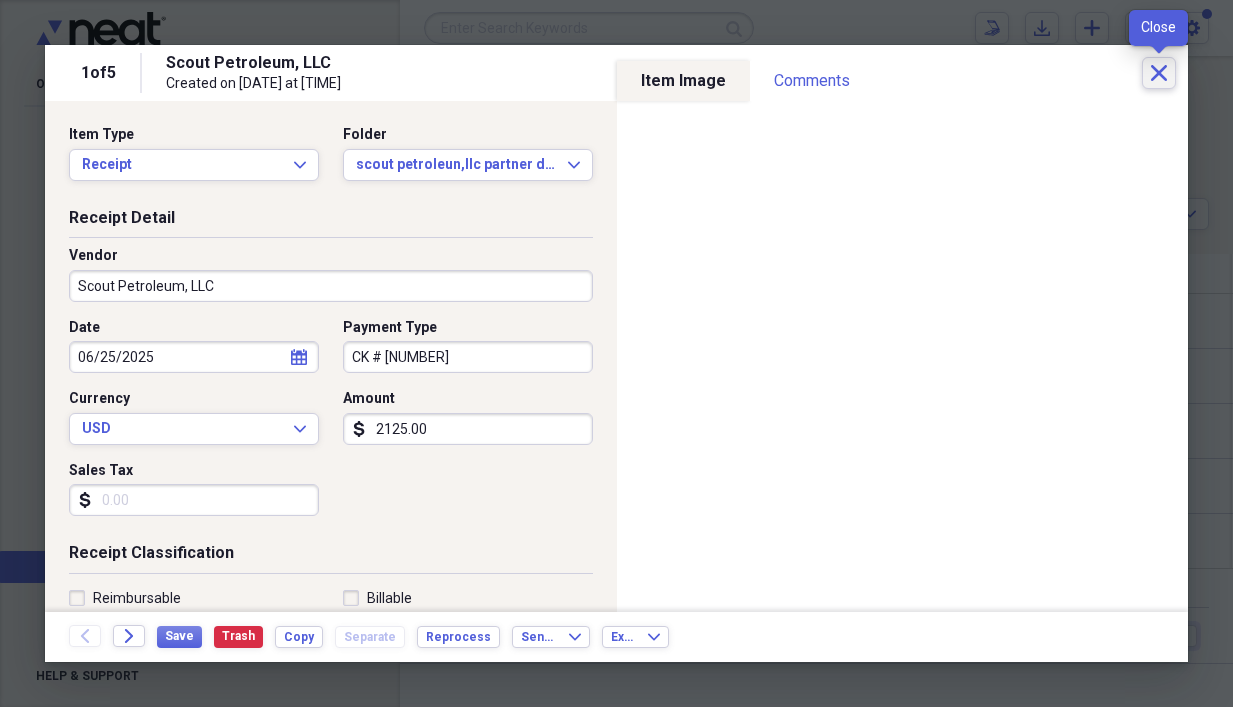 click on "Close" 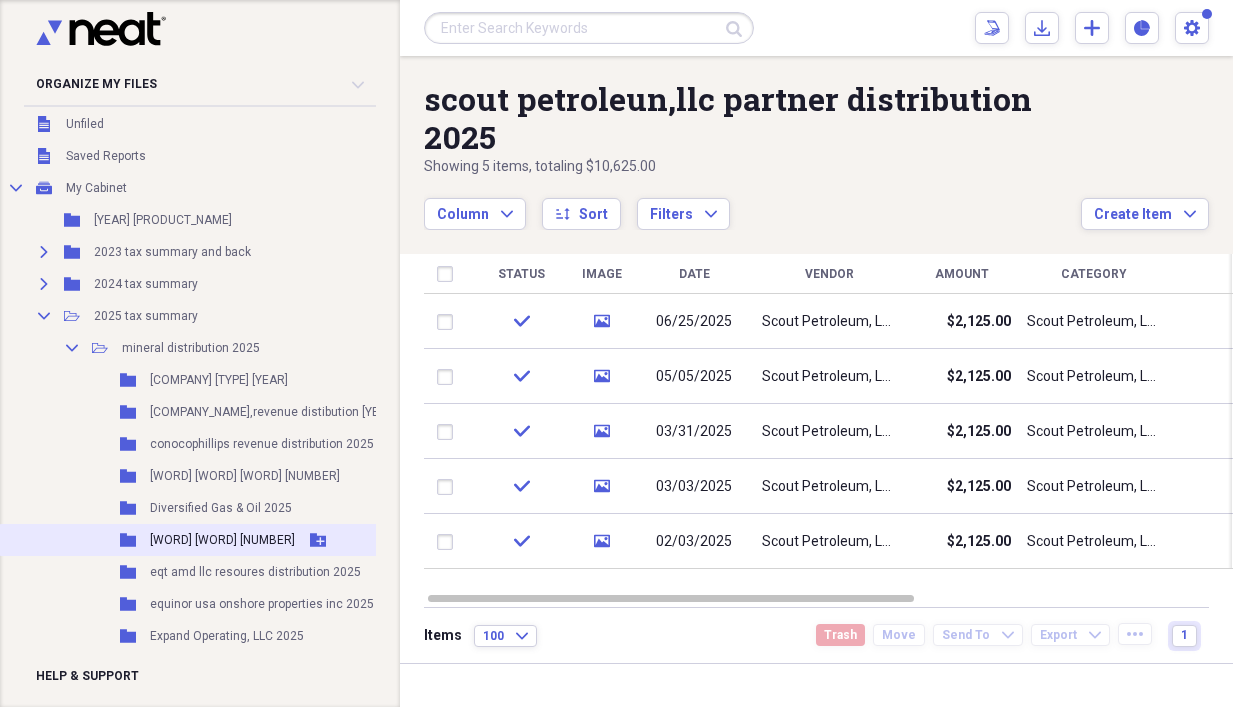 scroll, scrollTop: 100, scrollLeft: 0, axis: vertical 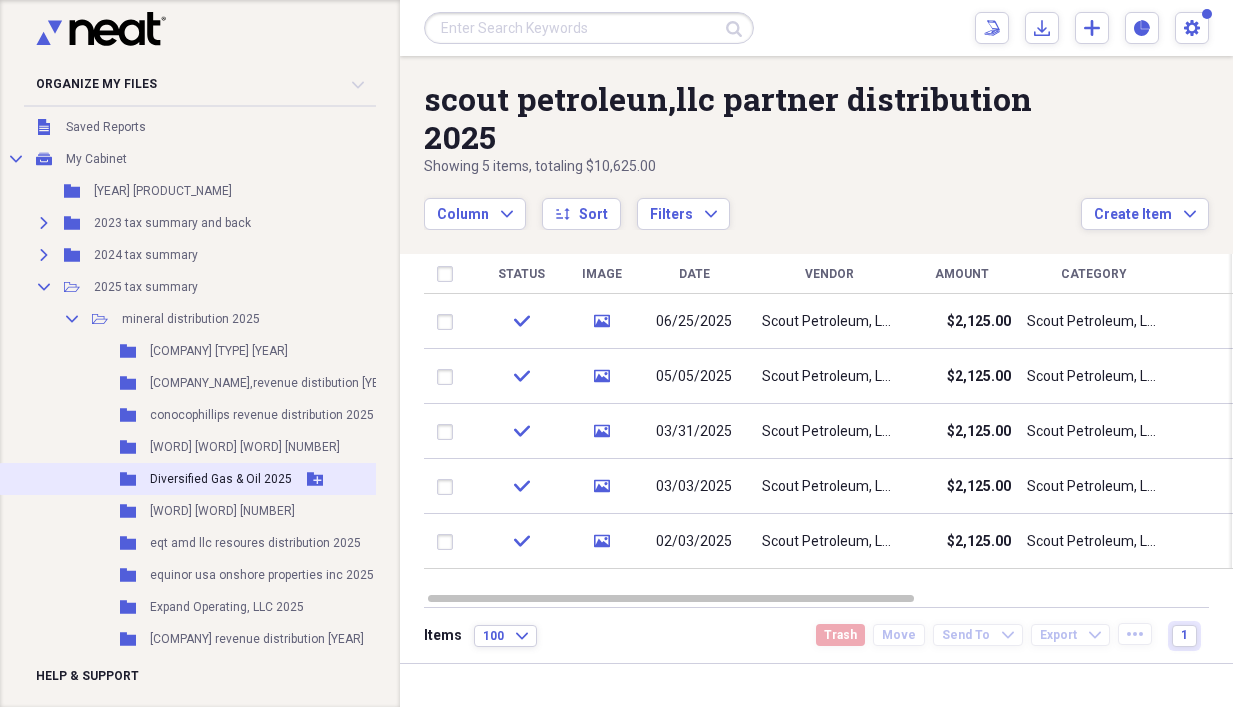 click on "Diversified Gas & Oil  2025" at bounding box center [221, 479] 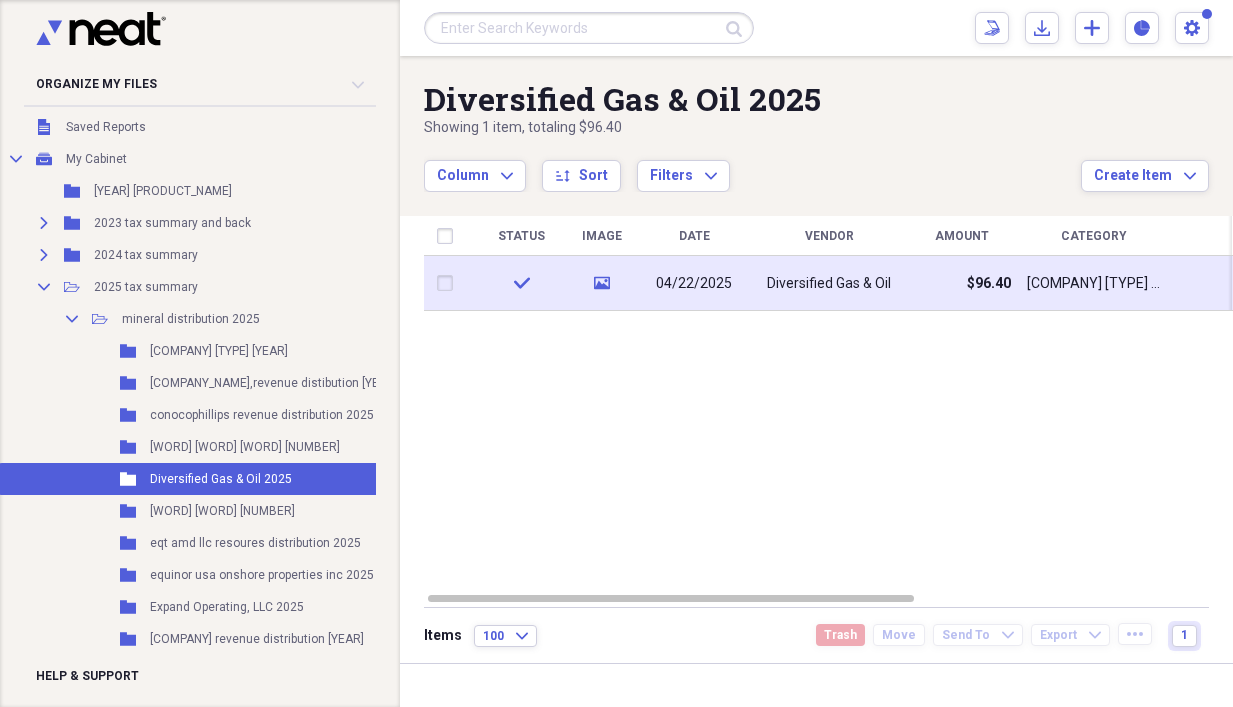 click on "Diversified Gas & Oil" at bounding box center (829, 283) 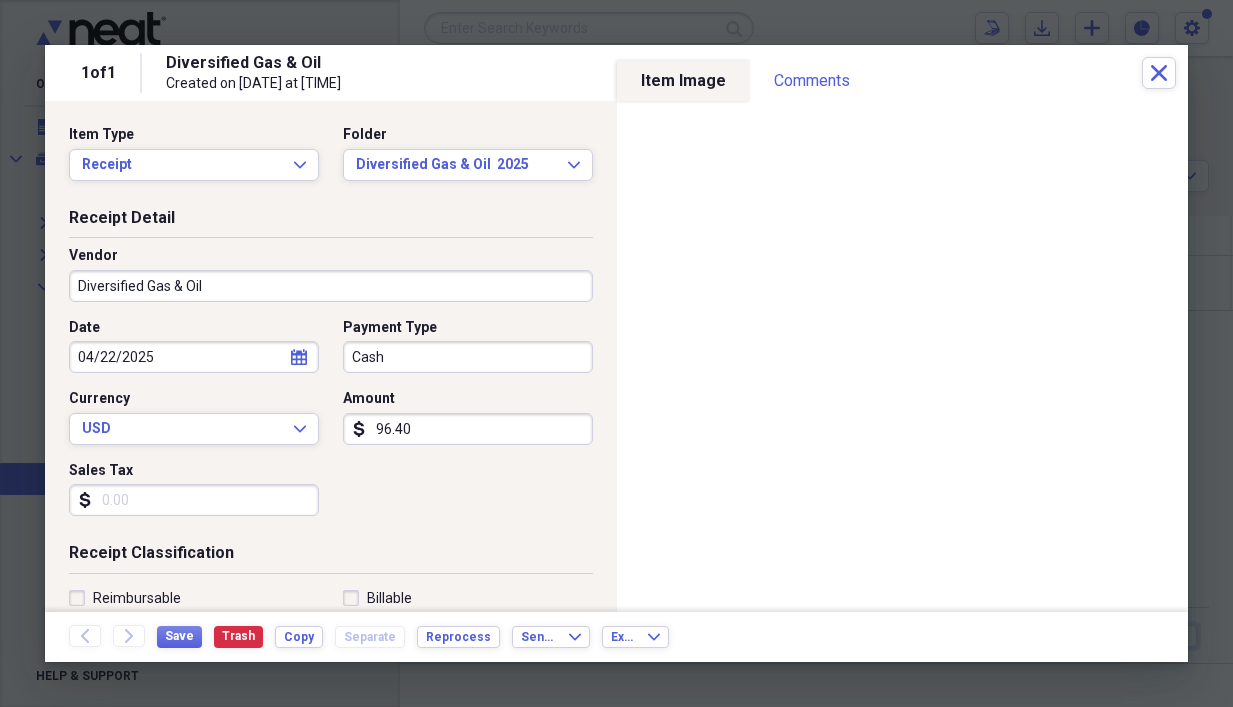 click on "Back Forward Save Trash Copy Separate Reprocess Send To Expand Export Expand" at bounding box center (616, 637) 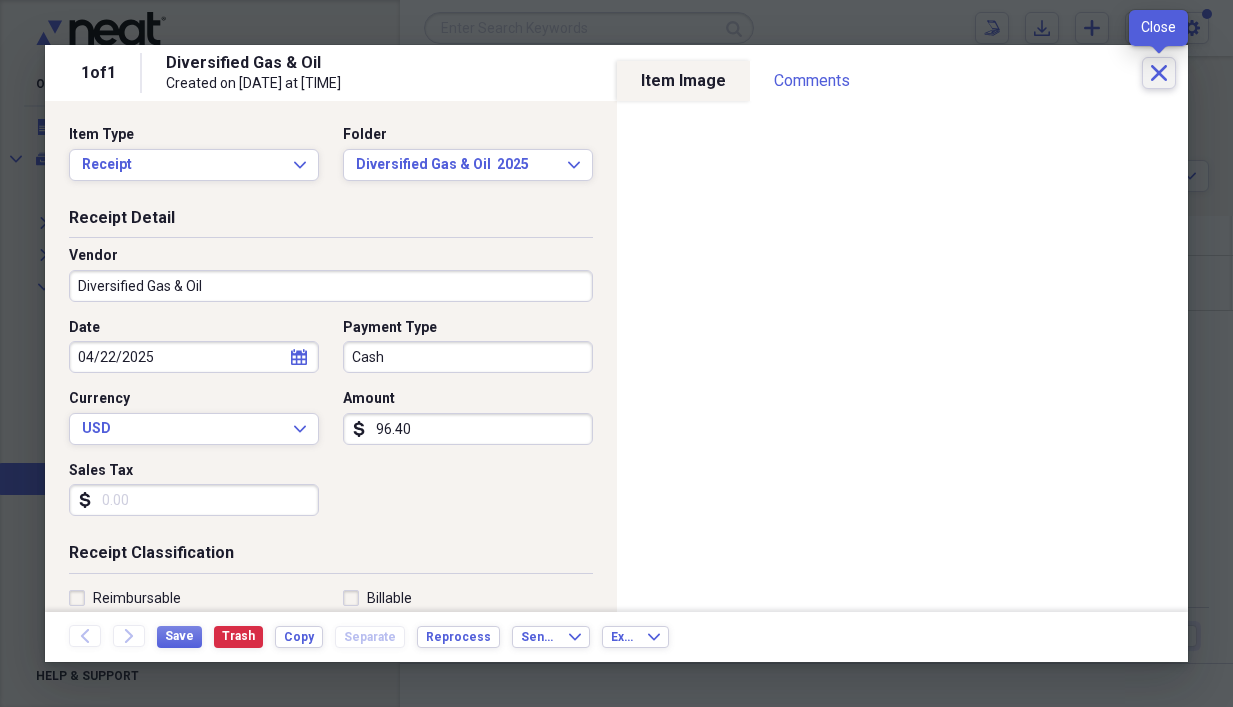 click 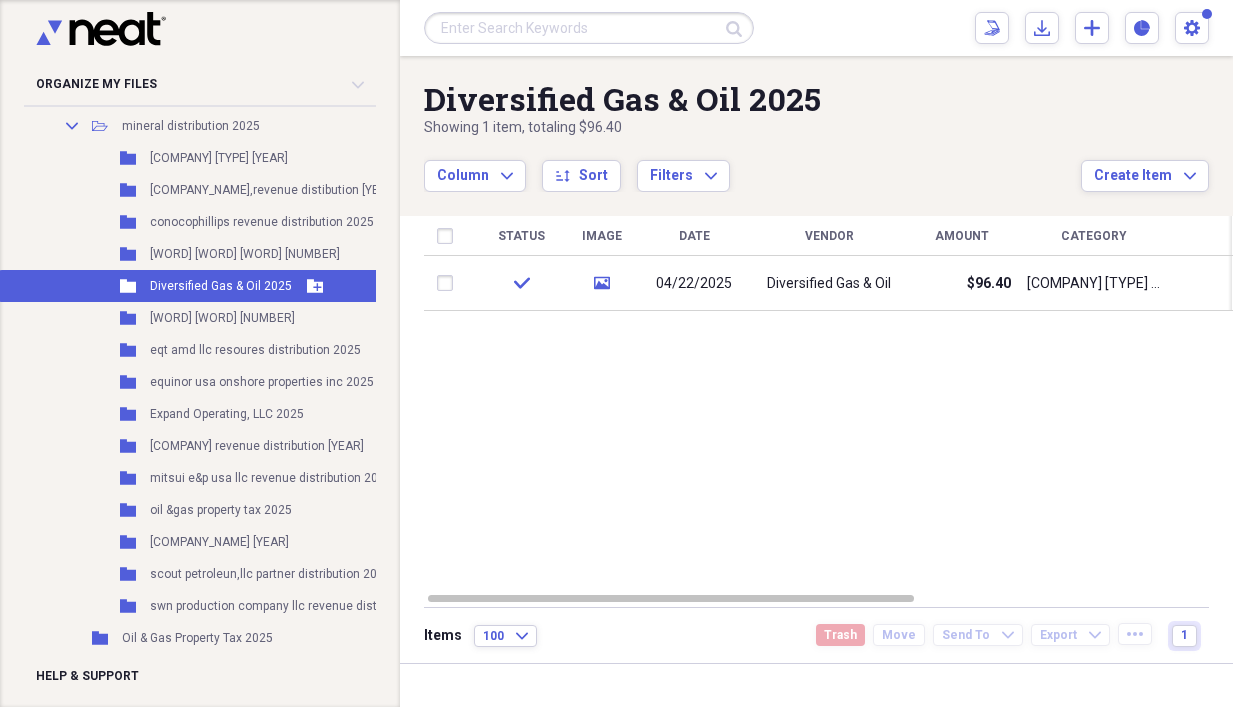 scroll, scrollTop: 300, scrollLeft: 0, axis: vertical 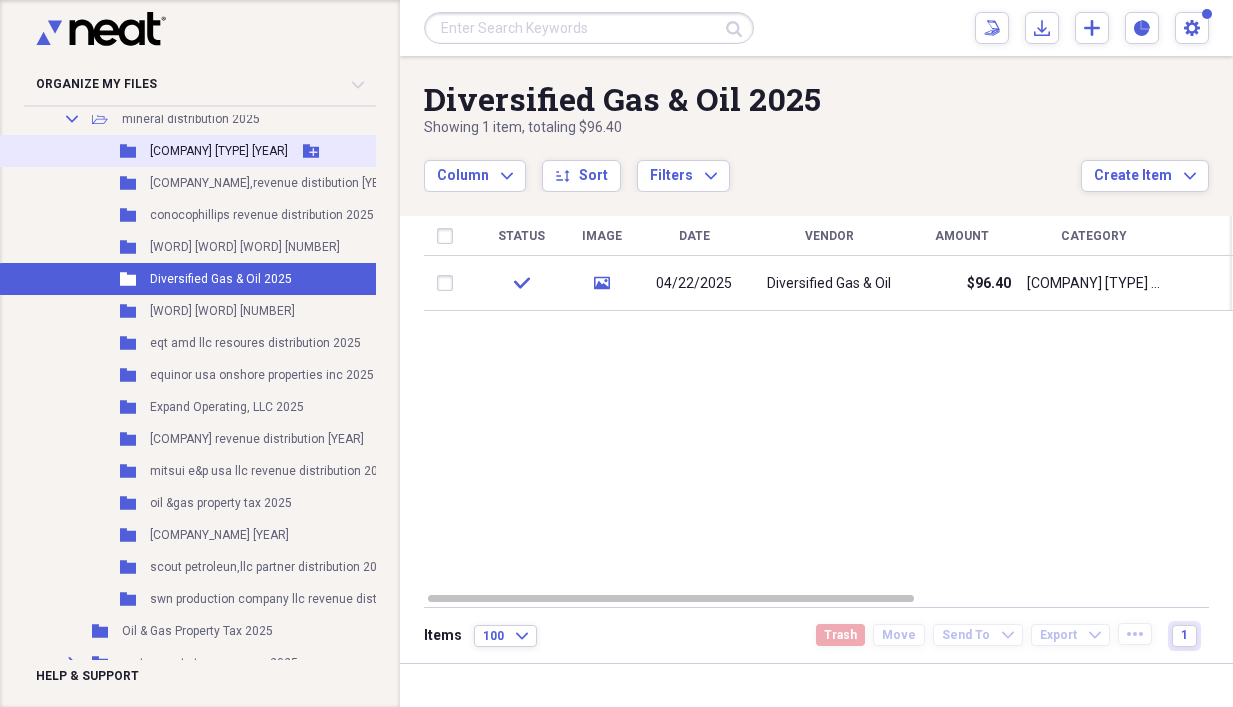 click on "Folder [WORD] [WORD] [WORD] [NUMBER] [WORD] [NUMBER] Add Folder" at bounding box center [255, 151] 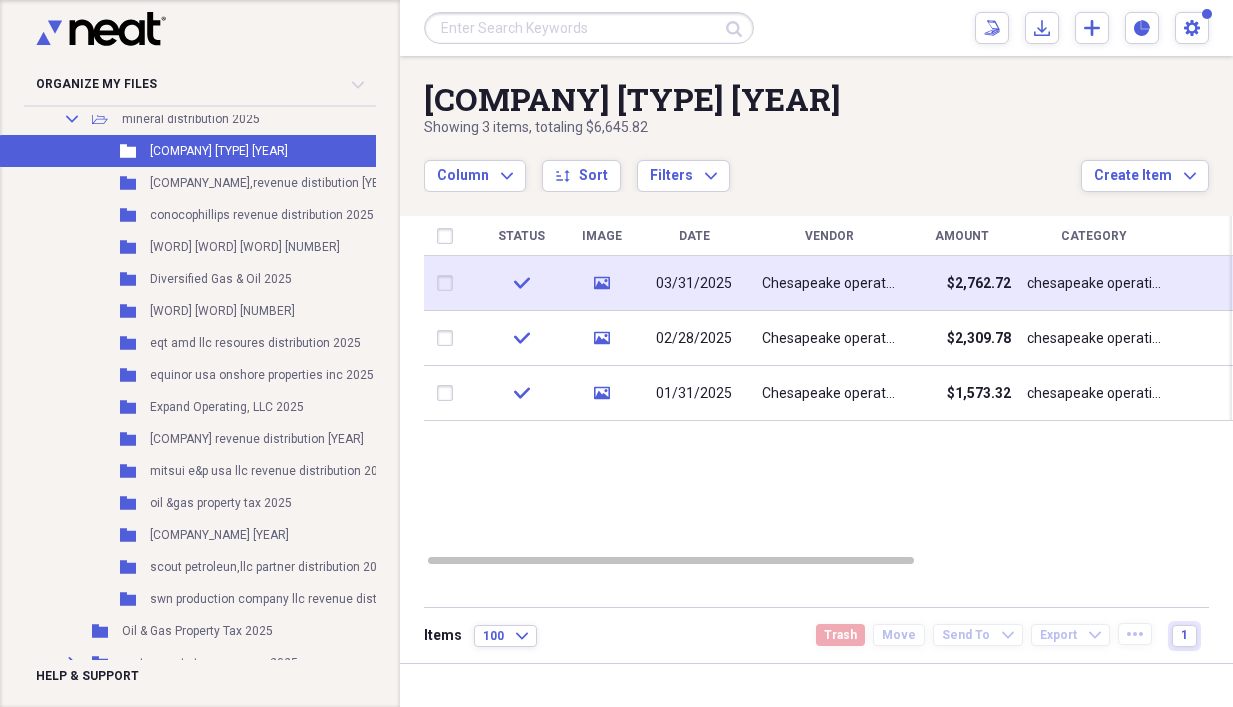 click on "03/31/2025" at bounding box center (694, 283) 